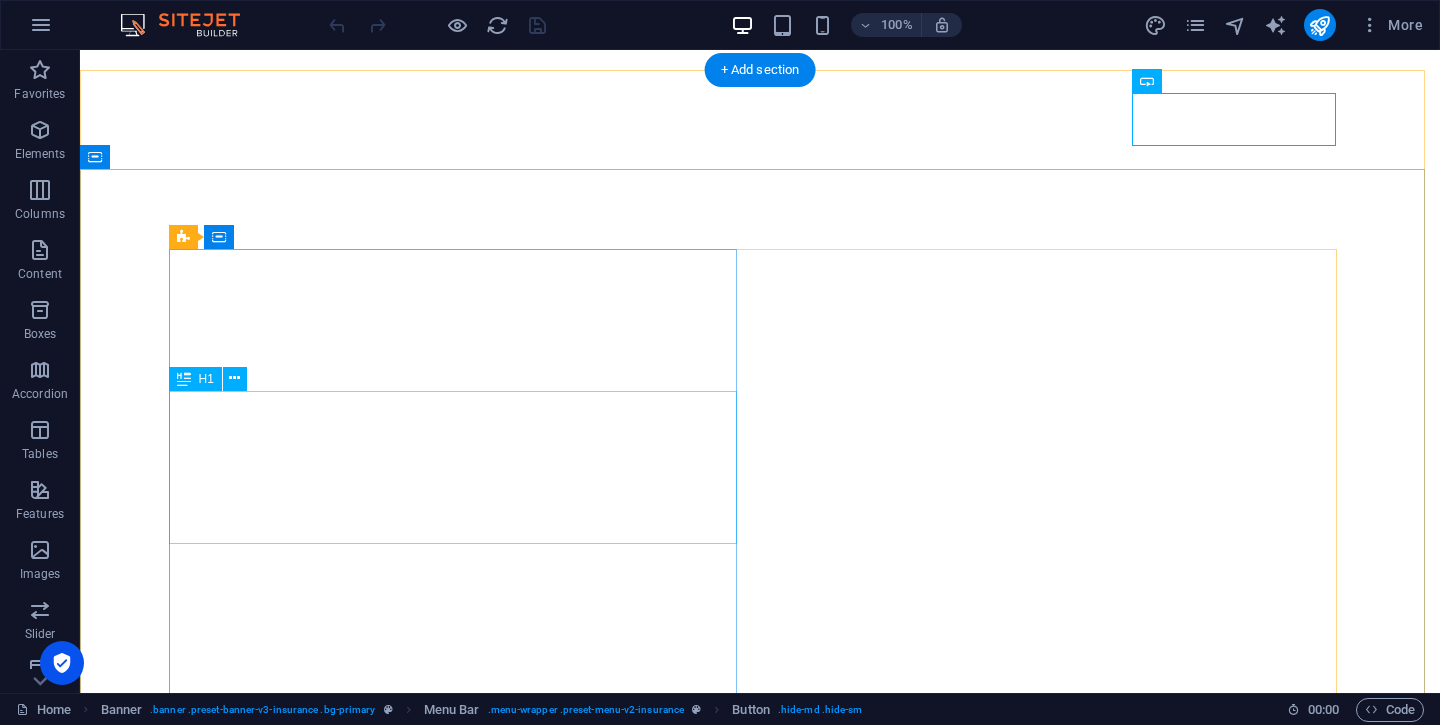scroll, scrollTop: 0, scrollLeft: 0, axis: both 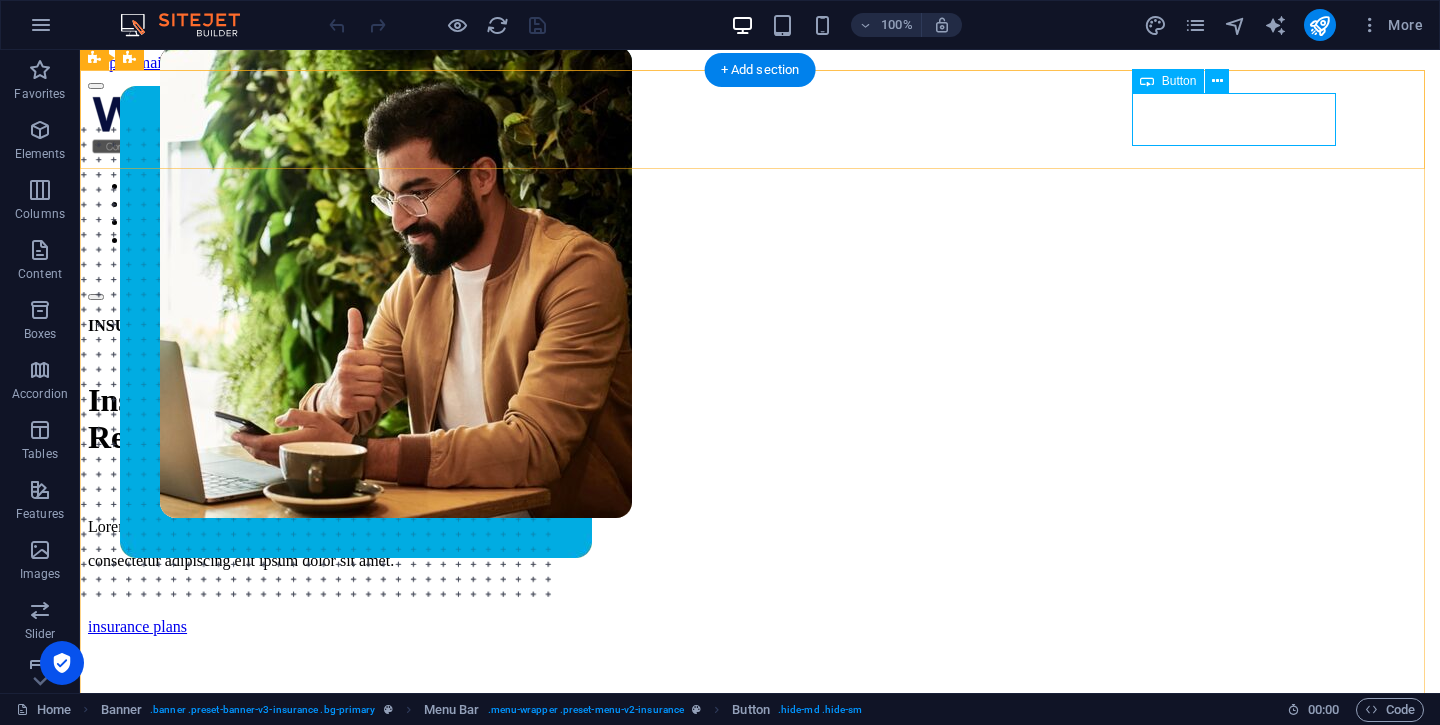 click on "BOOK A CALL" at bounding box center [776, 274] 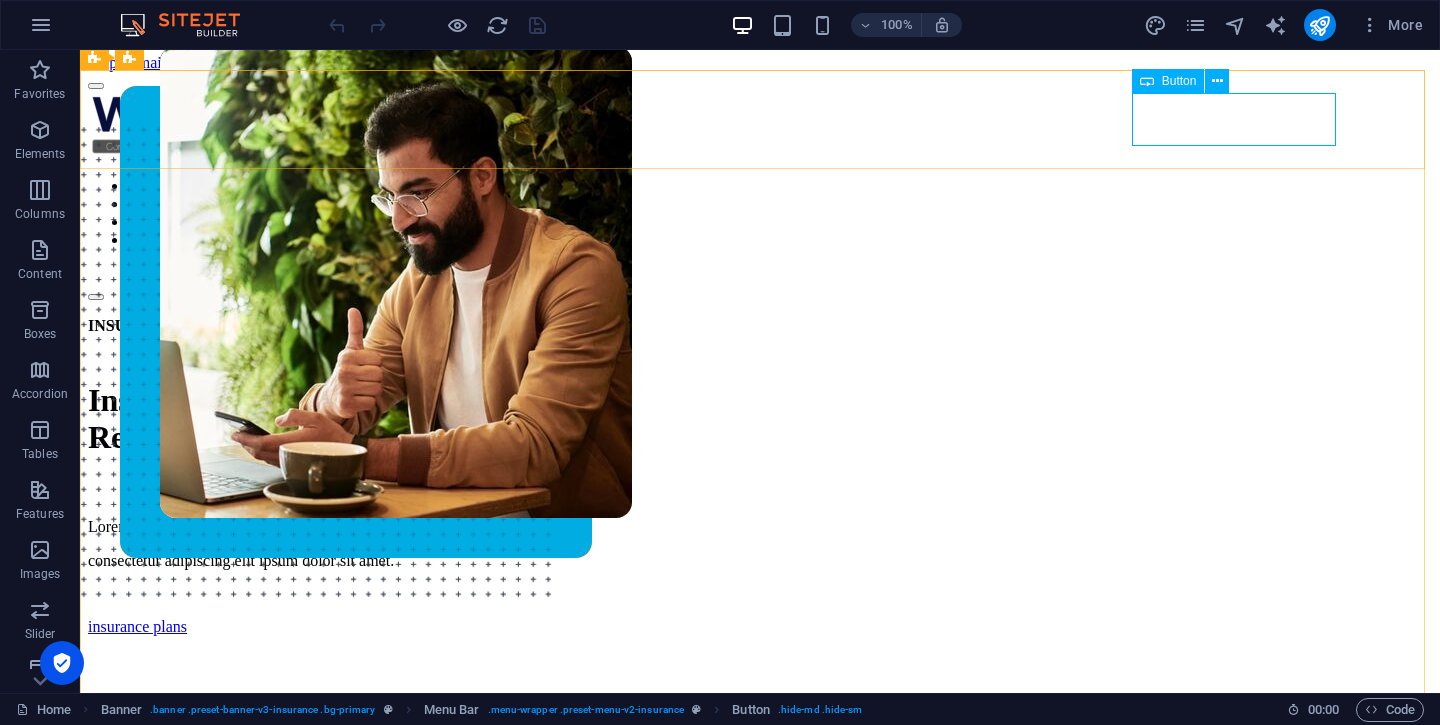 click on "Button" at bounding box center (1179, 81) 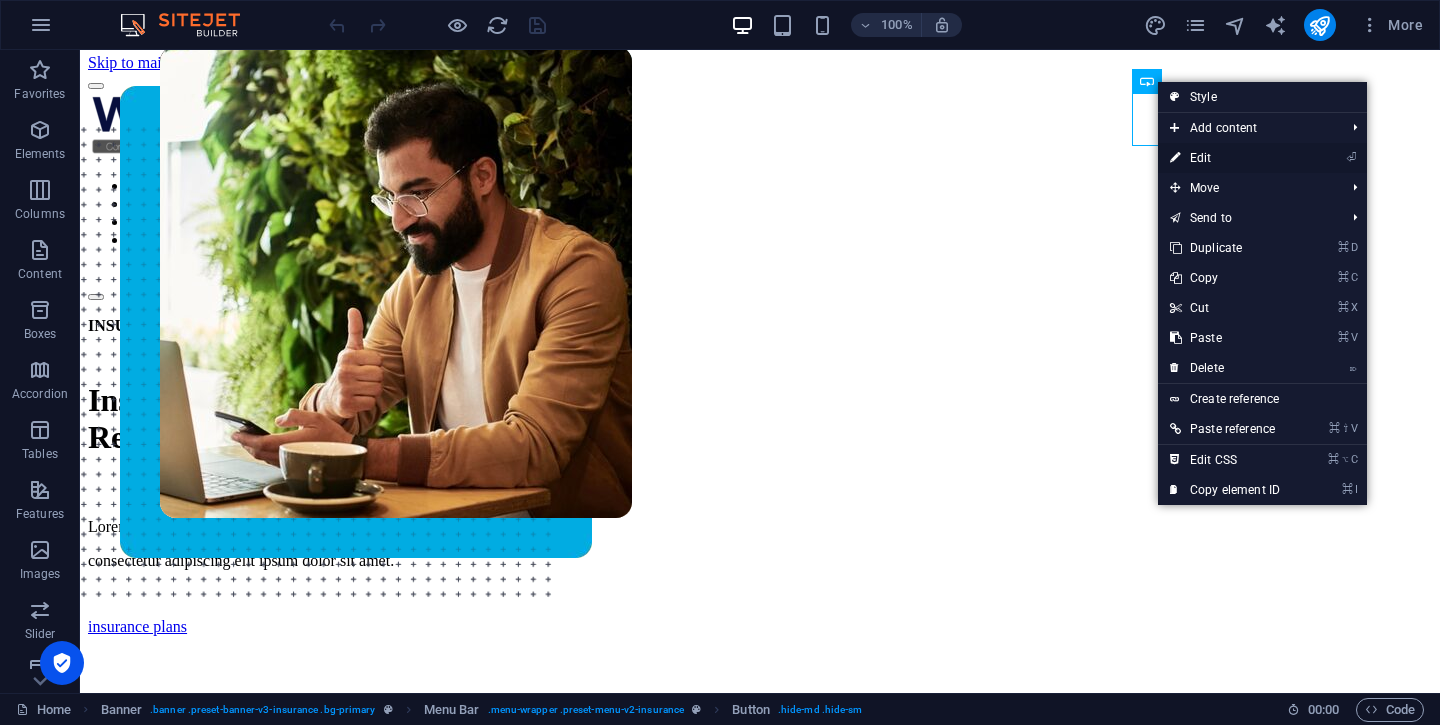 click on "⏎  Edit" at bounding box center [1225, 158] 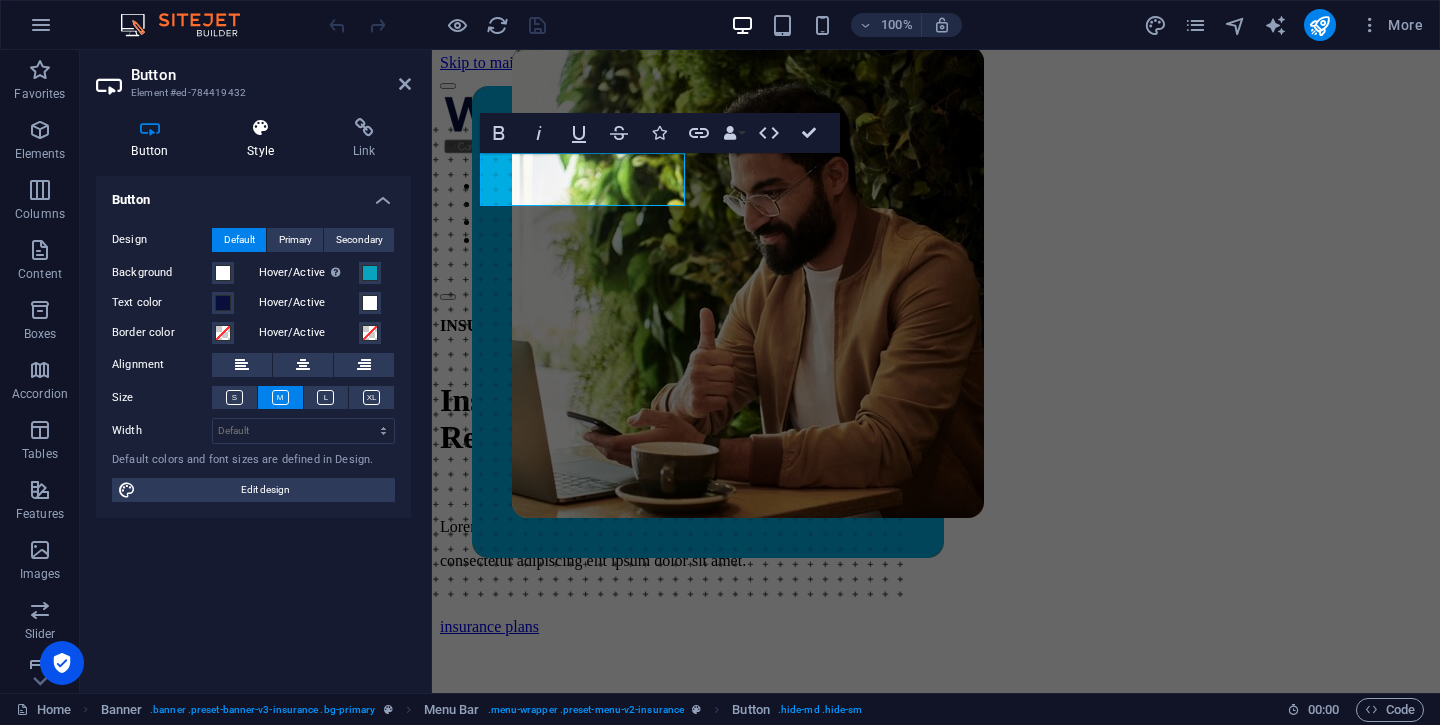 click at bounding box center [261, 128] 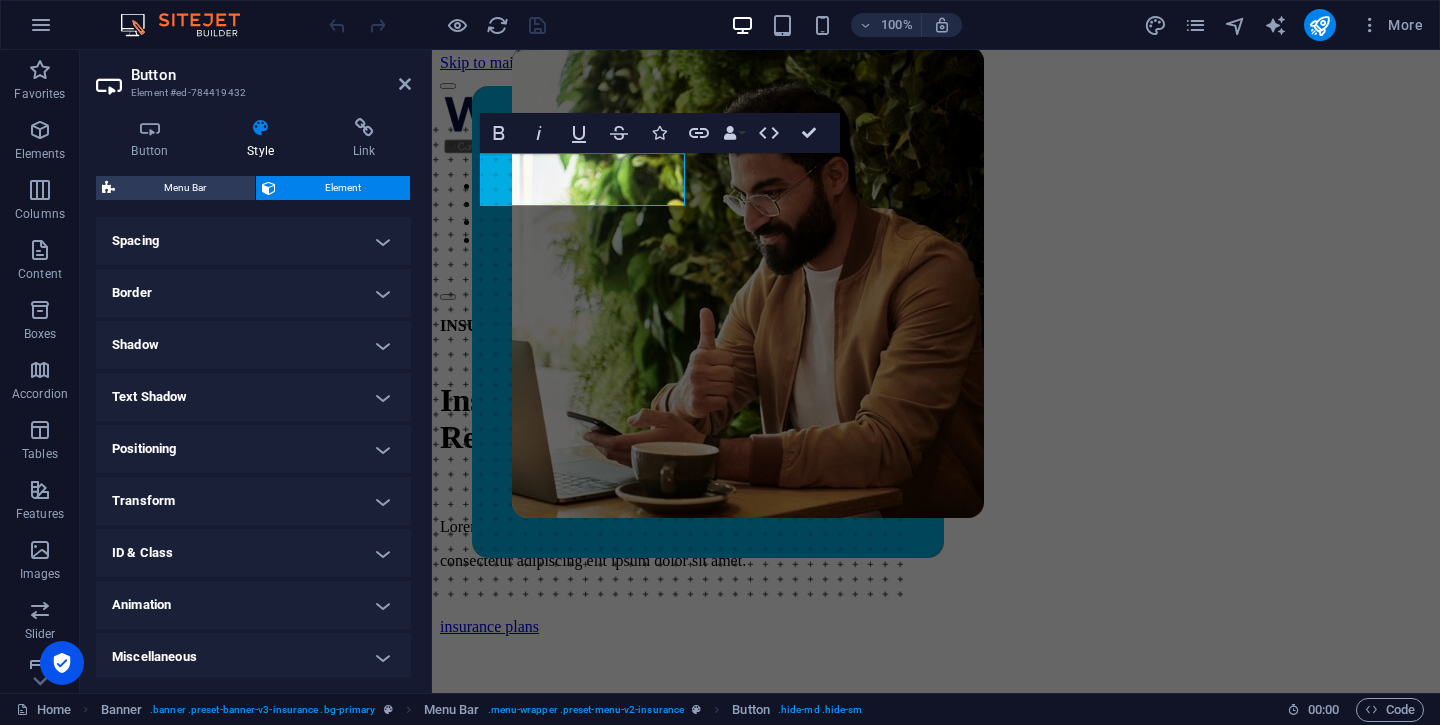 scroll, scrollTop: 0, scrollLeft: 0, axis: both 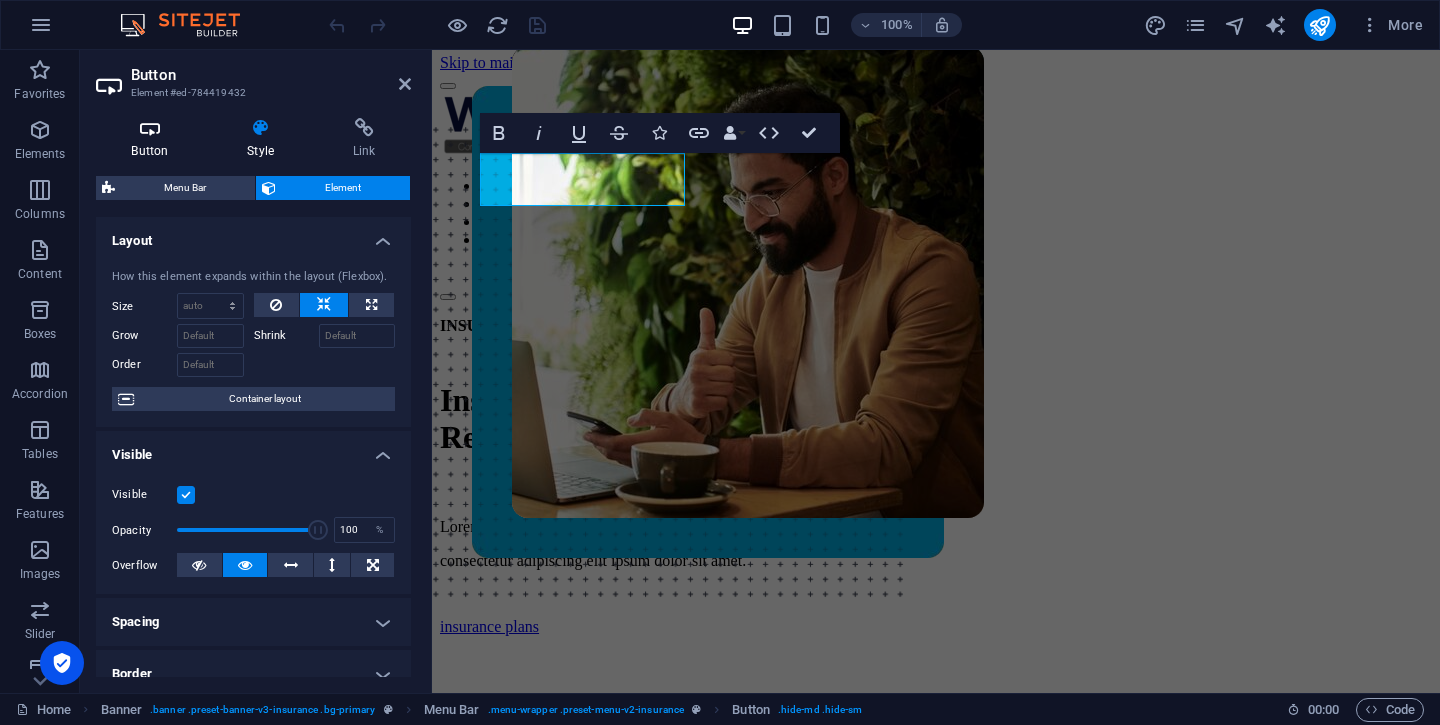 click on "Button" at bounding box center [154, 139] 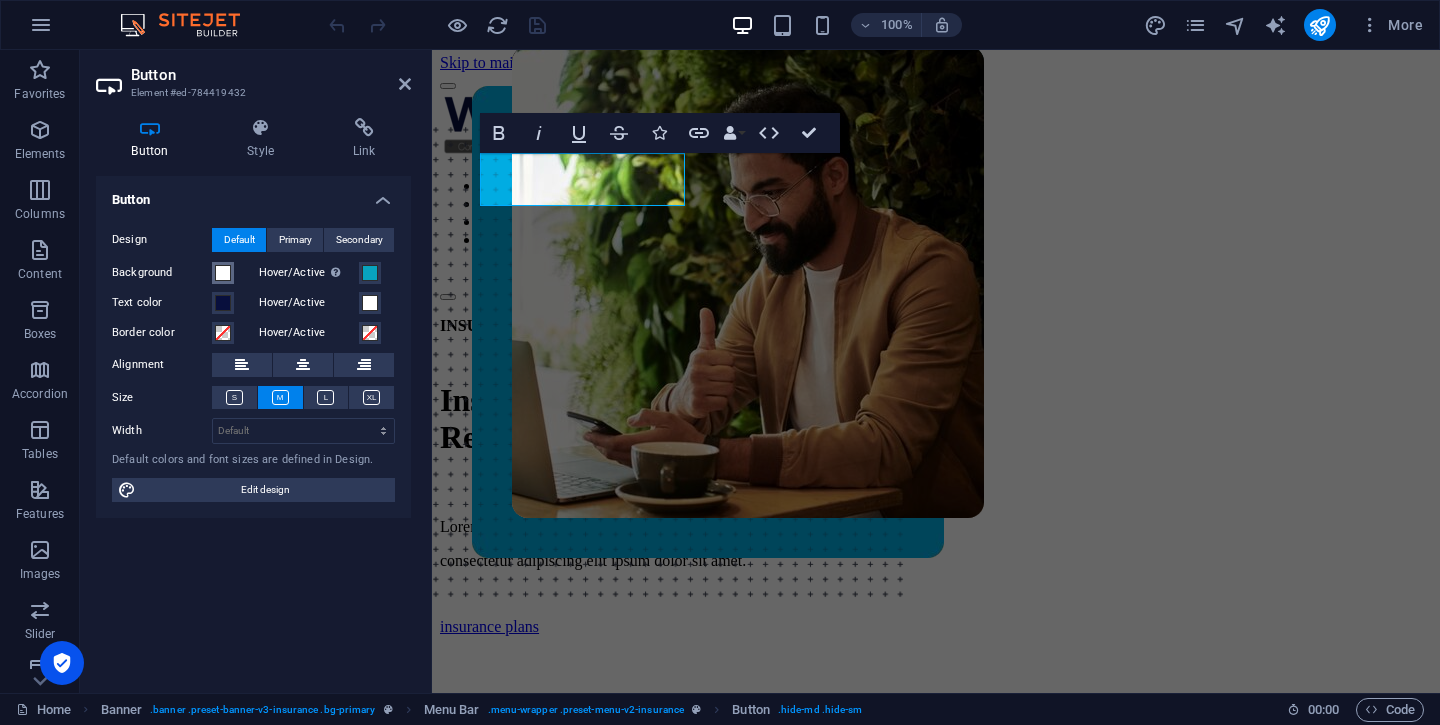 click at bounding box center (223, 273) 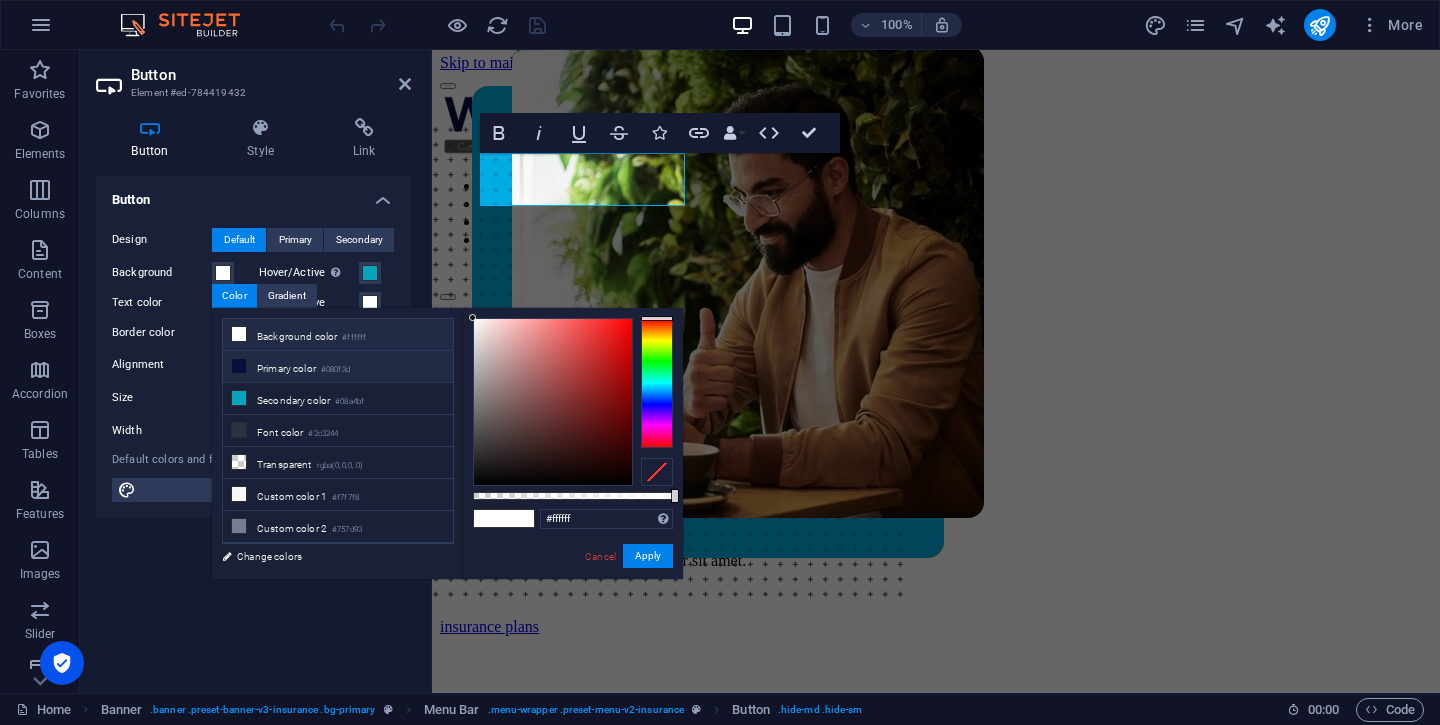 click on "Primary color
#080f3d" at bounding box center [338, 367] 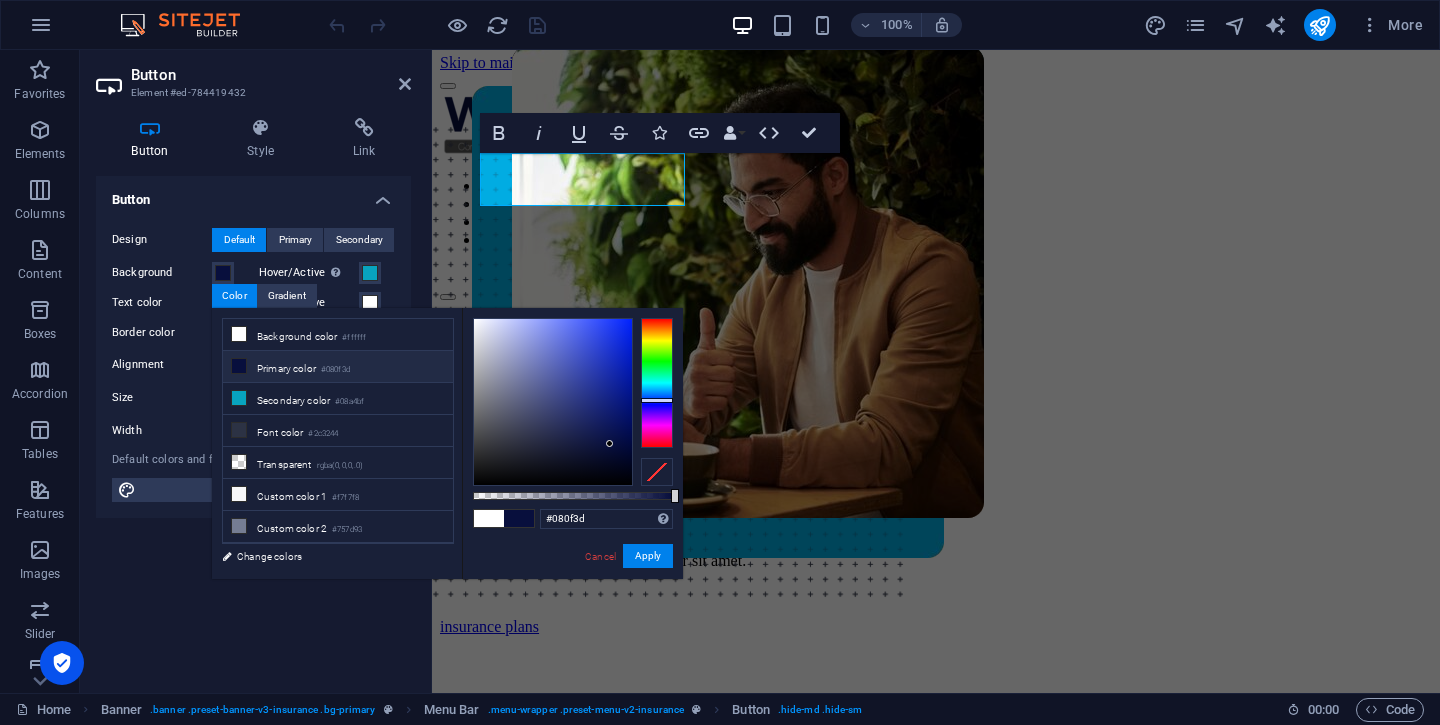 click on "Design Default Primary Secondary Background Hover/Active Switch to preview mode to test the active/hover state Text color Hover/Active Border color Hover/Active Alignment Size Width Default px rem % em vh vw Default colors and font sizes are defined in Design. Edit design" at bounding box center [253, 365] 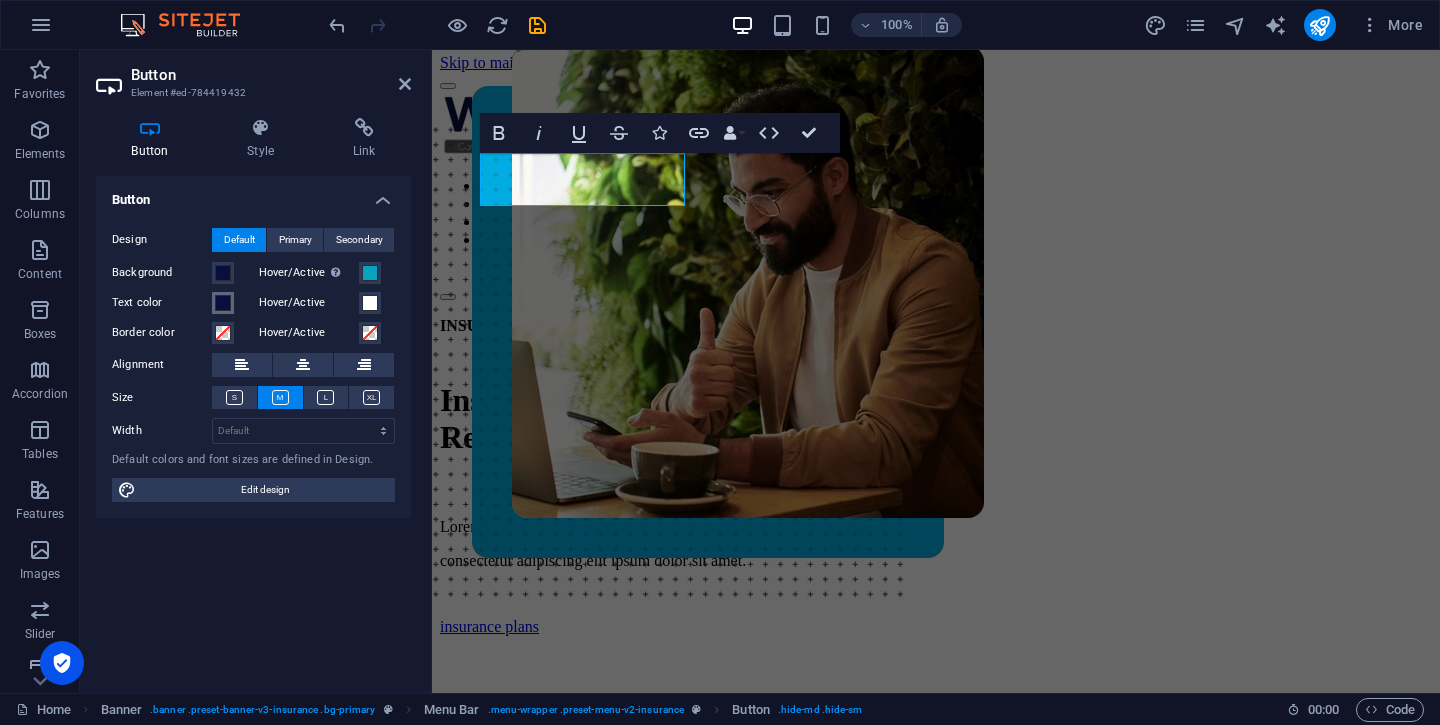 click at bounding box center (223, 303) 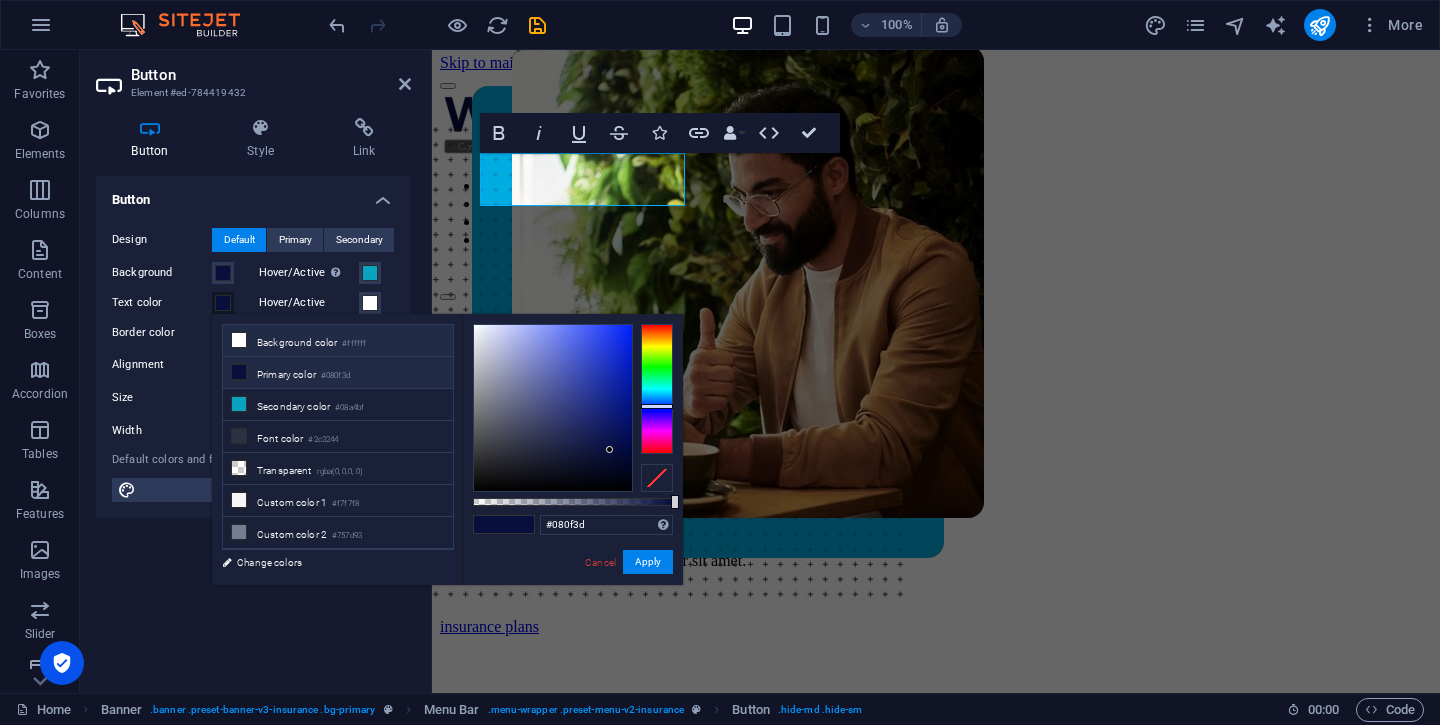 click on "Background color
#ffffff" at bounding box center (338, 341) 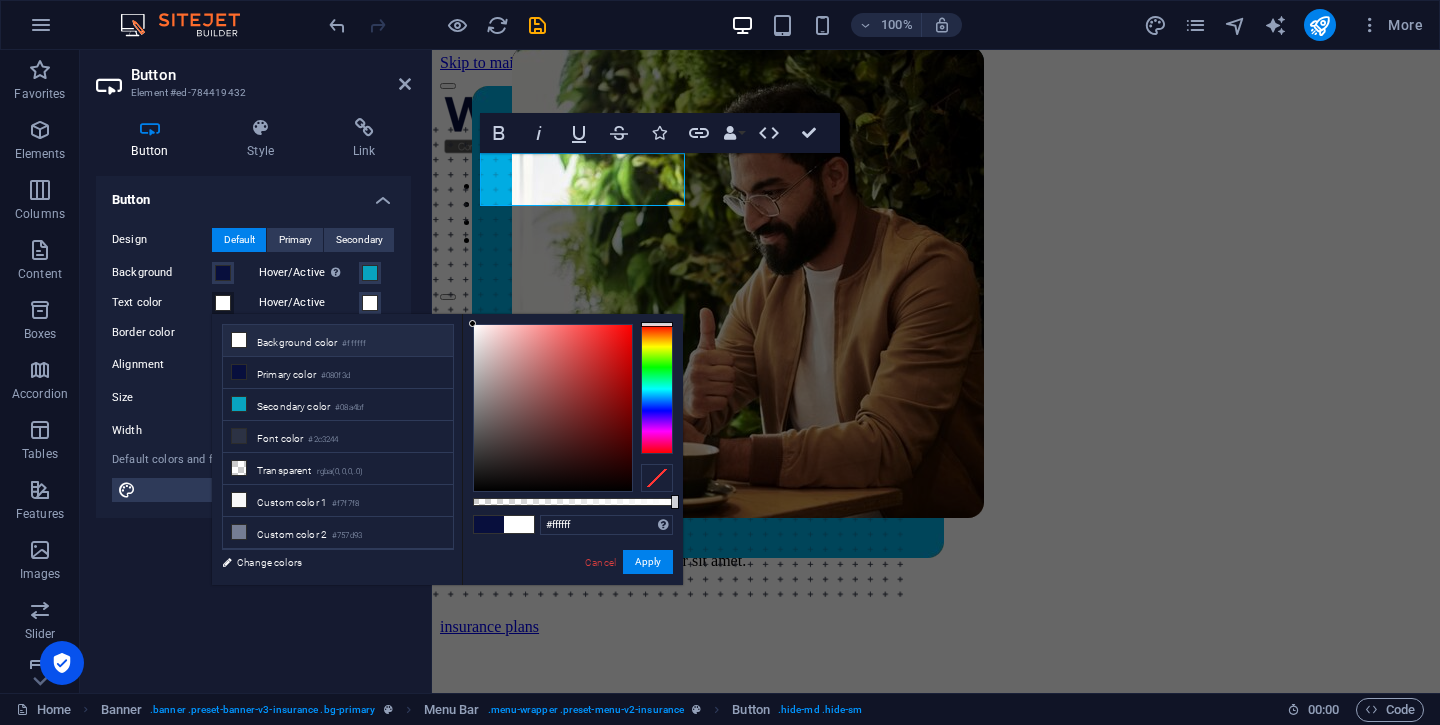 click on "Border color" at bounding box center (162, 333) 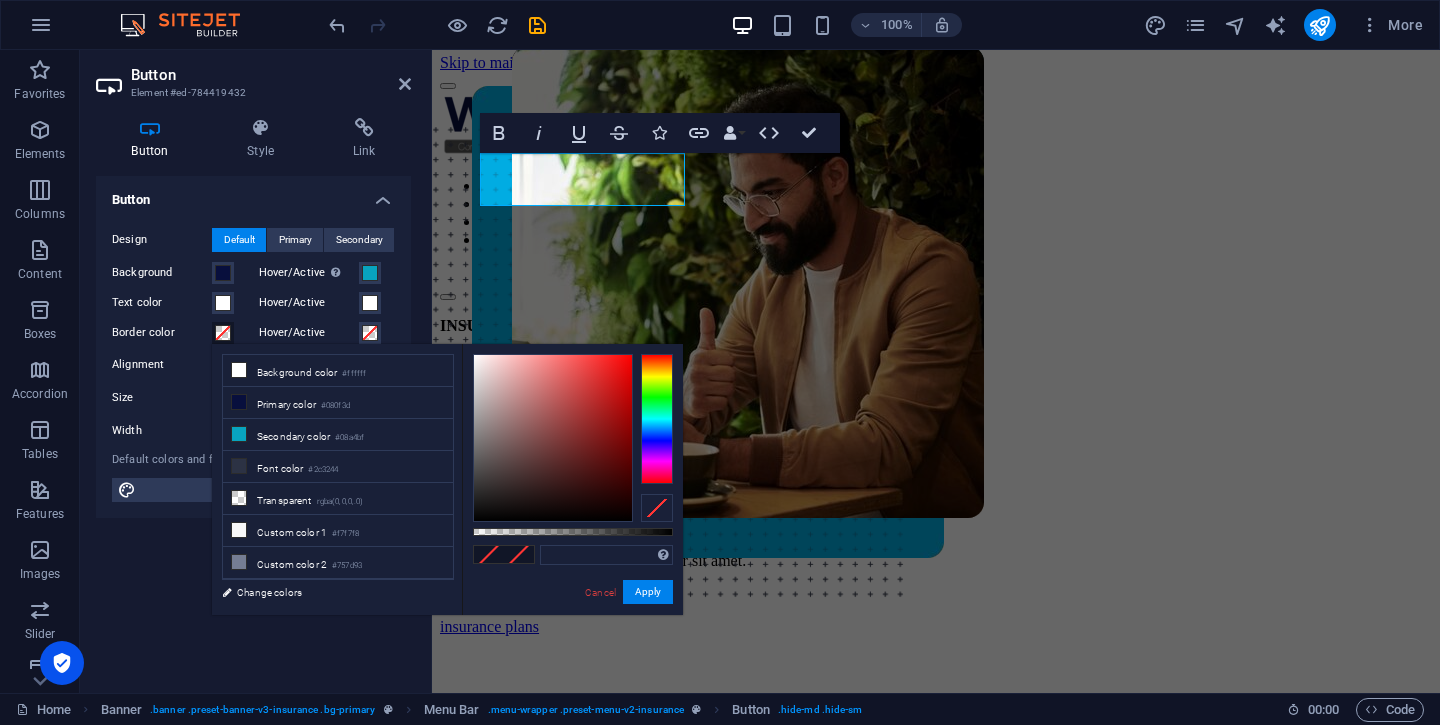 click on "Design Default Primary Secondary Background Hover/Active Switch to preview mode to test the active/hover state Text color Hover/Active Border color Hover/Active Alignment Size Width Default px rem % em vh vw Default colors and font sizes are defined in Design. Edit design" at bounding box center [253, 365] 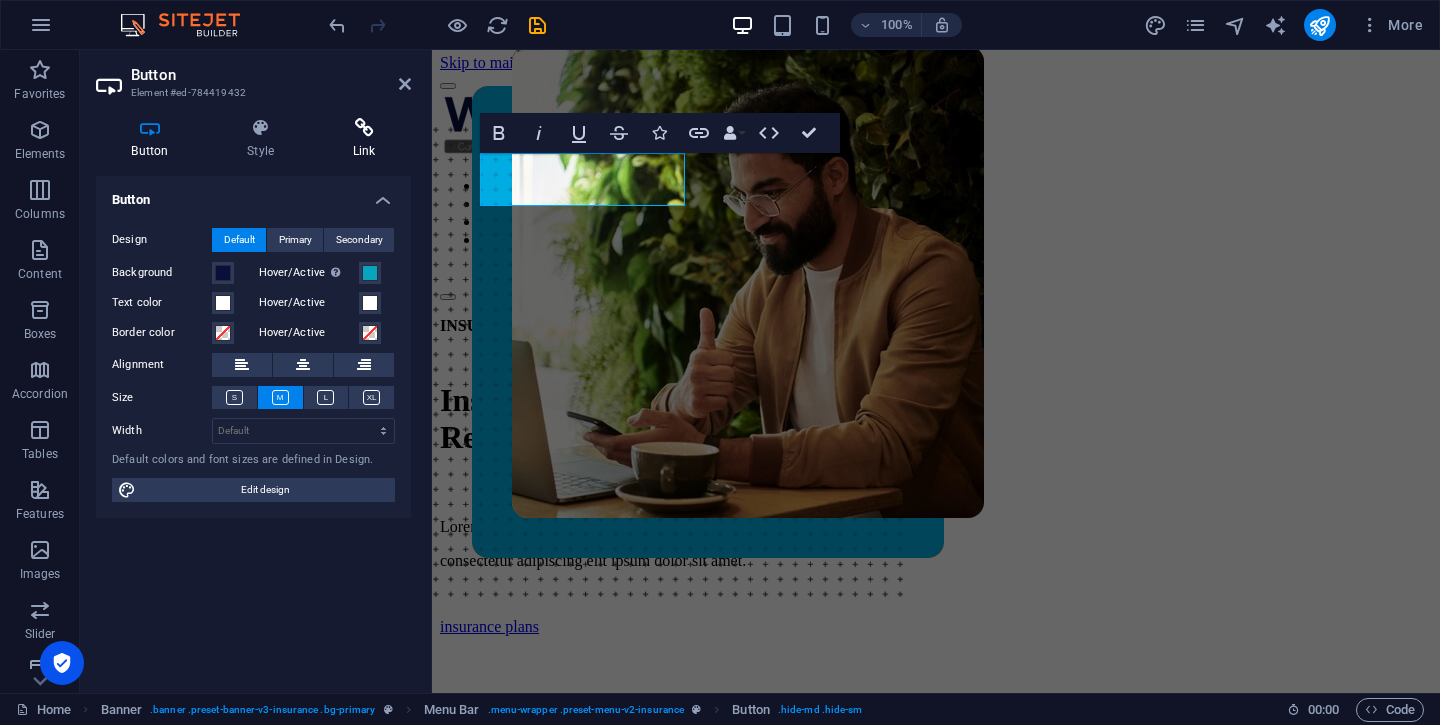 click at bounding box center [364, 128] 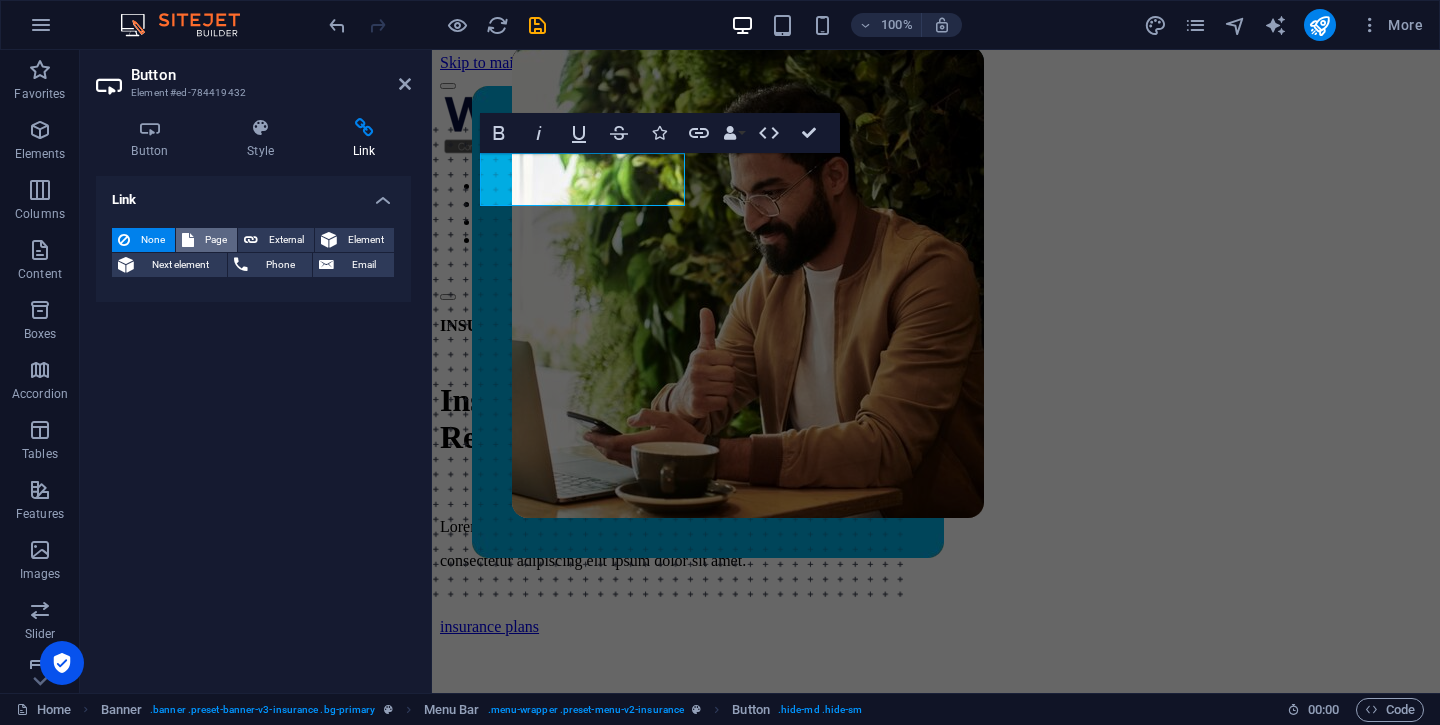 click on "Page" at bounding box center (215, 240) 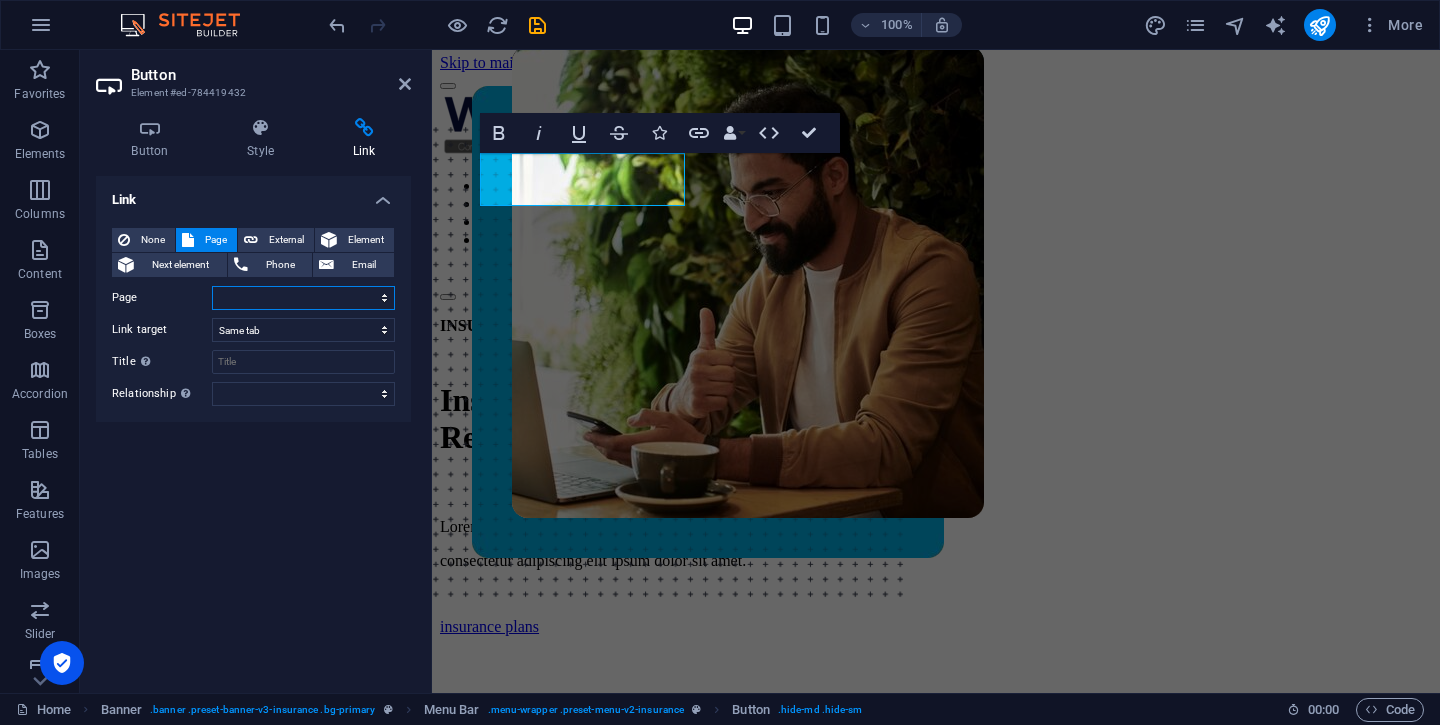 click on "Home About Services News Contact Legal Notice Privacy" at bounding box center [303, 298] 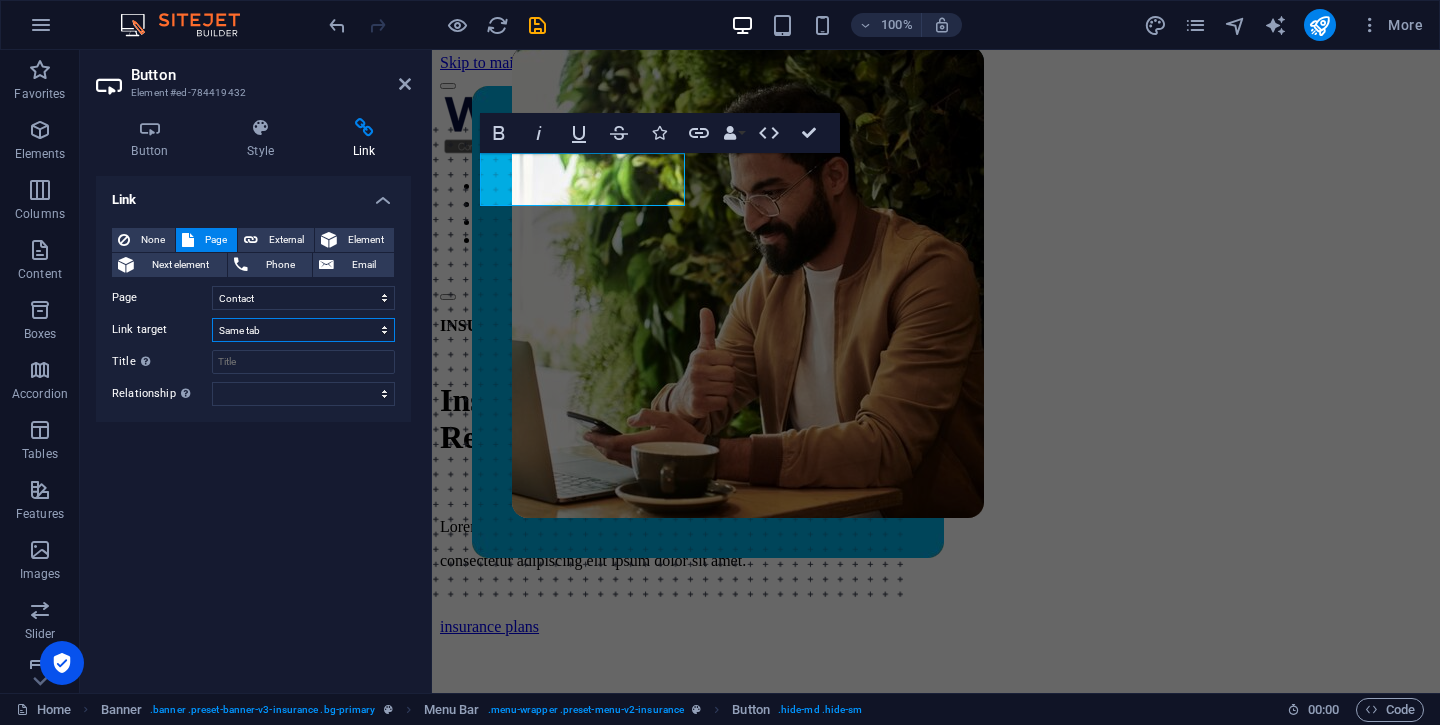 click on "New tab Same tab Overlay" at bounding box center (303, 330) 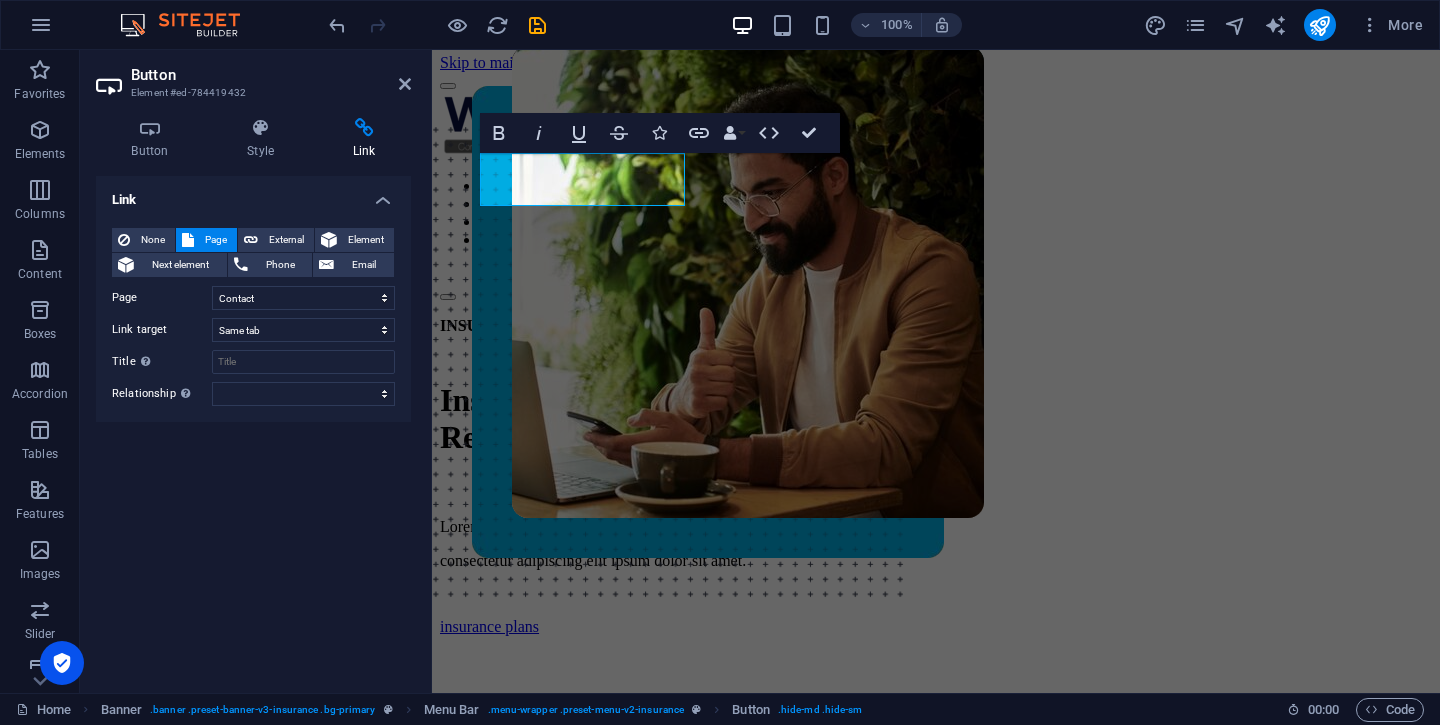 click on "Link None Page External Element Next element Phone Email Page Home About Services News Contact Legal Notice Privacy Element
URL Phone Email Link target New tab Same tab Overlay Title Additional link description, should not be the same as the link text. The title is most often shown as a tooltip text when the mouse moves over the element. Leave empty if uncertain. Relationship Sets the  relationship of this link to the link target . For example, the value "nofollow" instructs search engines not to follow the link. Can be left empty. alternate author bookmark external help license next nofollow noreferrer noopener prev search tag" at bounding box center [253, 426] 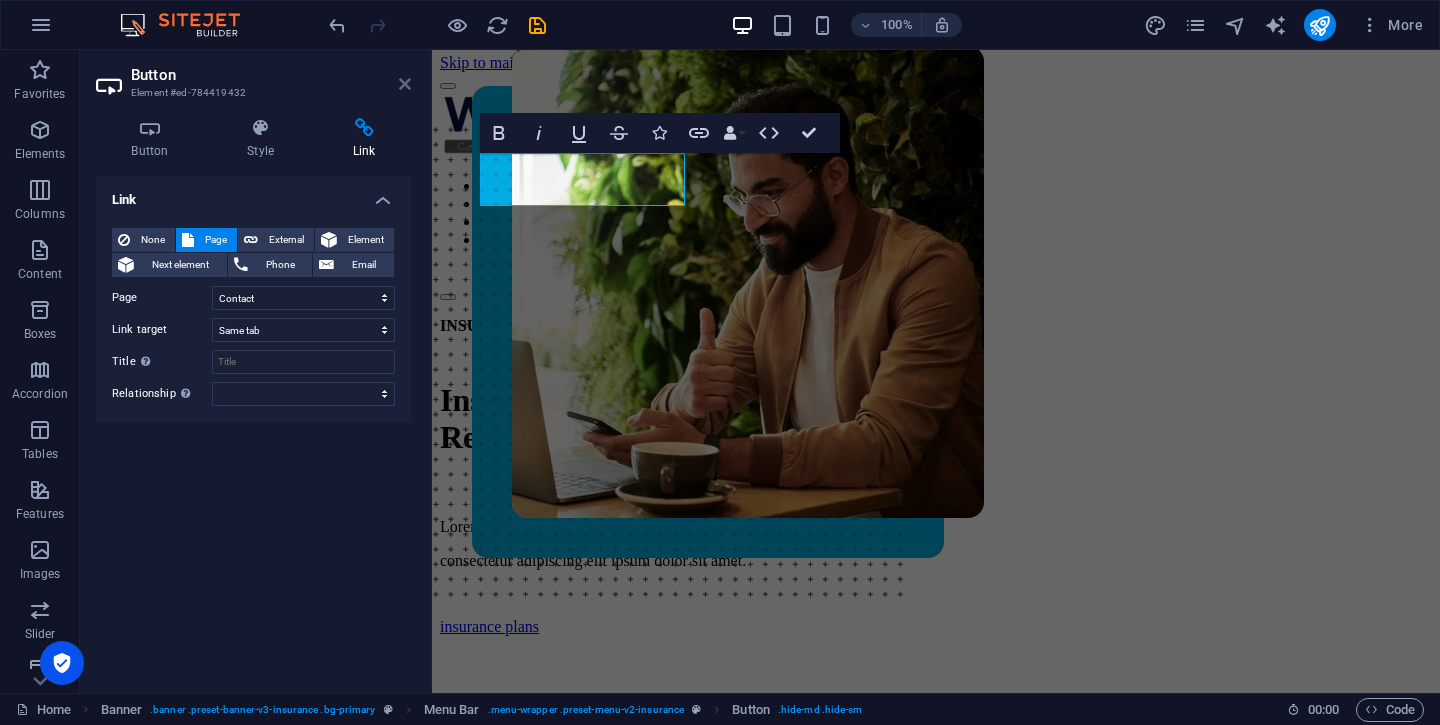 click at bounding box center (405, 84) 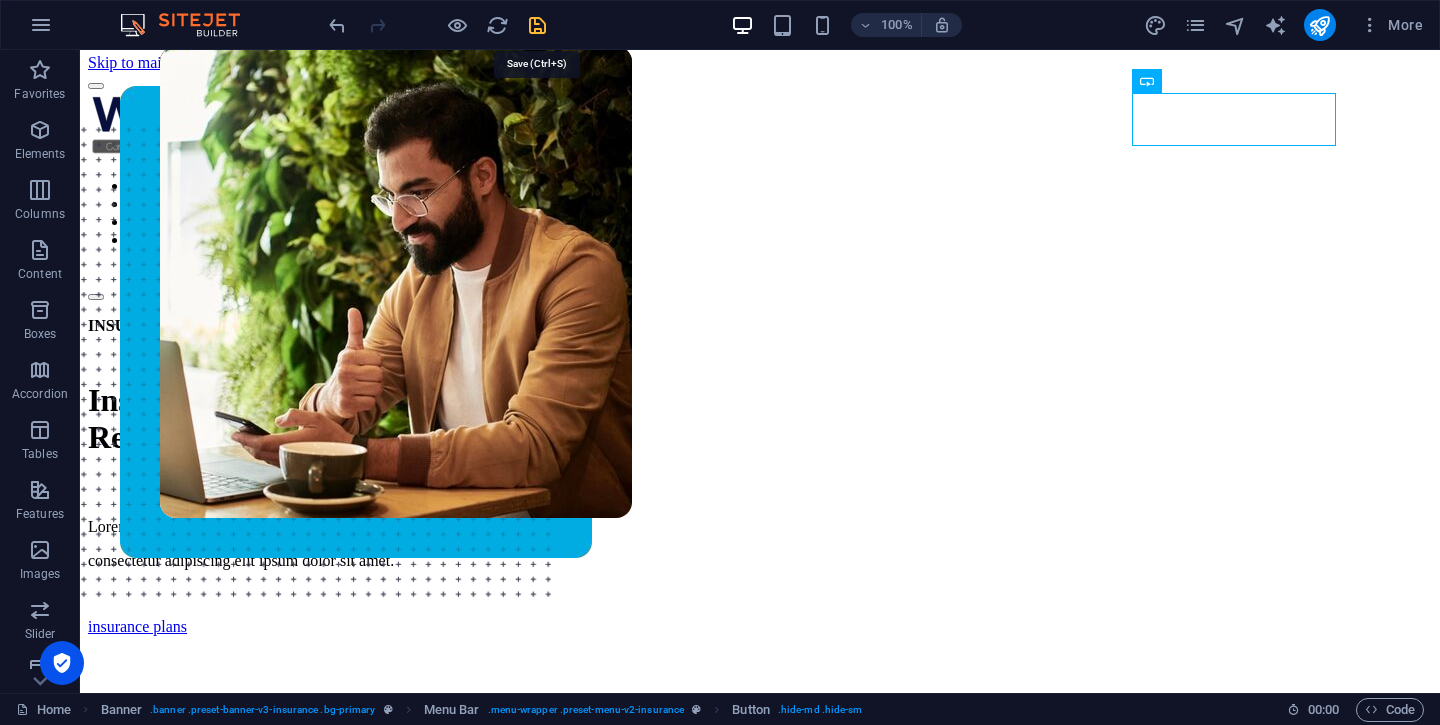 click at bounding box center [537, 25] 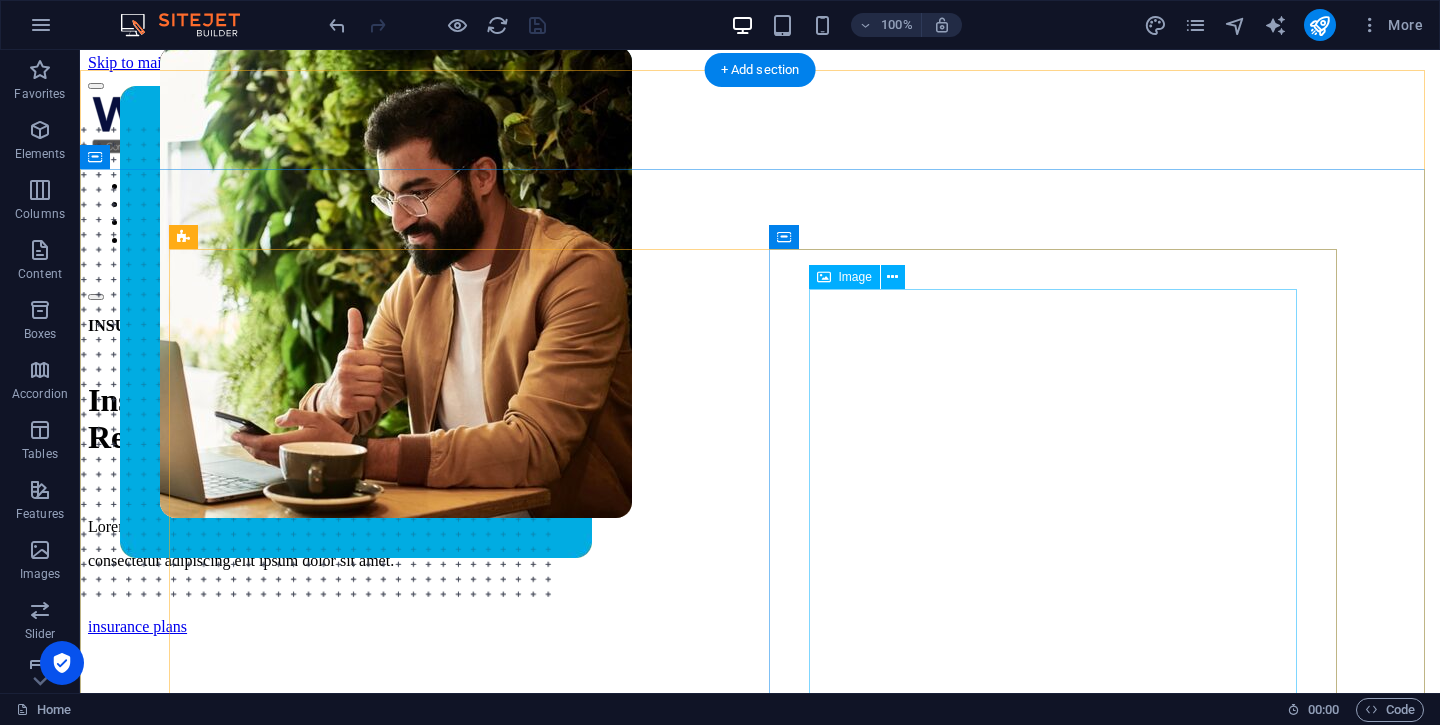 click at bounding box center [760, 367] 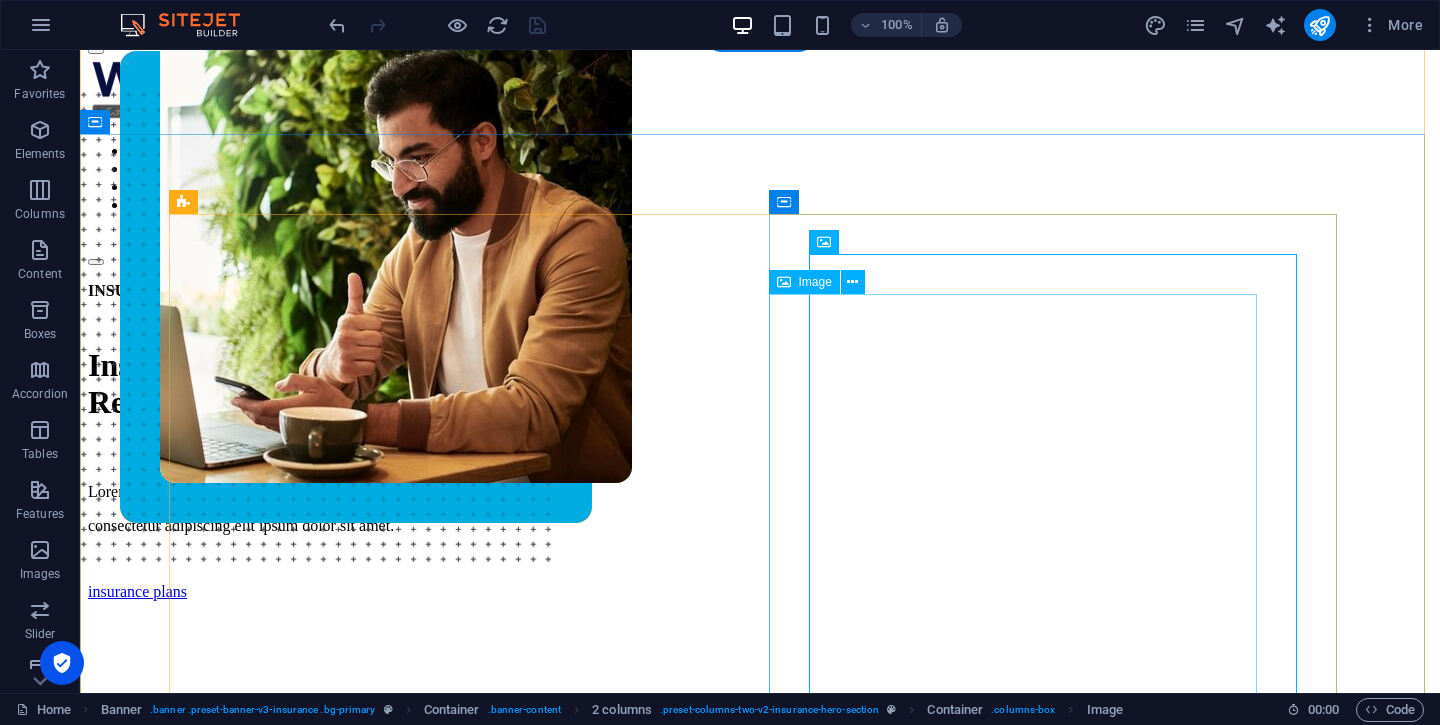scroll, scrollTop: 43, scrollLeft: 0, axis: vertical 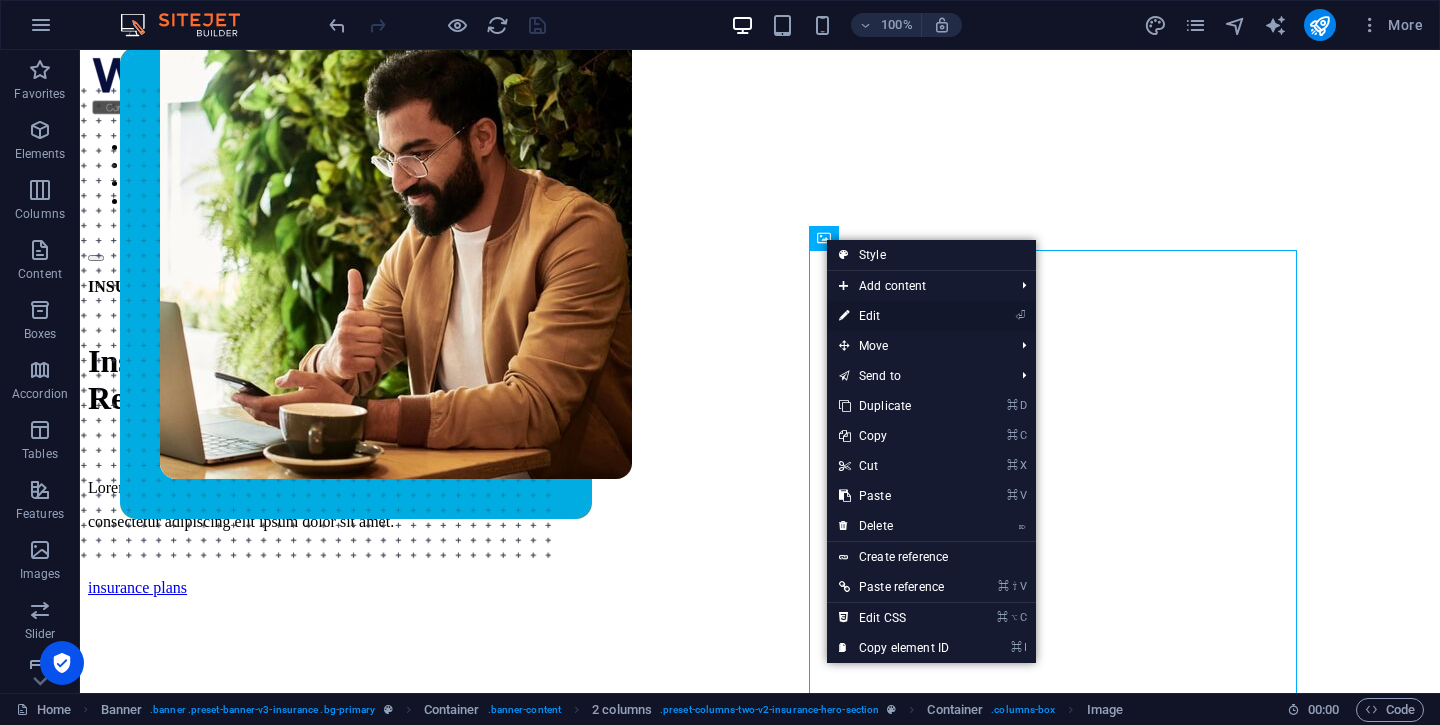 click on "⏎  Edit" at bounding box center (894, 316) 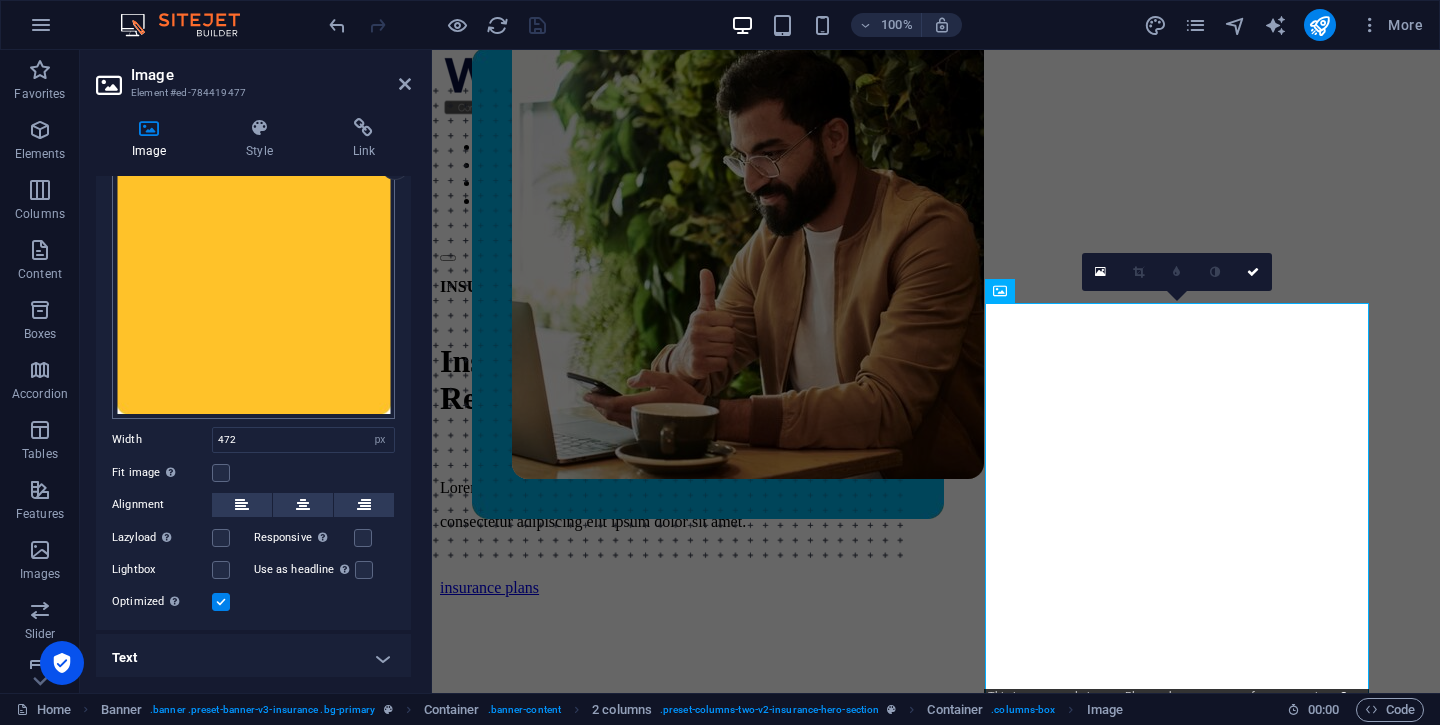 scroll, scrollTop: 93, scrollLeft: 0, axis: vertical 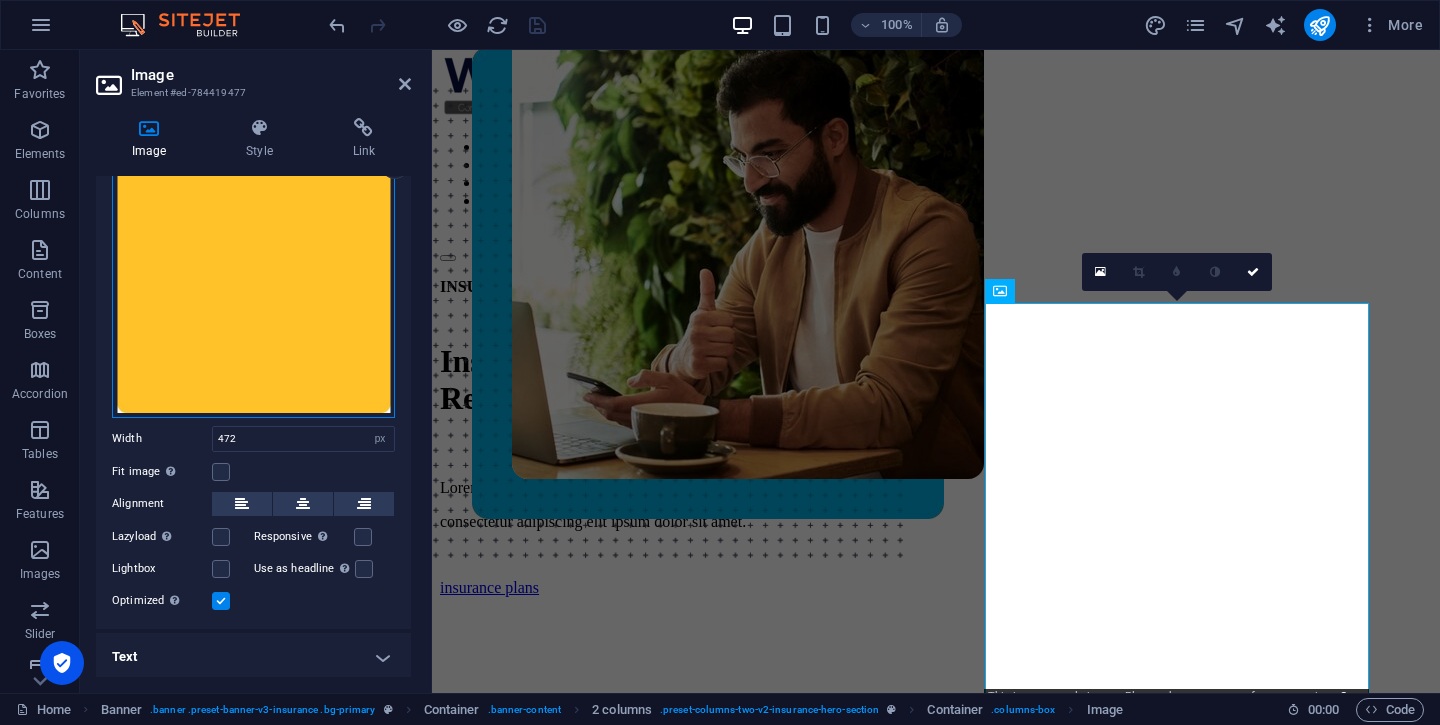 click on "Drag files here, click to choose files or select files from Files or our free stock photos & videos" at bounding box center (253, 276) 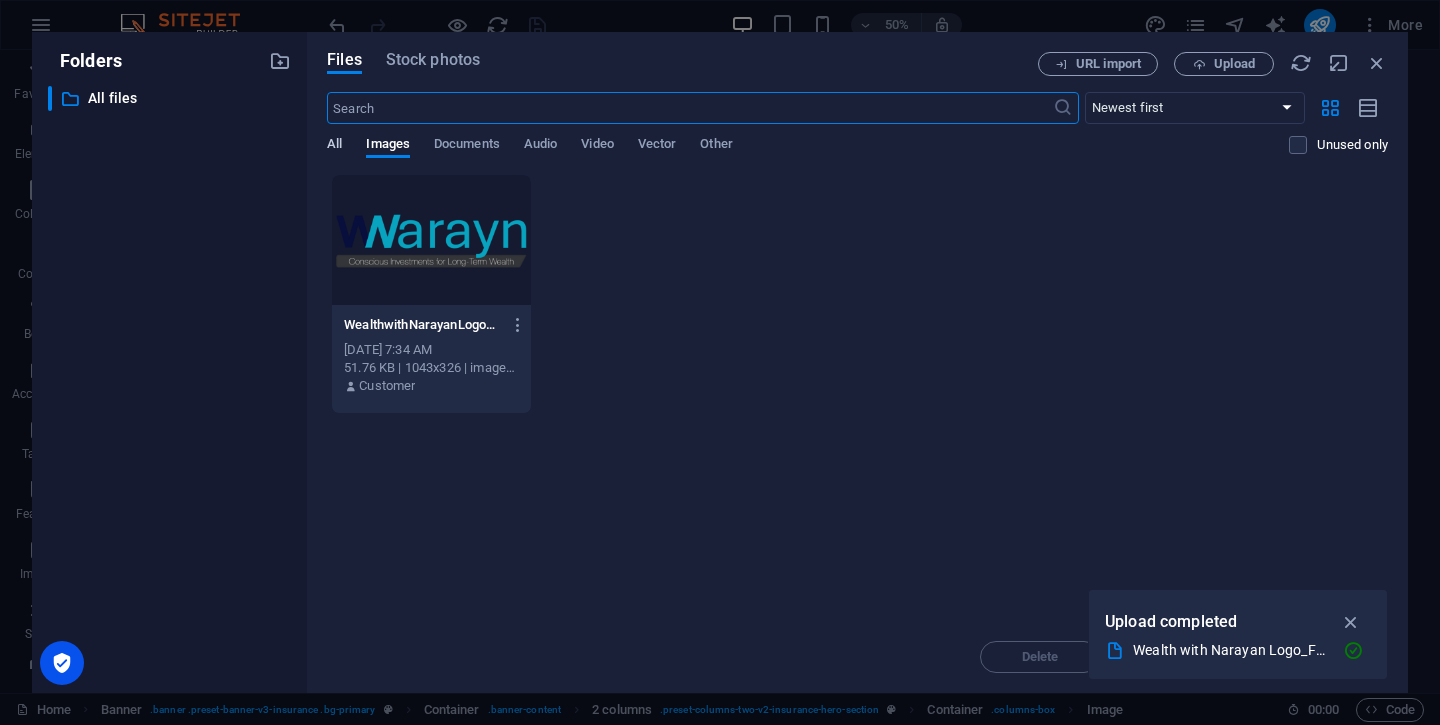 click on "All" at bounding box center [334, 146] 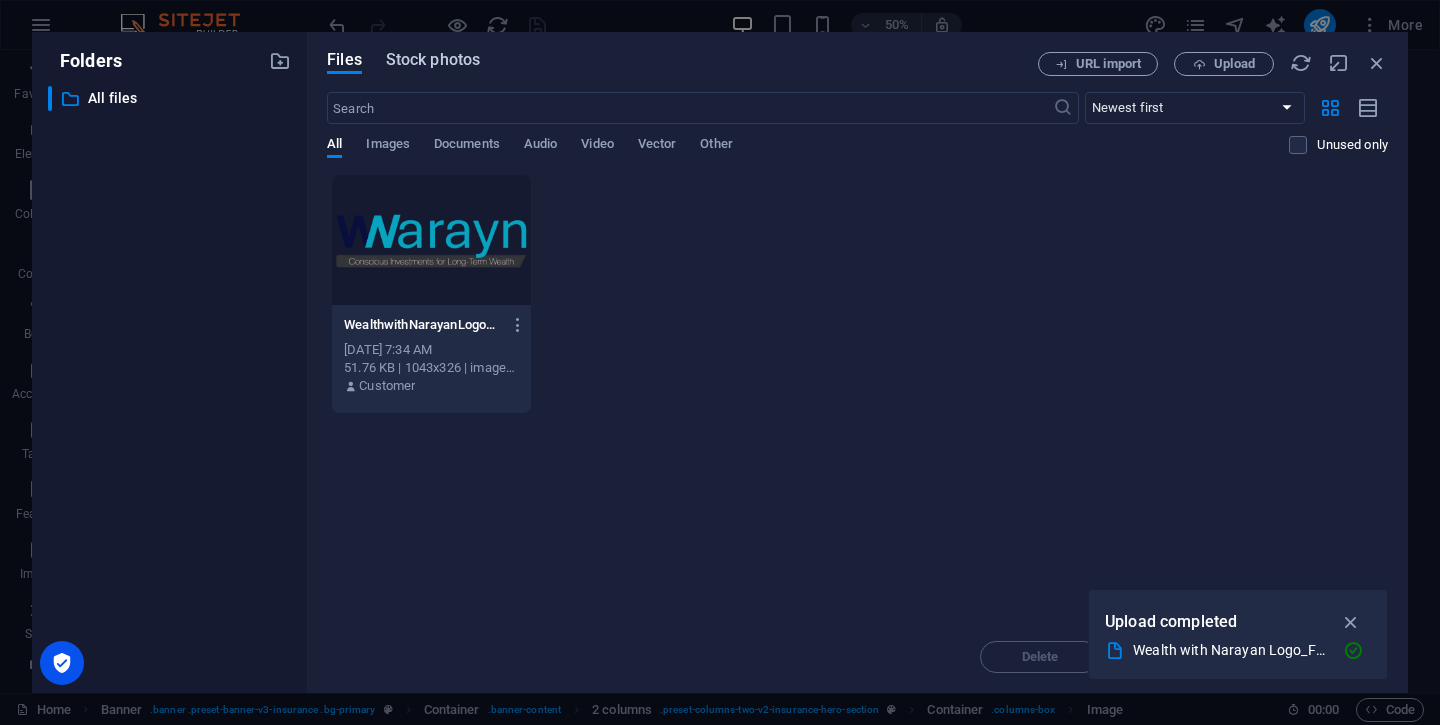 click on "Stock photos" at bounding box center (433, 60) 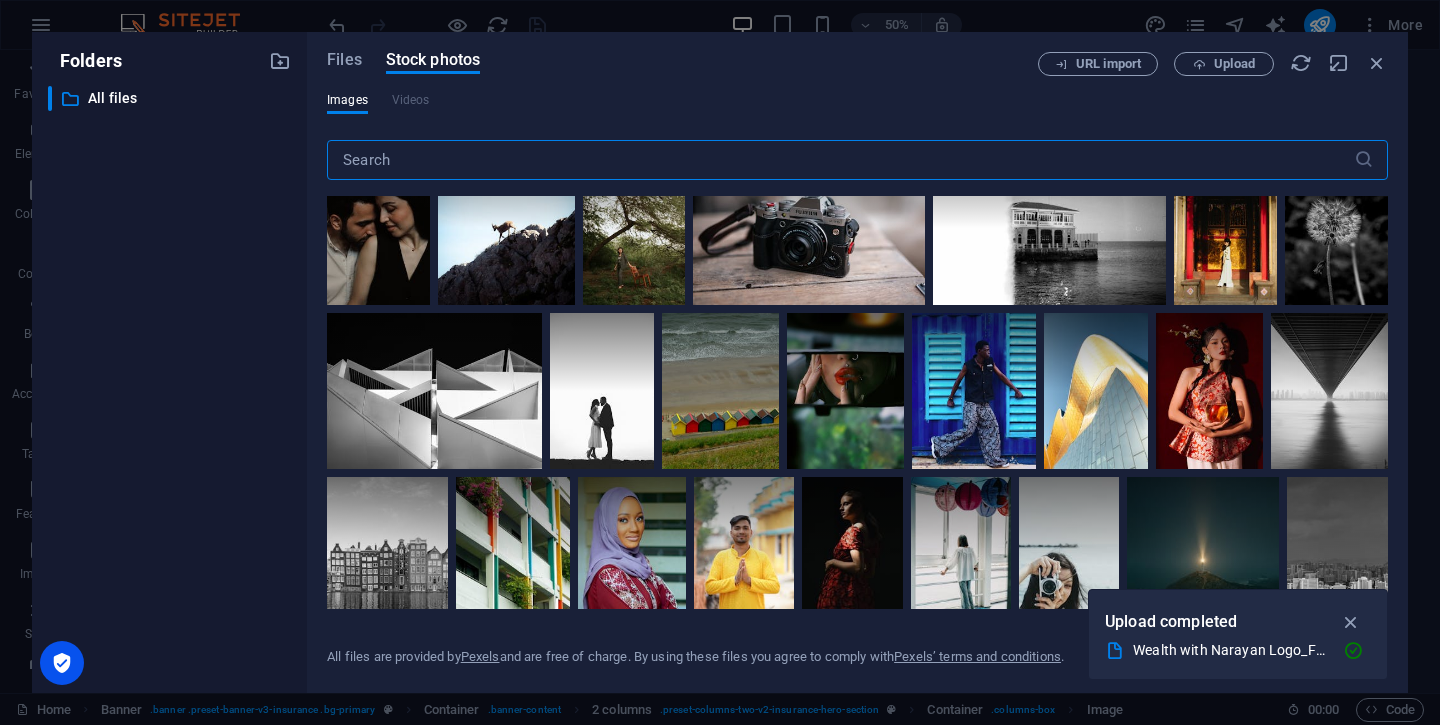 scroll, scrollTop: 0, scrollLeft: 0, axis: both 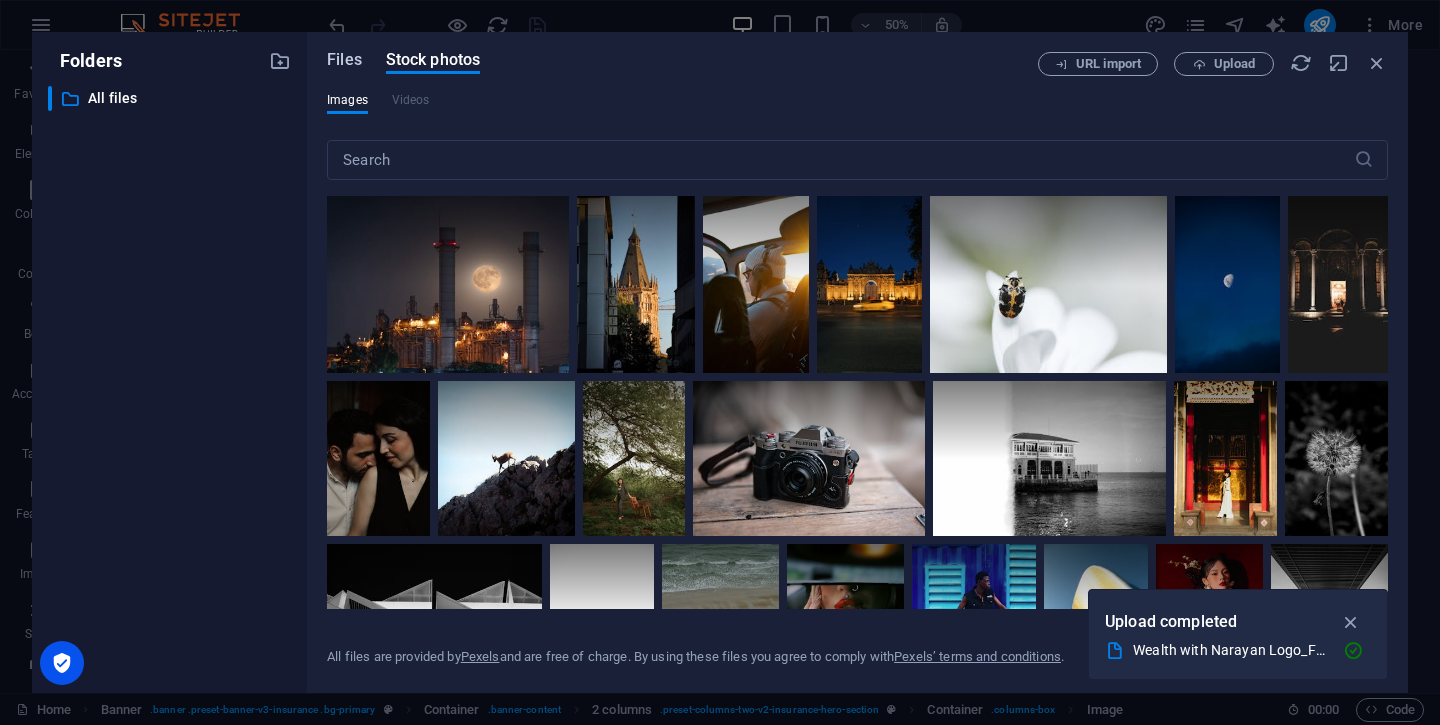 click on "Files" at bounding box center (344, 60) 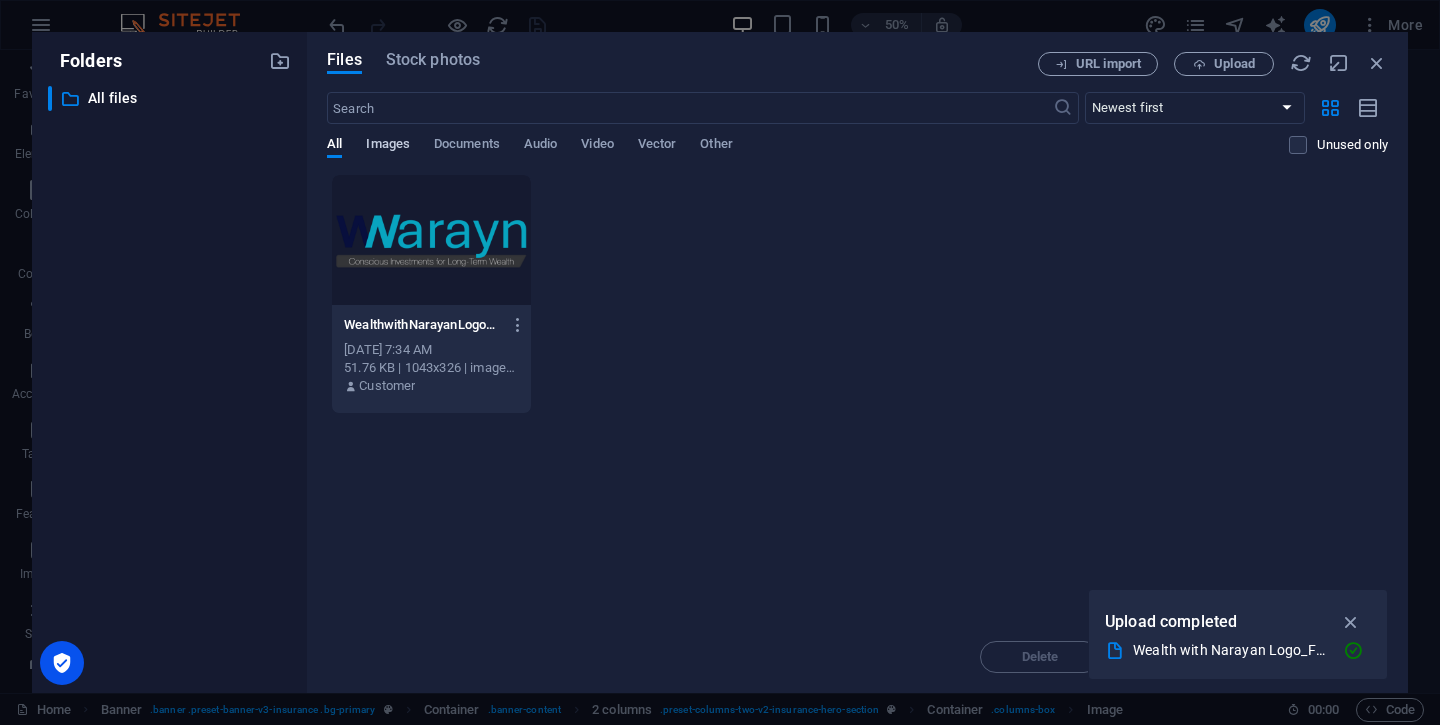 click on "Images" at bounding box center (388, 146) 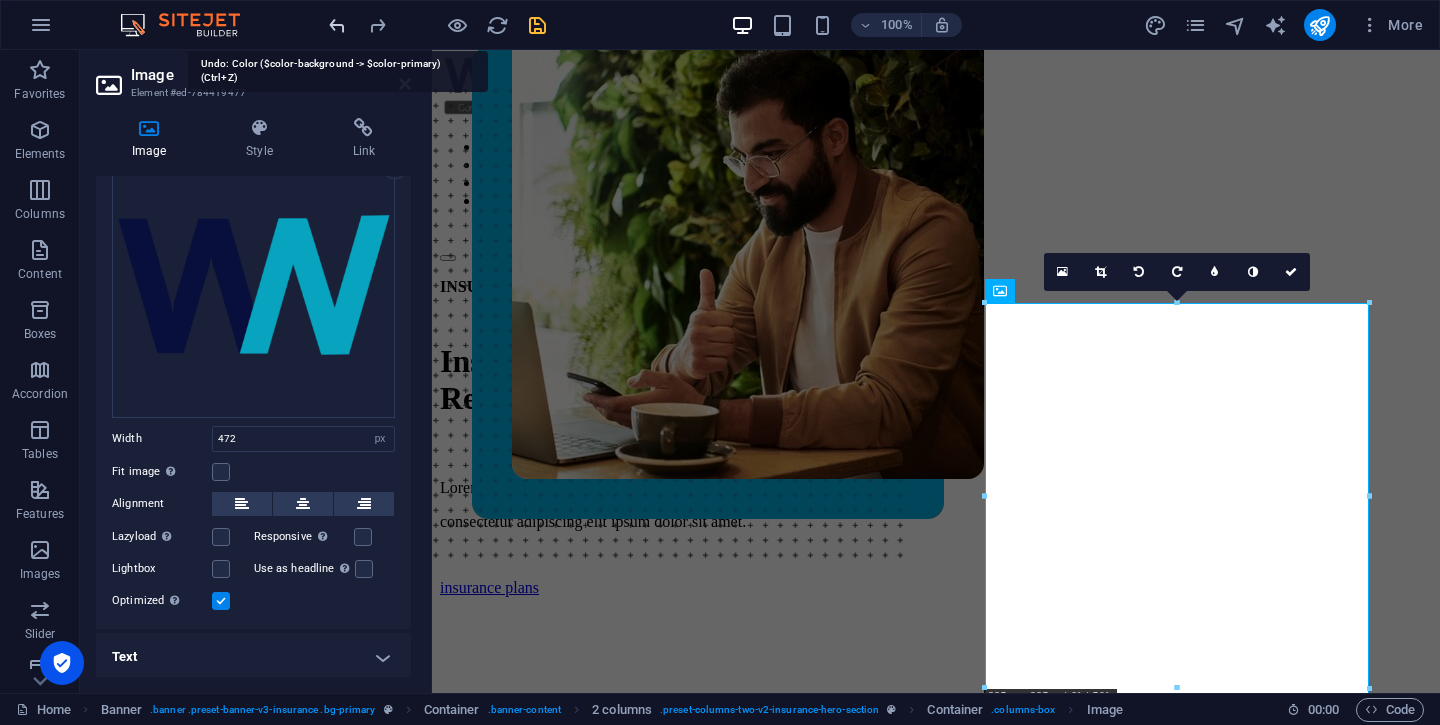 click at bounding box center [337, 25] 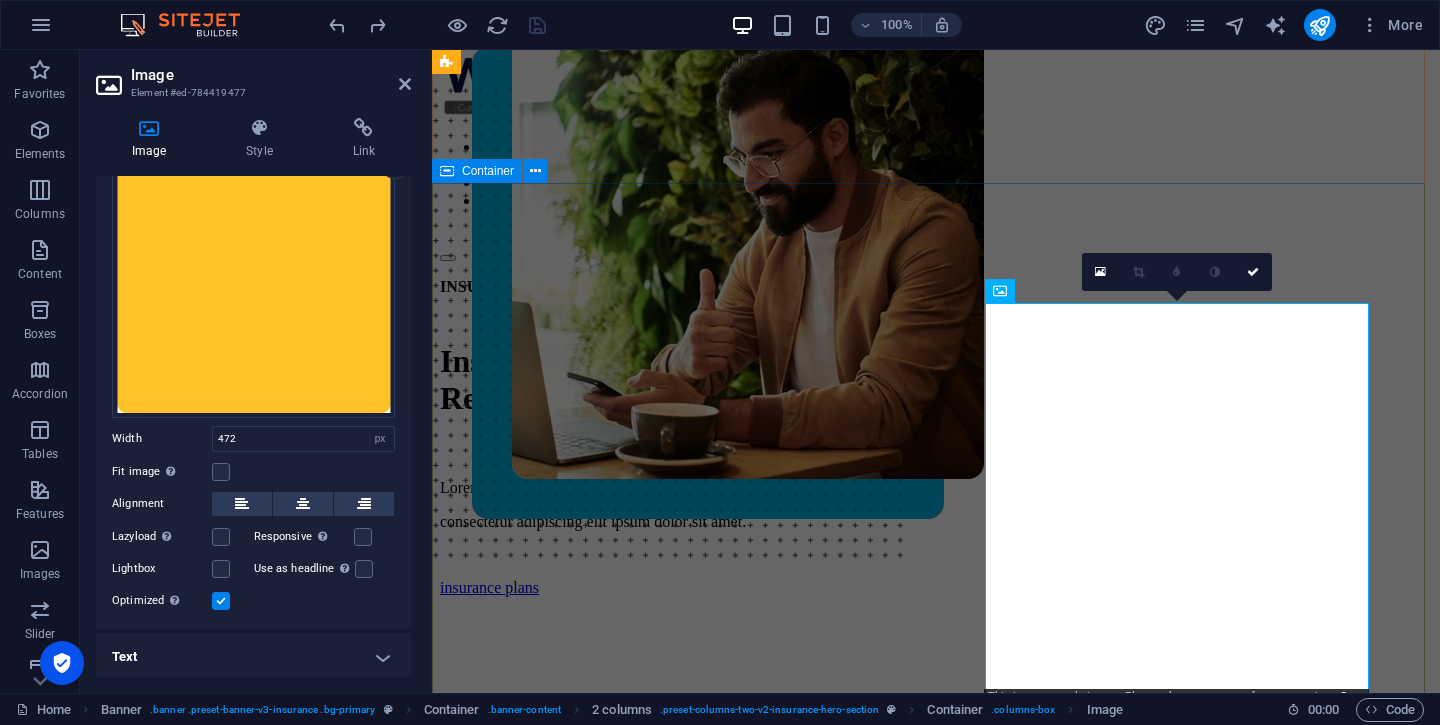 click on "INSURANCE COMPANY Insuring More Responsibly Lorem ipsum dolor sit amet, consectetur adipiss
consectetur adipiscing elit ipsum dolor sit amet. insurance plans" at bounding box center (936, 709) 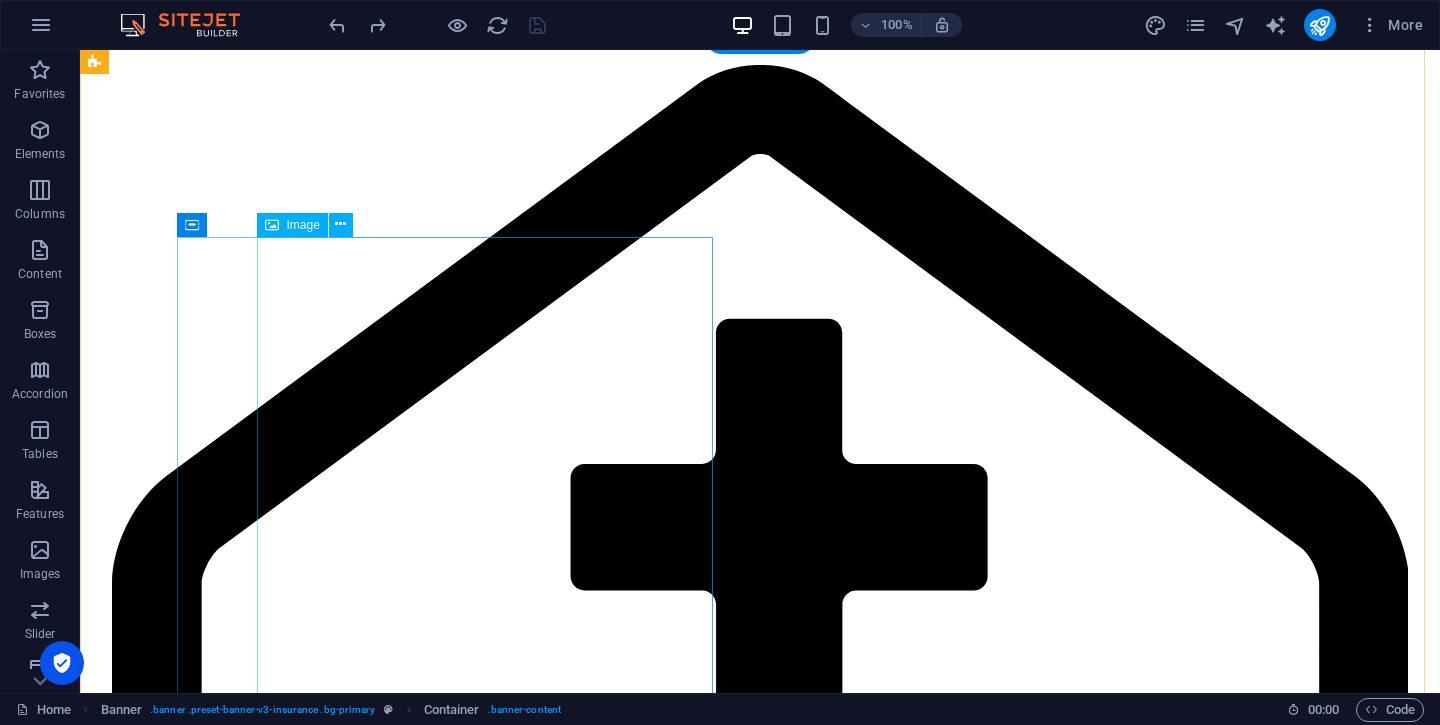 scroll, scrollTop: 2627, scrollLeft: 0, axis: vertical 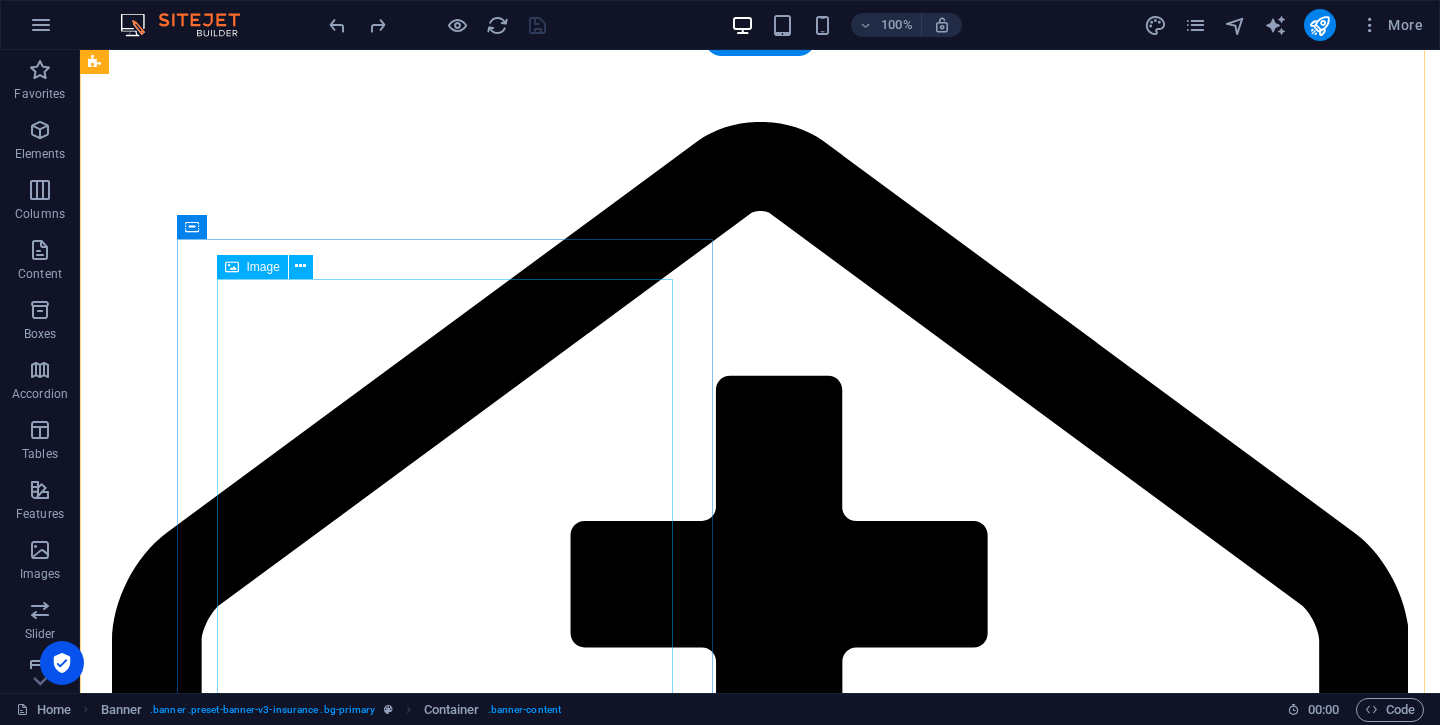 click at bounding box center [760, -2256] 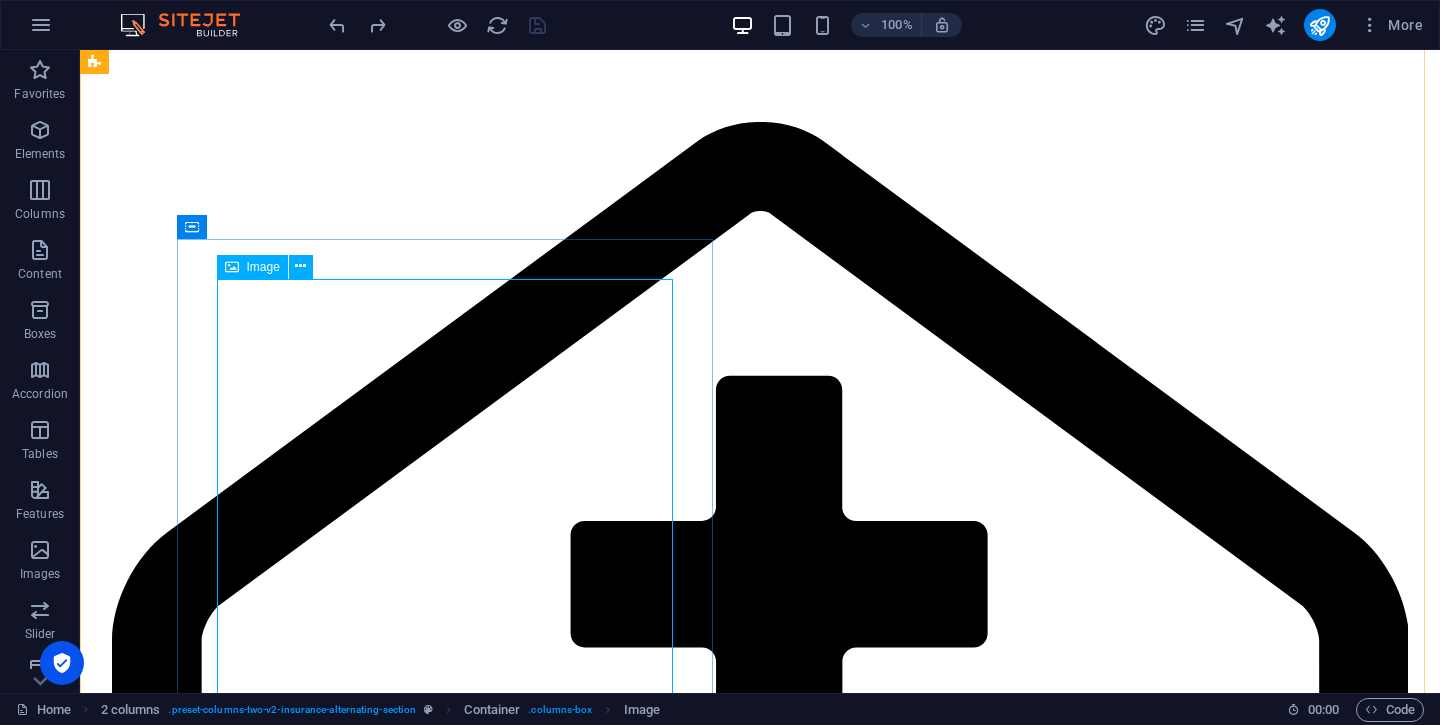 click on "Image" at bounding box center (263, 267) 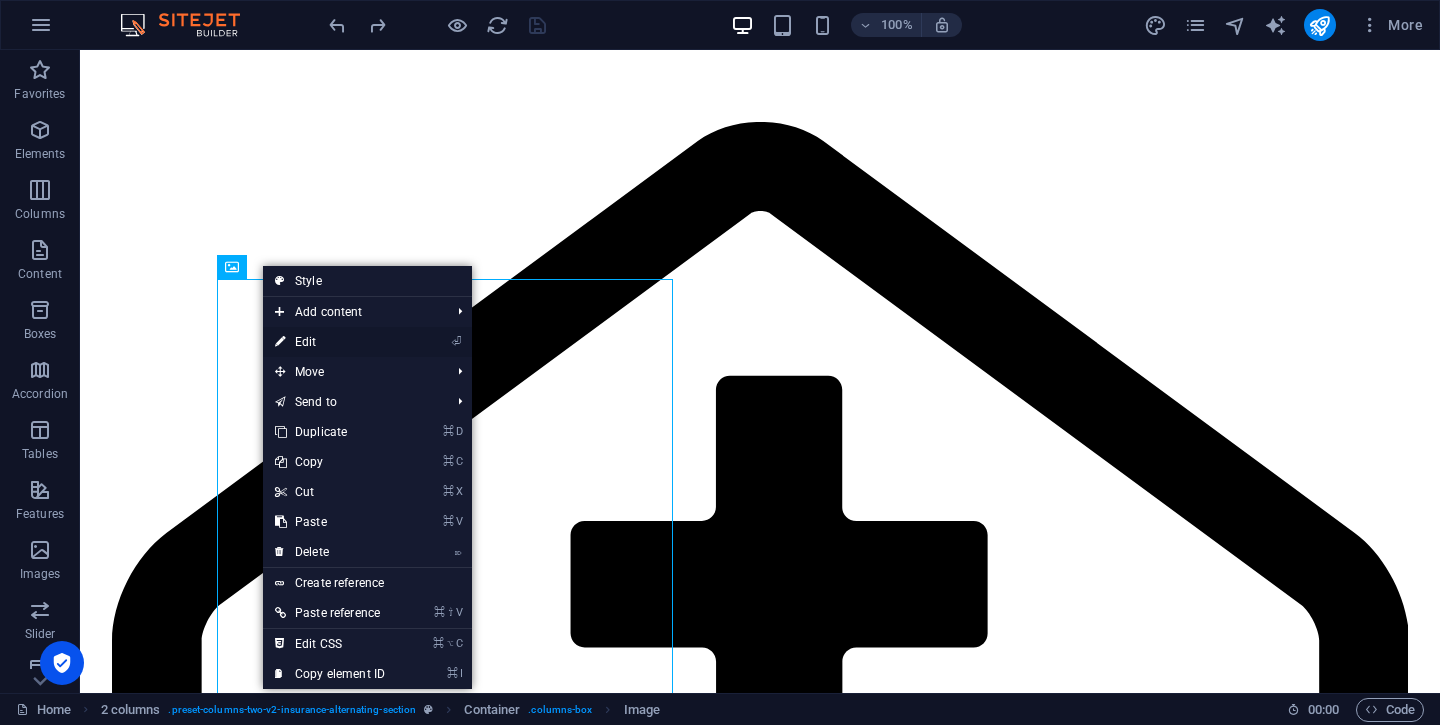 click on "⏎  Edit" at bounding box center (330, 342) 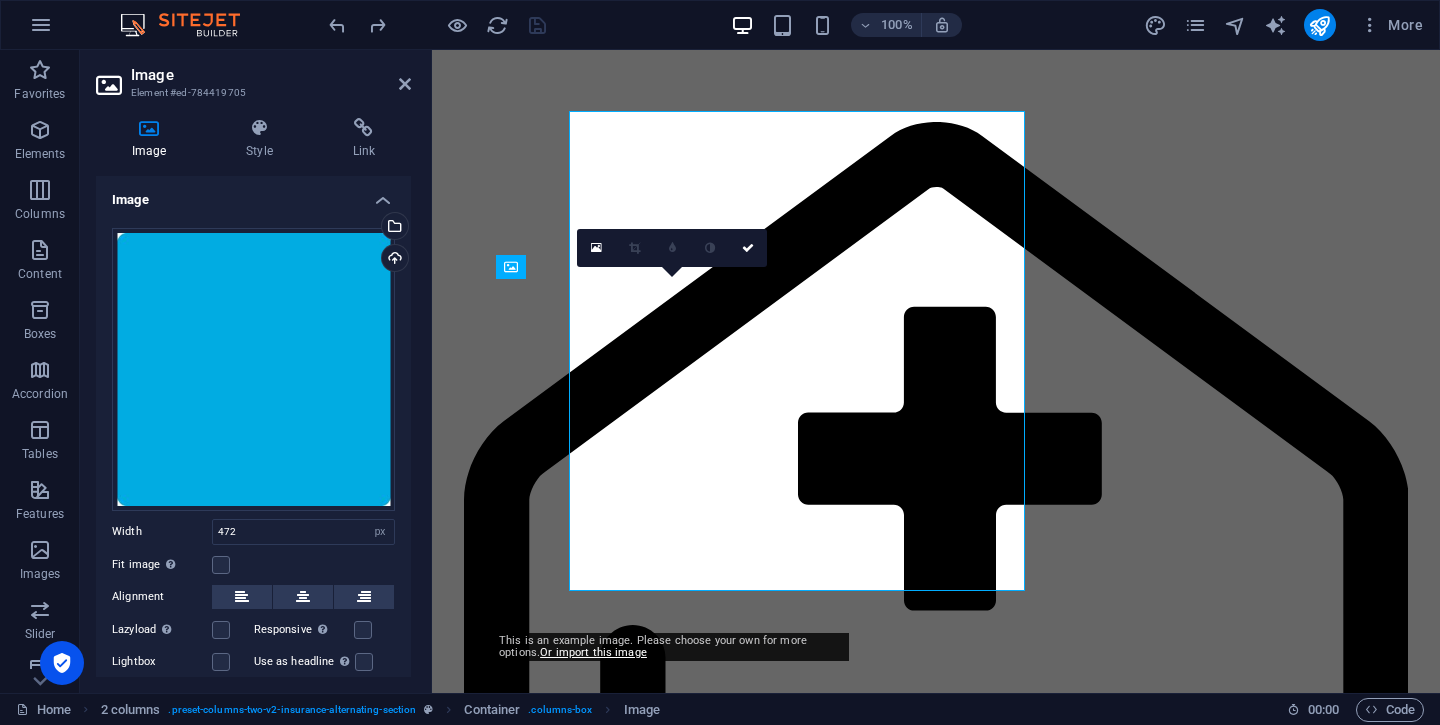 scroll, scrollTop: 2795, scrollLeft: 0, axis: vertical 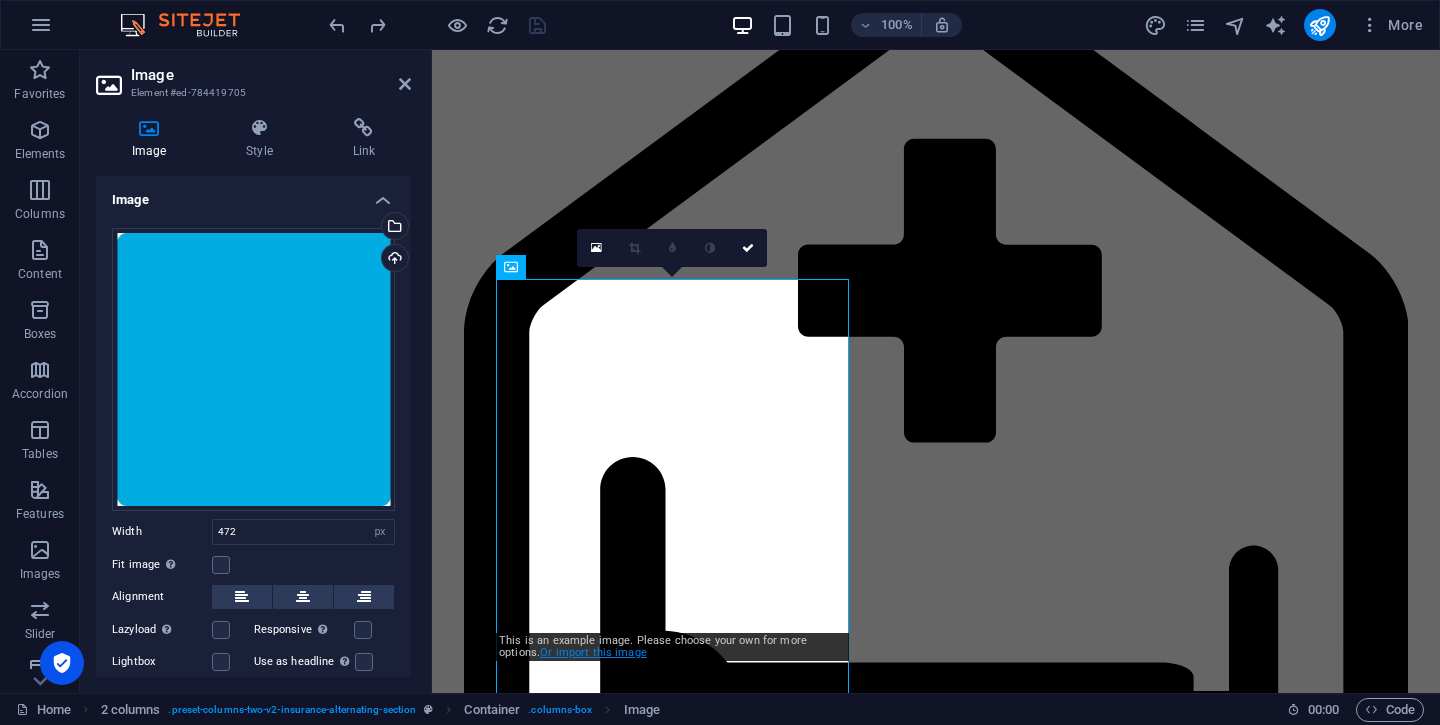 click on "Or import this image" at bounding box center [593, 652] 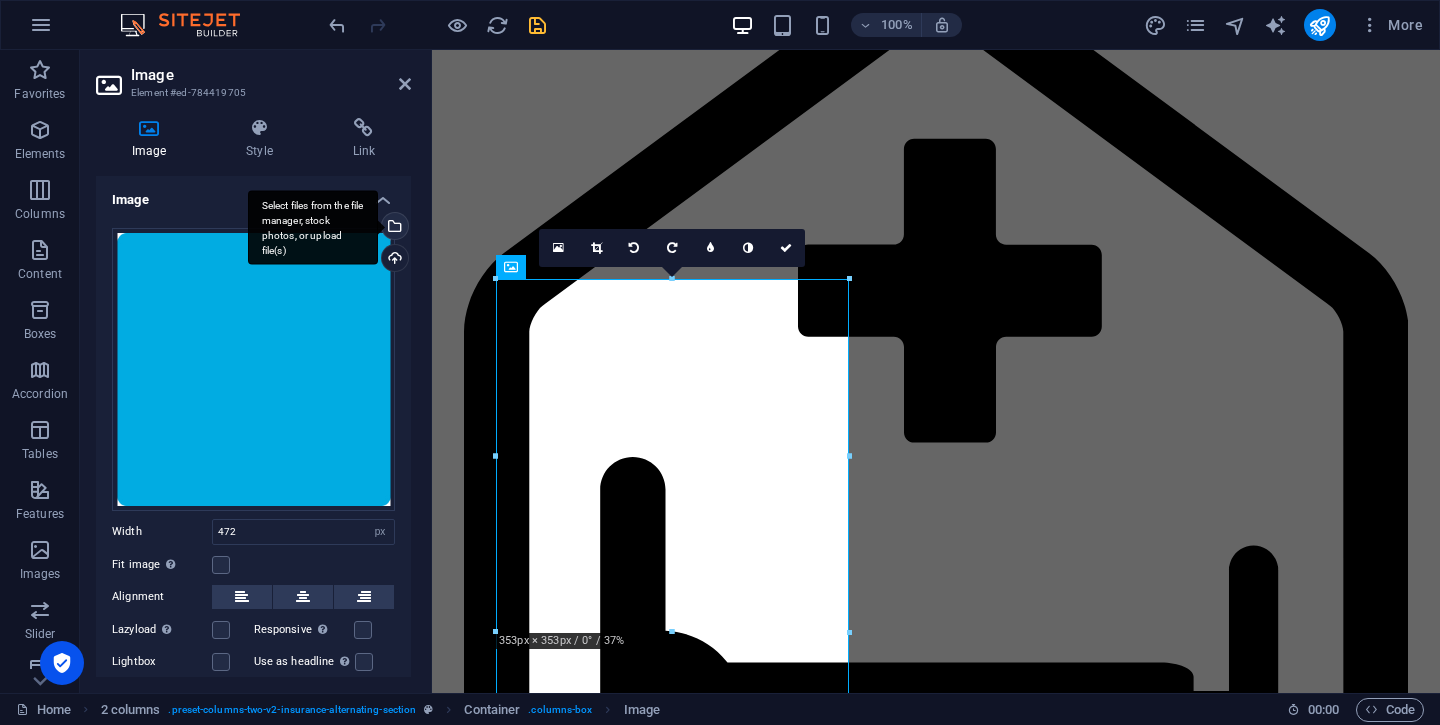 click on "Select files from the file manager, stock photos, or upload file(s)" at bounding box center [393, 228] 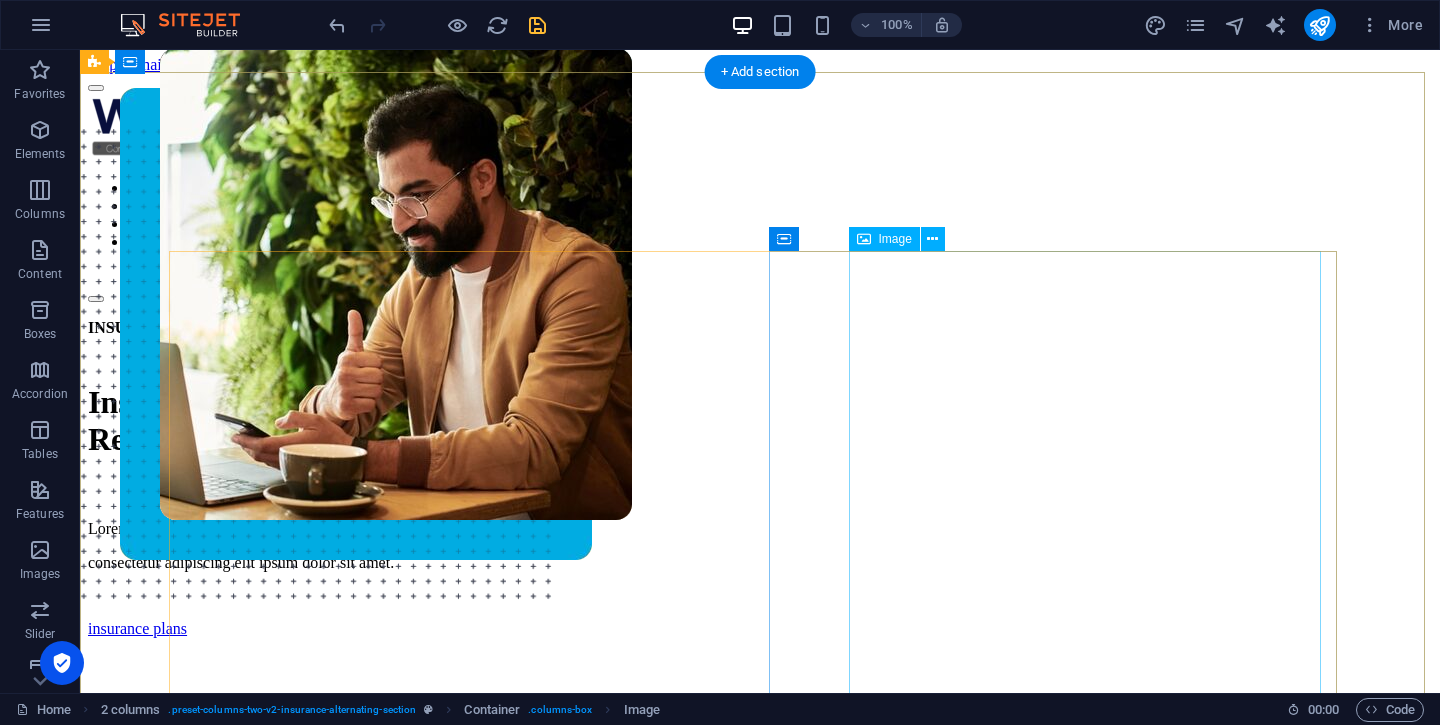 scroll, scrollTop: 0, scrollLeft: 0, axis: both 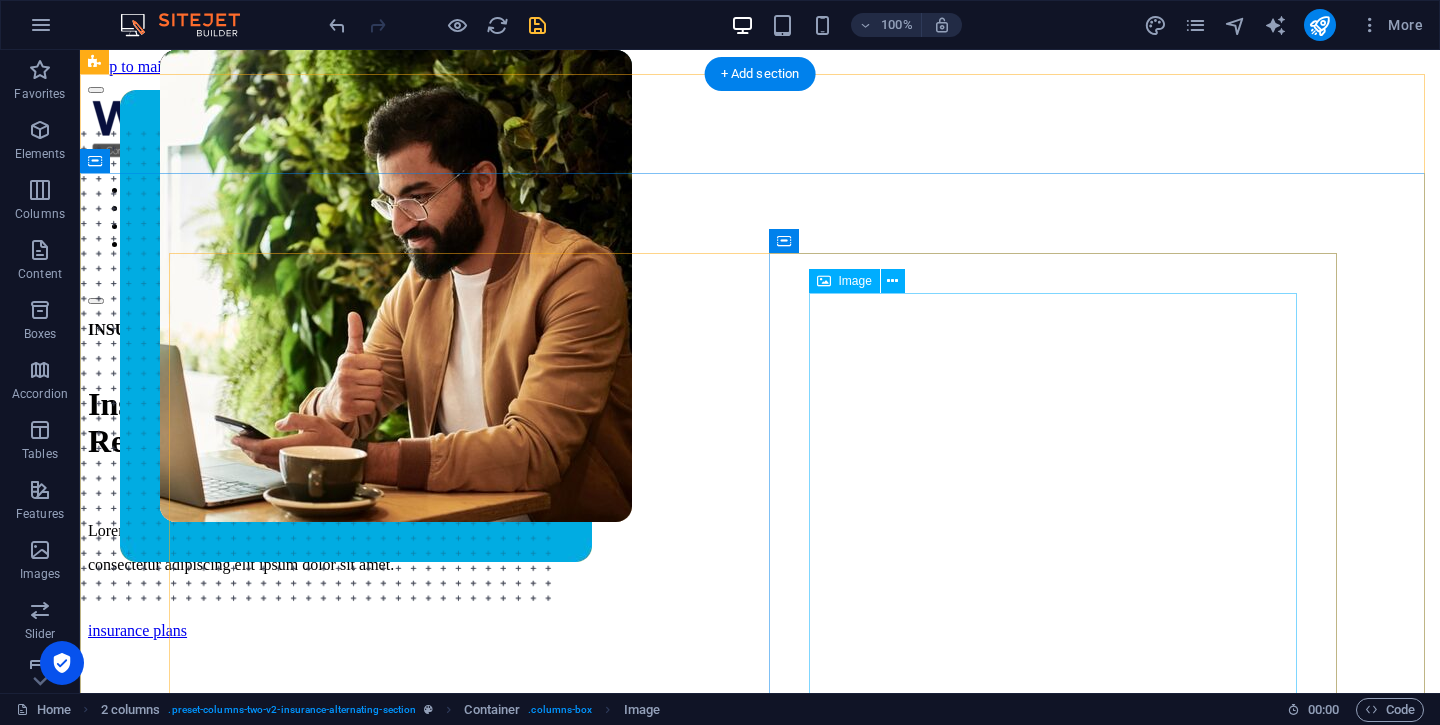 click at bounding box center [760, 371] 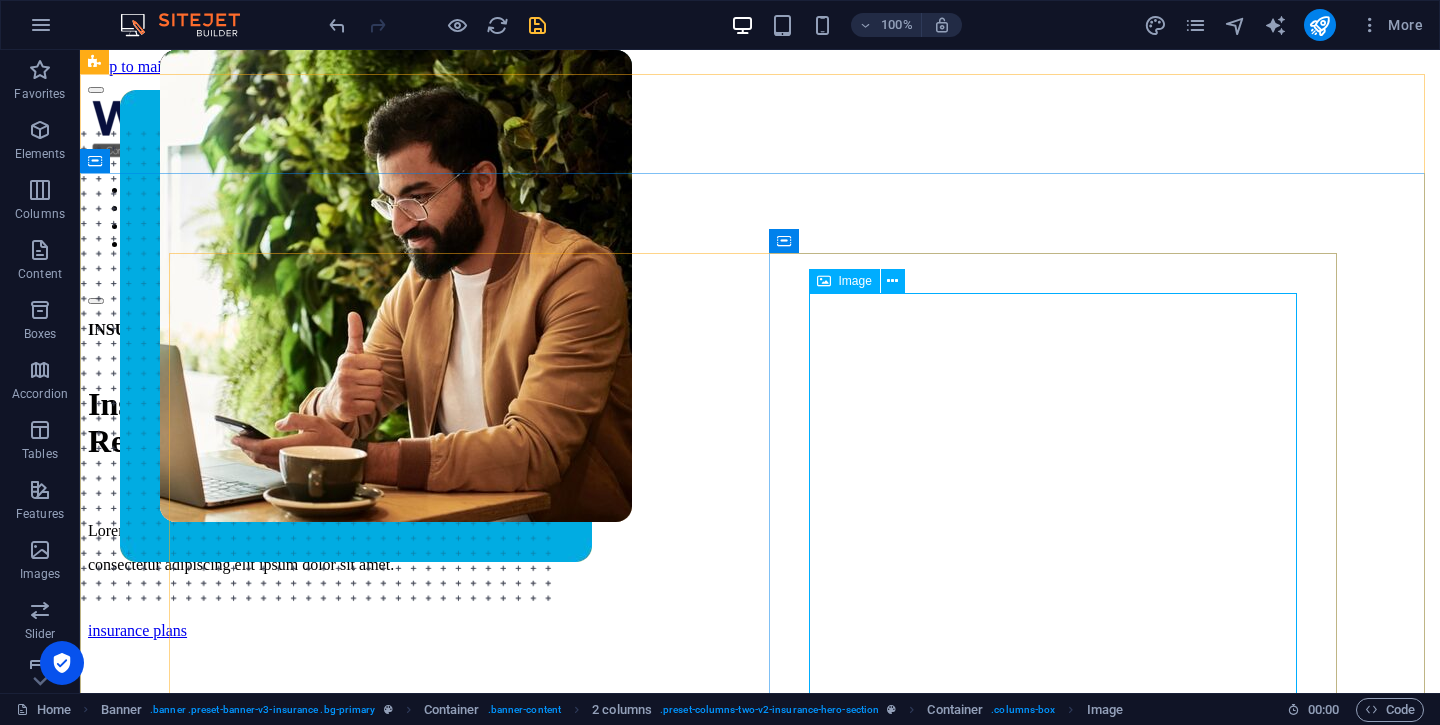 click on "Image" at bounding box center [844, 281] 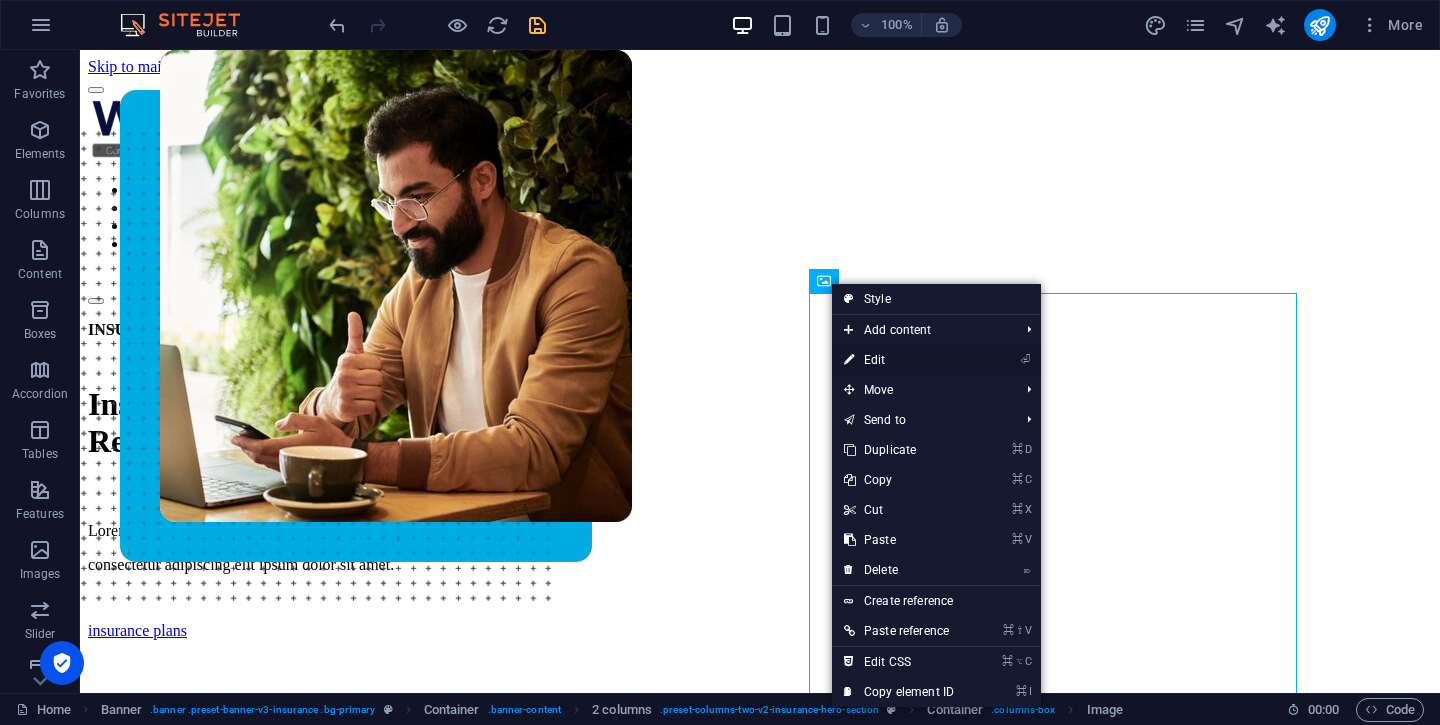 click on "⏎  Edit" at bounding box center [899, 360] 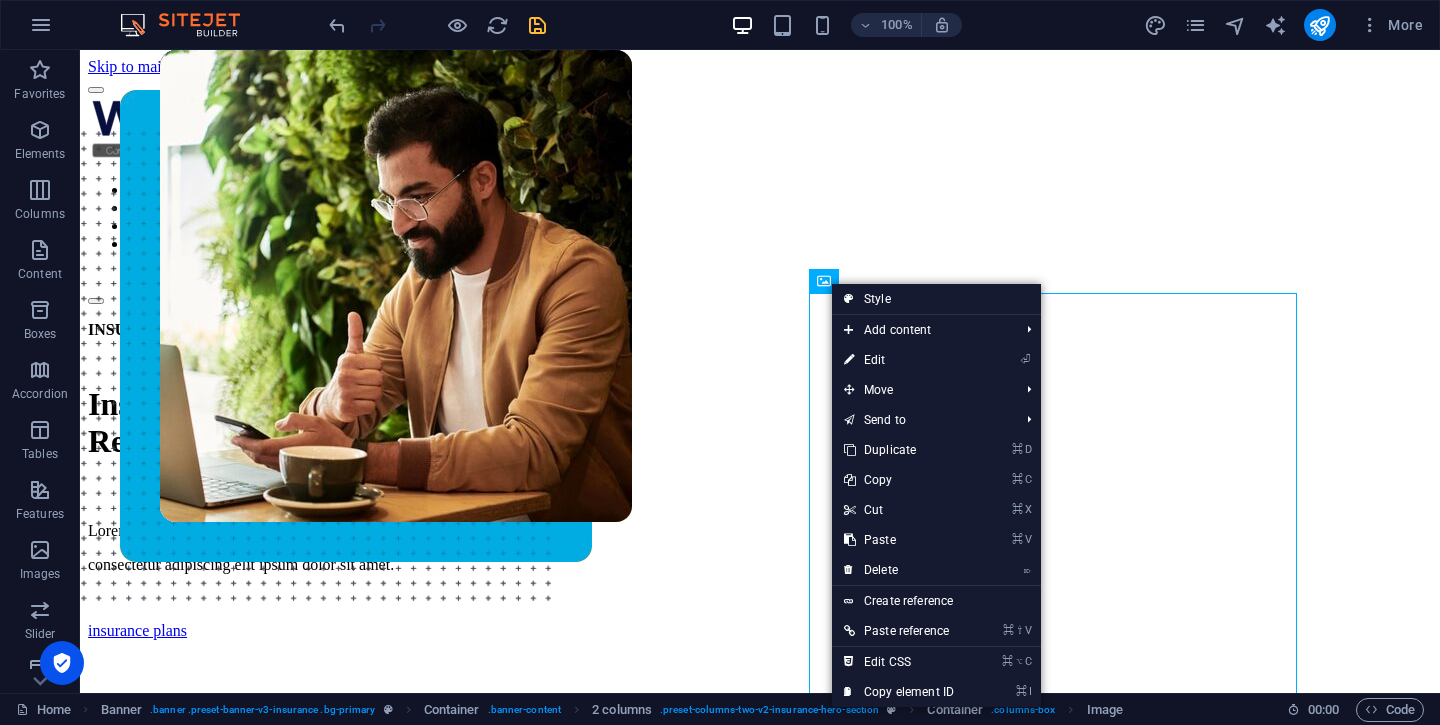 select on "px" 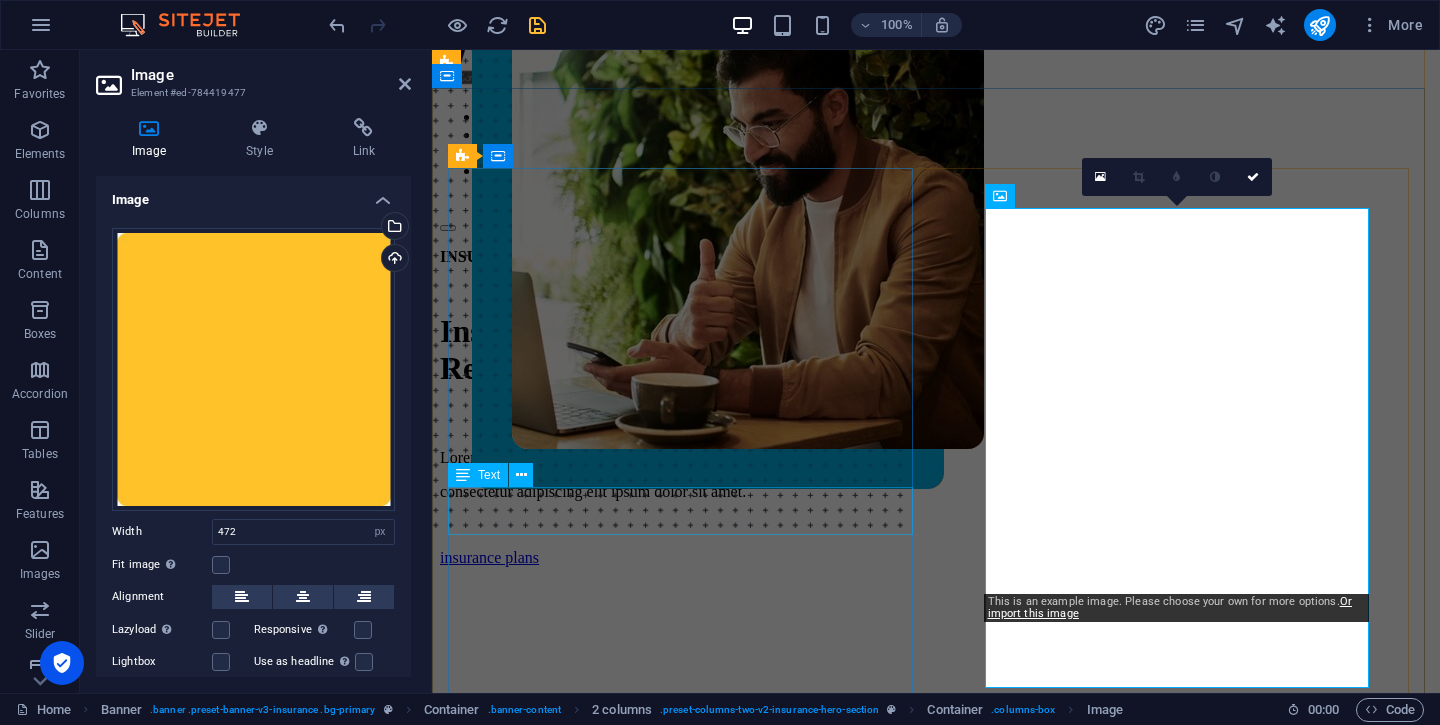scroll, scrollTop: 150, scrollLeft: 0, axis: vertical 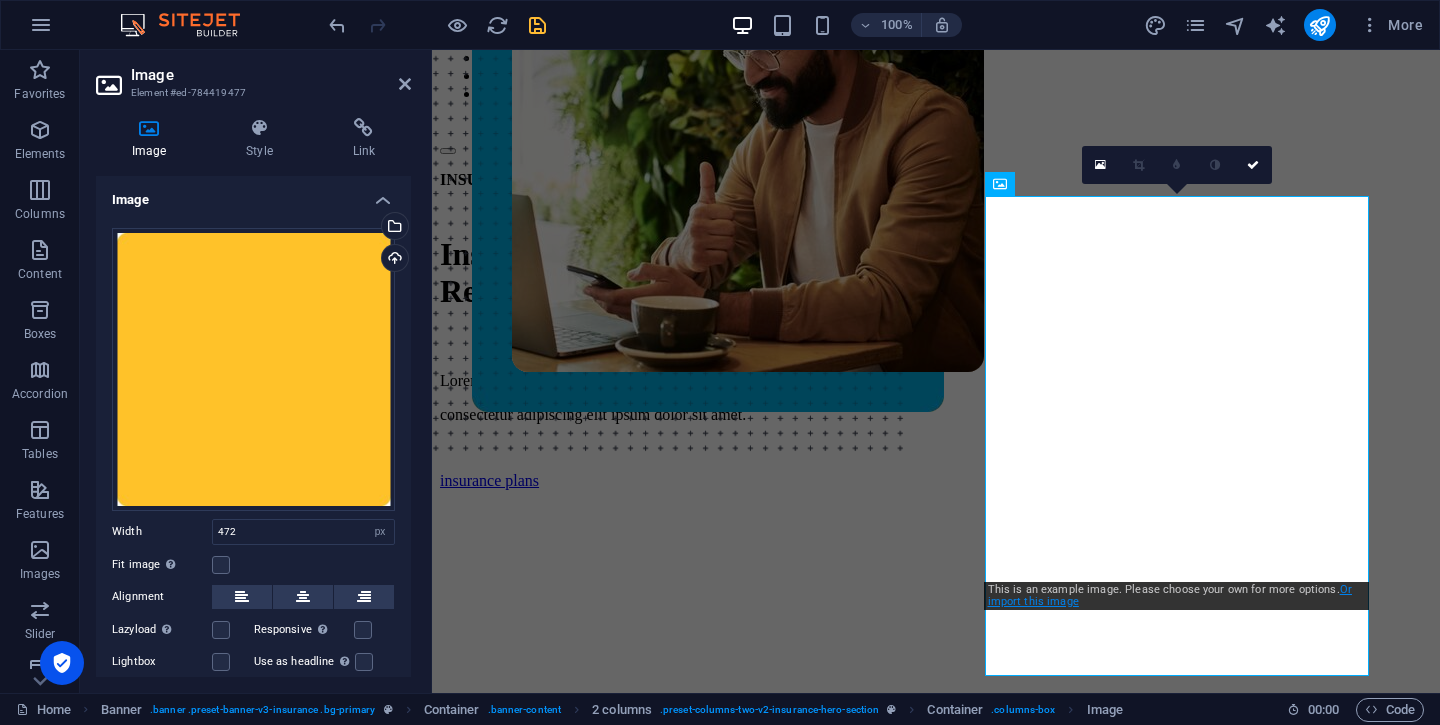 click on "Or import this image" at bounding box center [1170, 595] 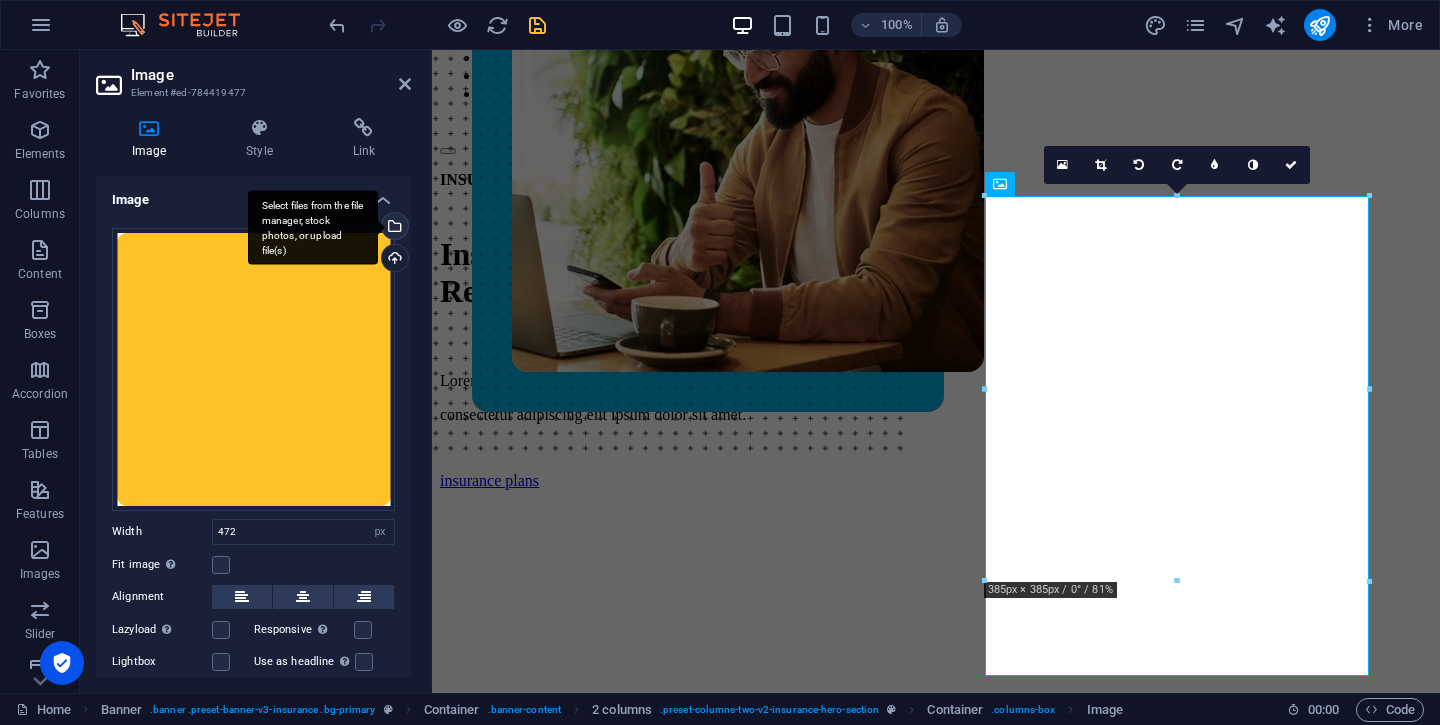 click on "Select files from the file manager, stock photos, or upload file(s)" at bounding box center [393, 228] 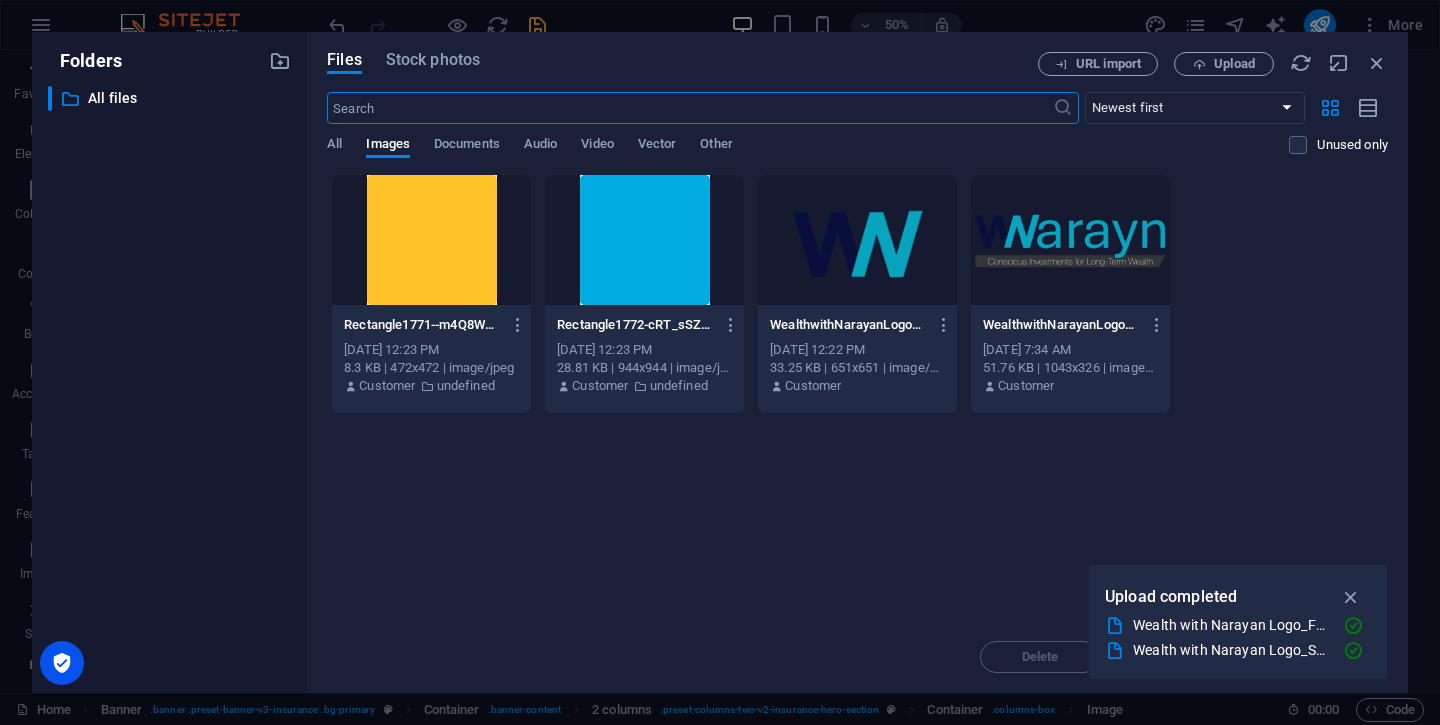click at bounding box center [644, 240] 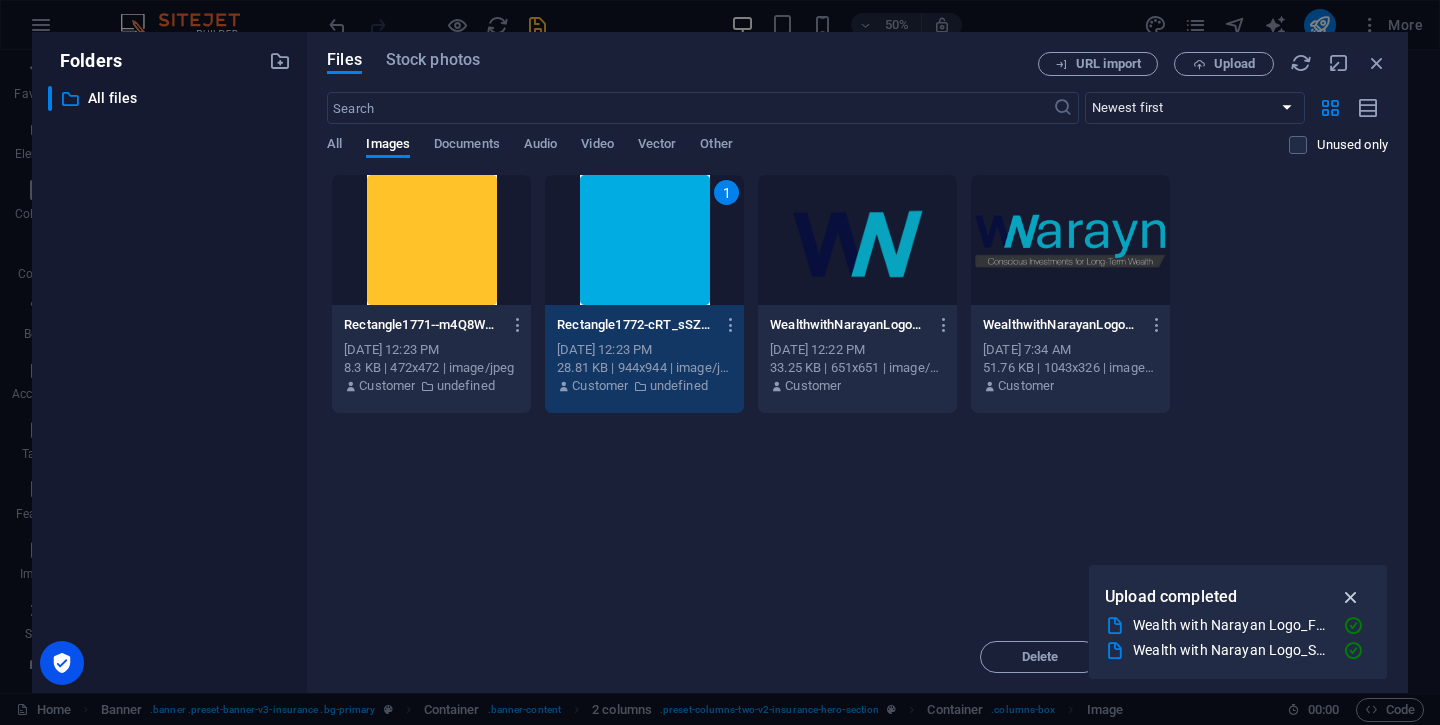 click at bounding box center [1351, 597] 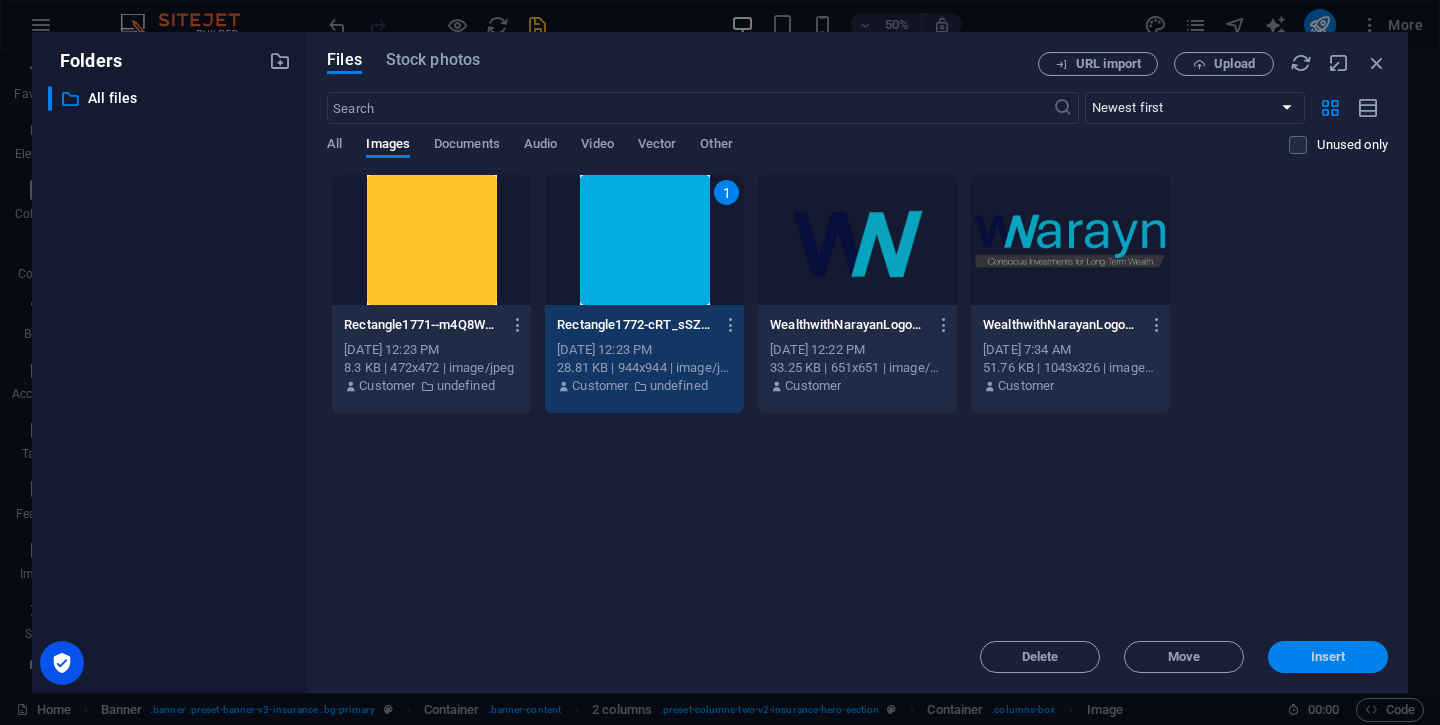 drag, startPoint x: 1315, startPoint y: 653, endPoint x: 873, endPoint y: 601, distance: 445.0483 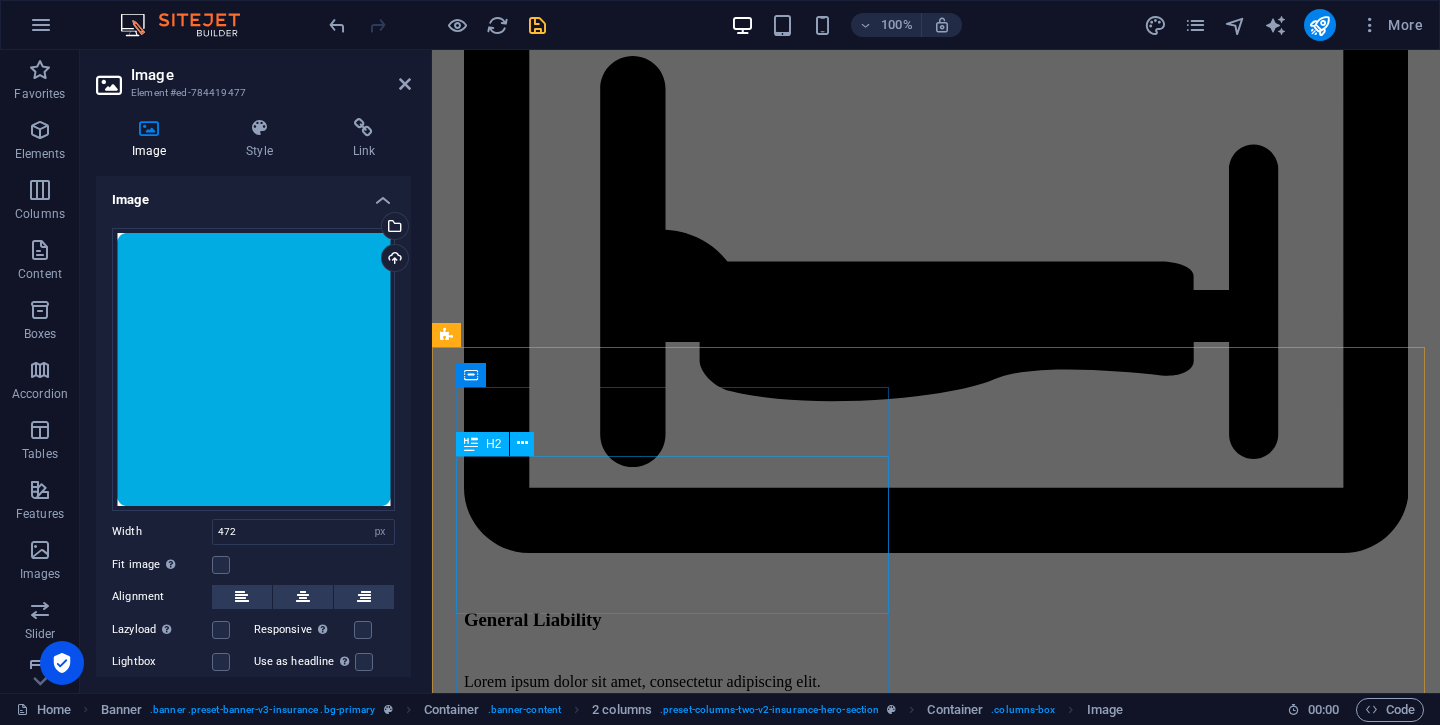 scroll, scrollTop: 3287, scrollLeft: 0, axis: vertical 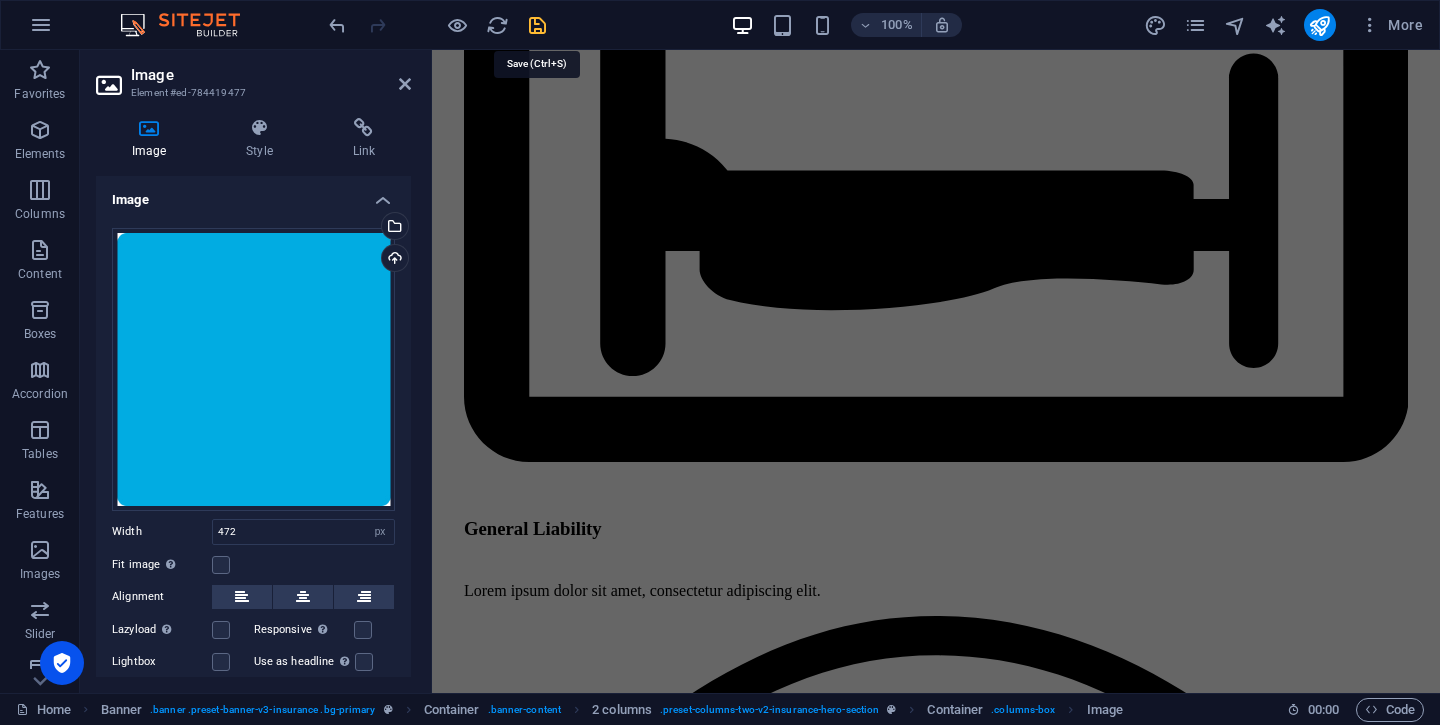 click at bounding box center (537, 25) 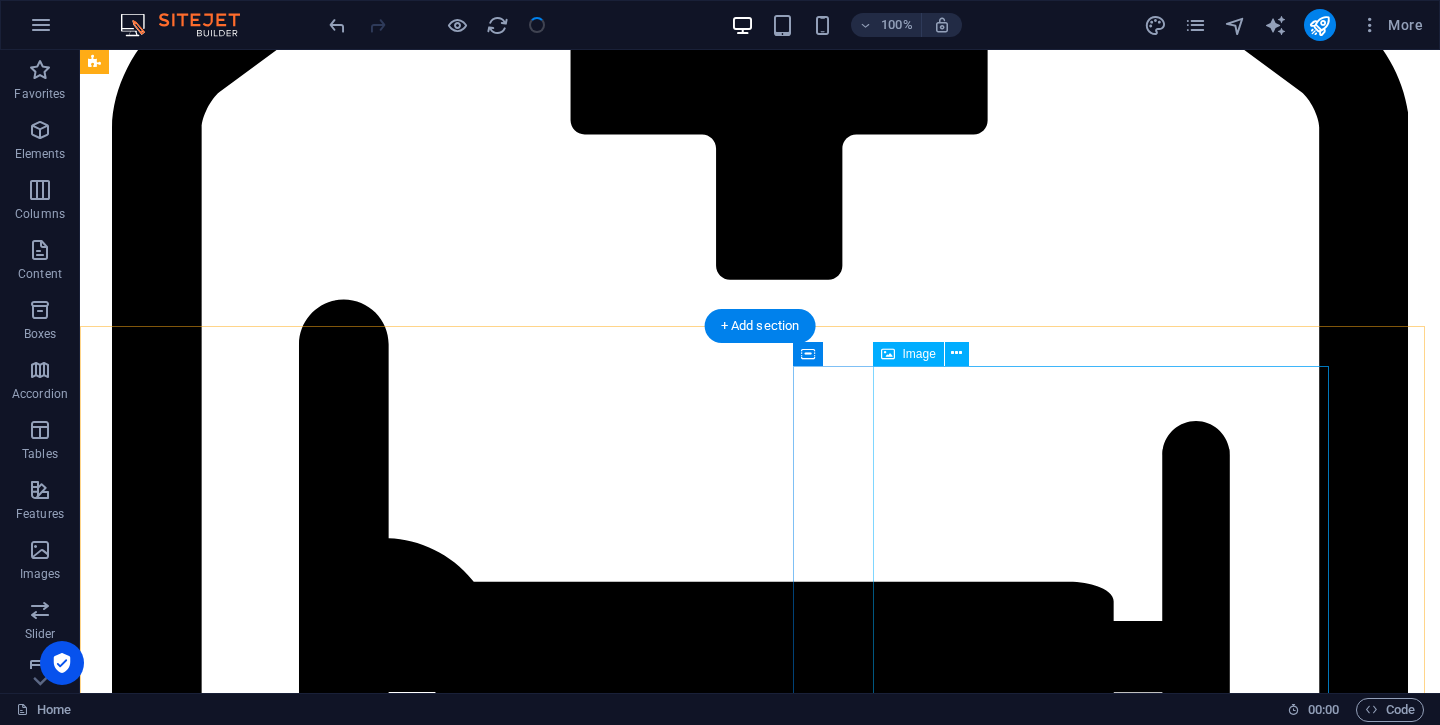 scroll, scrollTop: 3061, scrollLeft: 0, axis: vertical 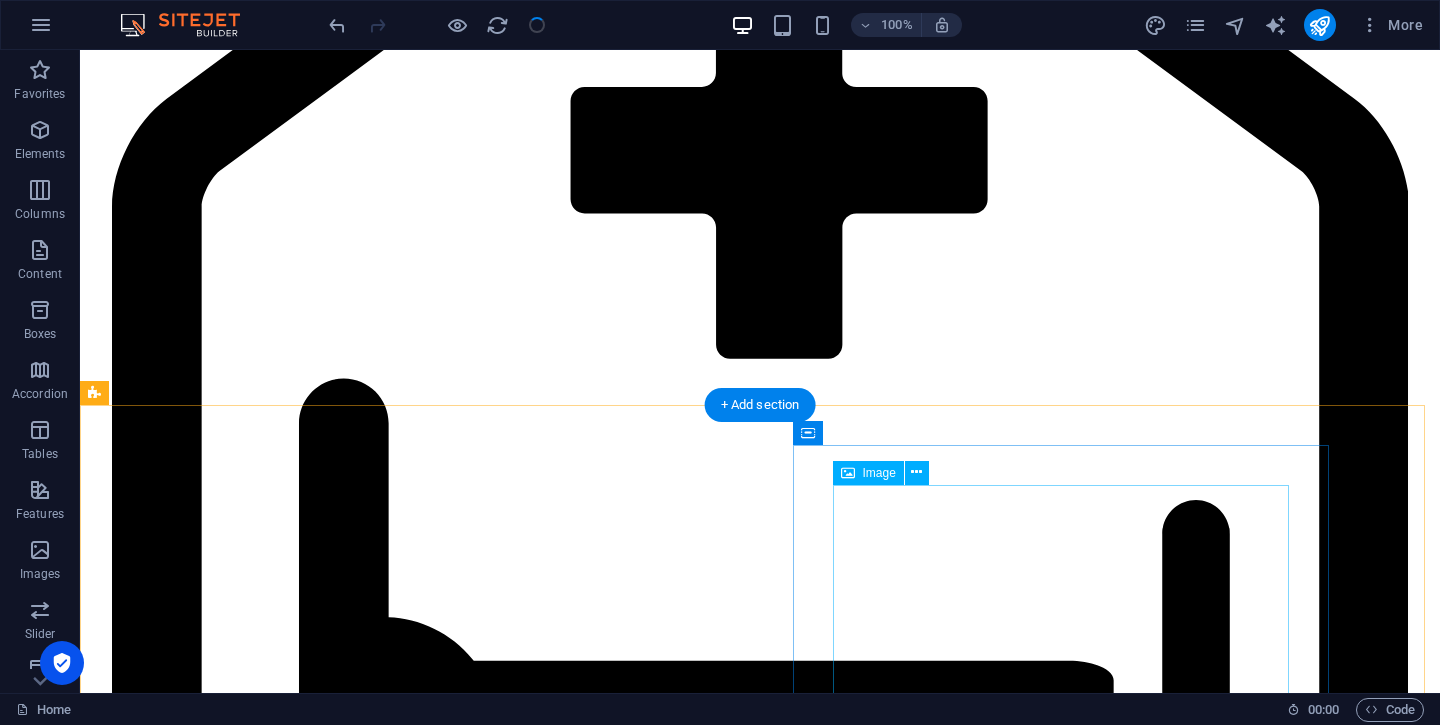 click at bounding box center [760, -2690] 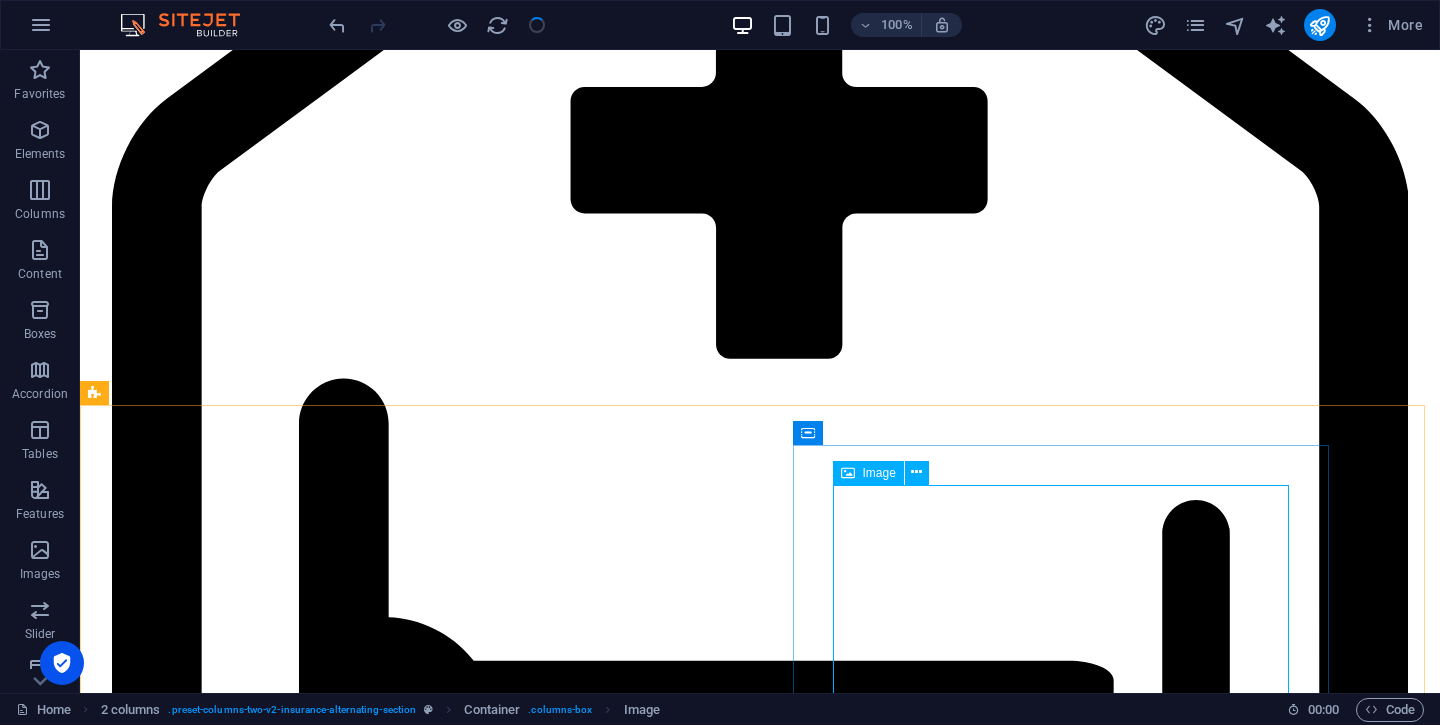 click on "Image" at bounding box center [879, 473] 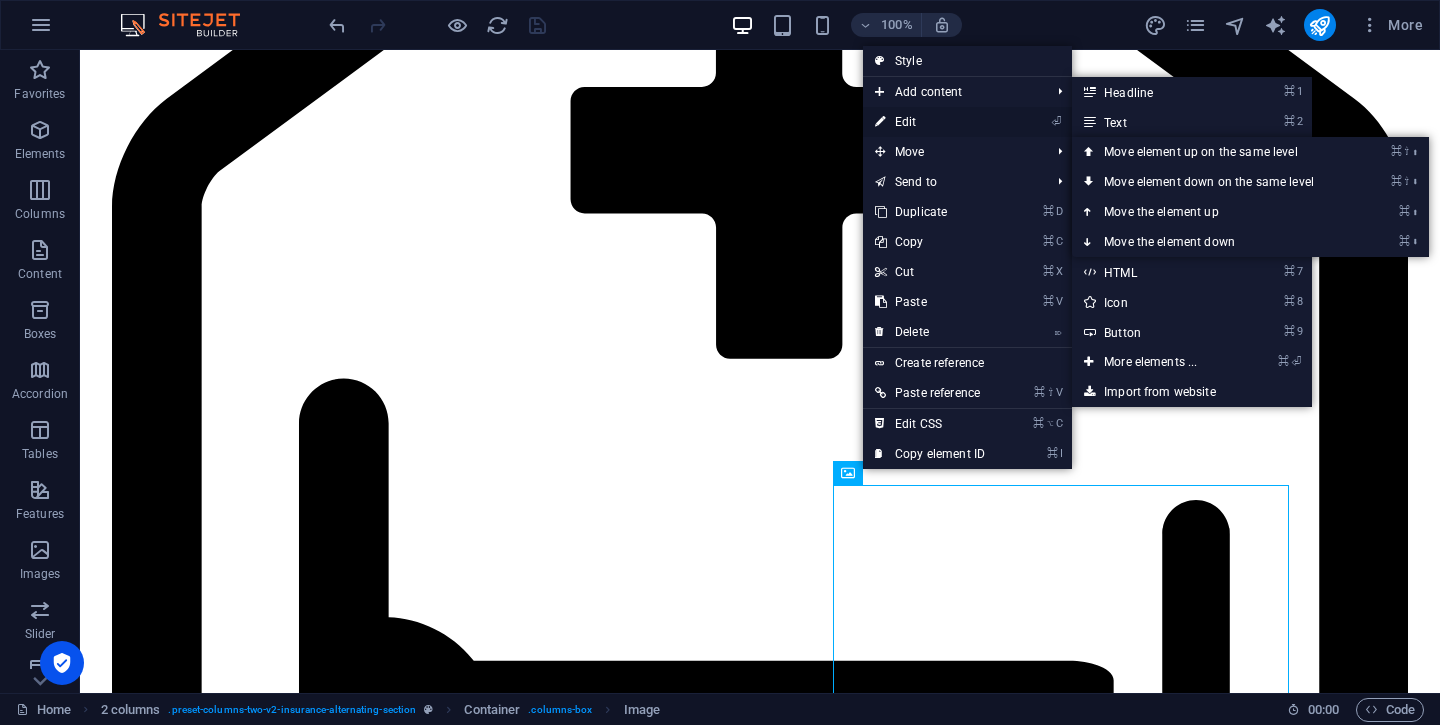 click on "⏎  Edit" at bounding box center [930, 122] 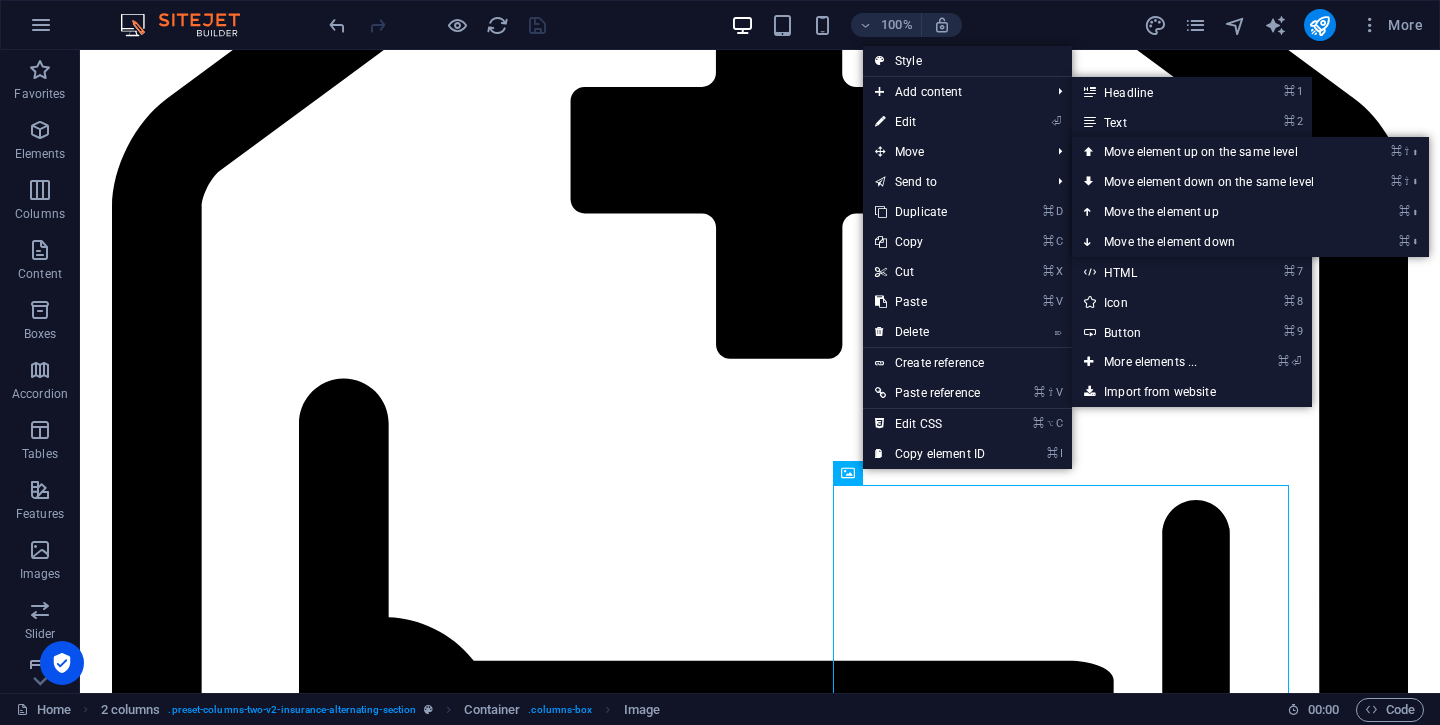select on "px" 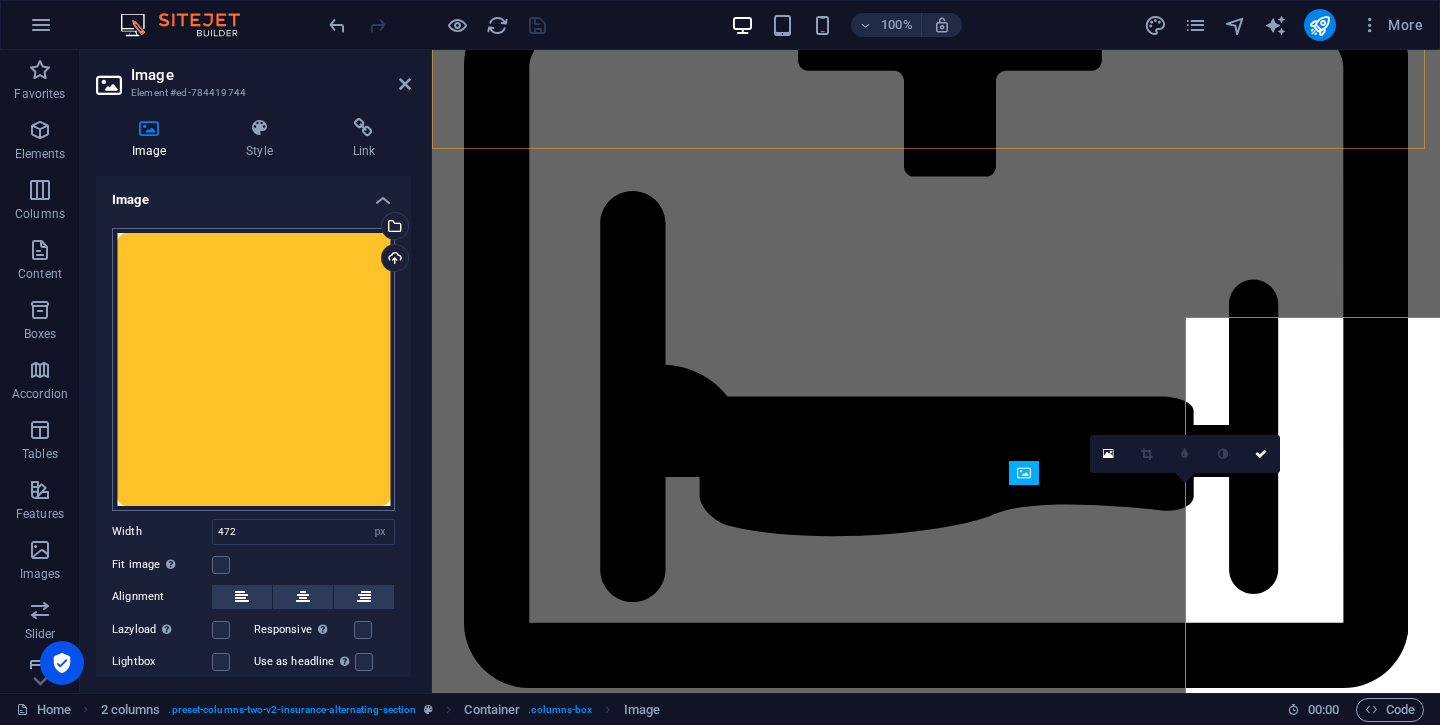 scroll, scrollTop: 3229, scrollLeft: 0, axis: vertical 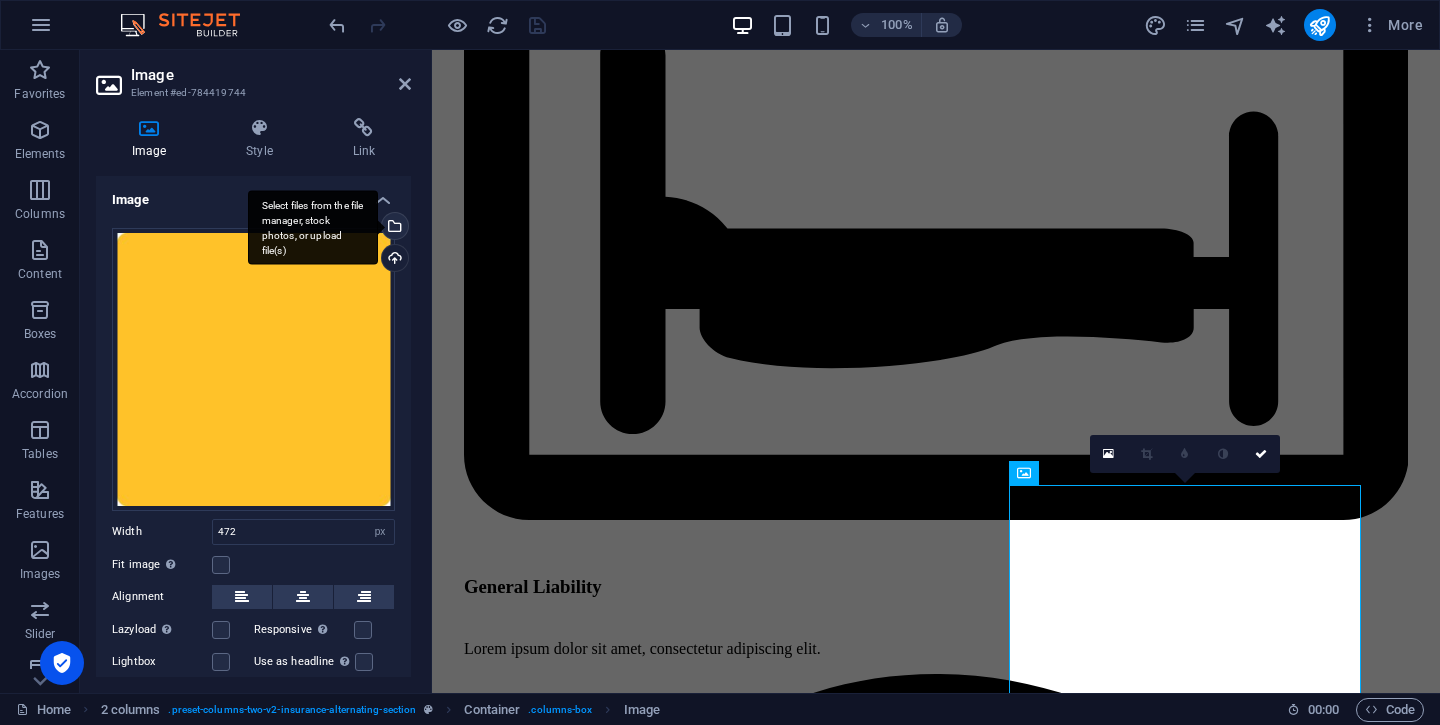 click on "Select files from the file manager, stock photos, or upload file(s)" at bounding box center (393, 228) 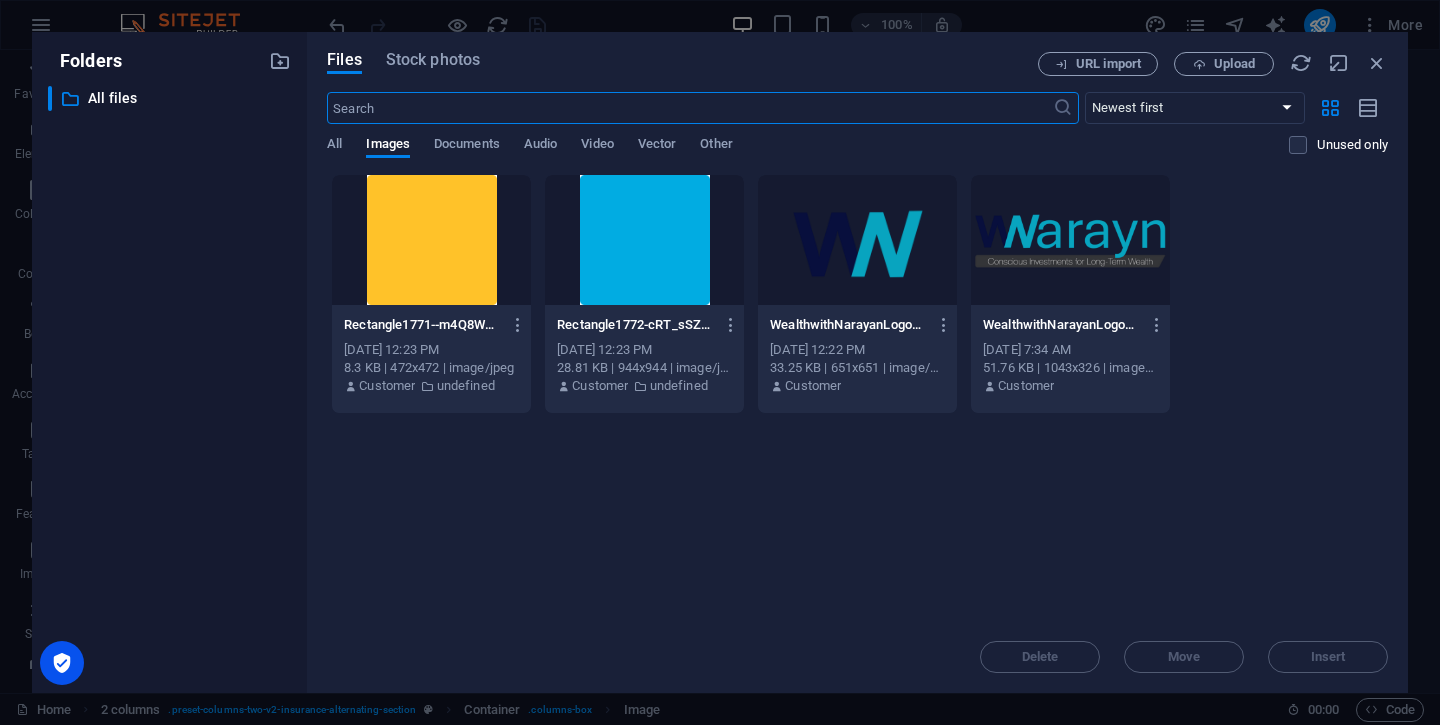 scroll, scrollTop: 3467, scrollLeft: 0, axis: vertical 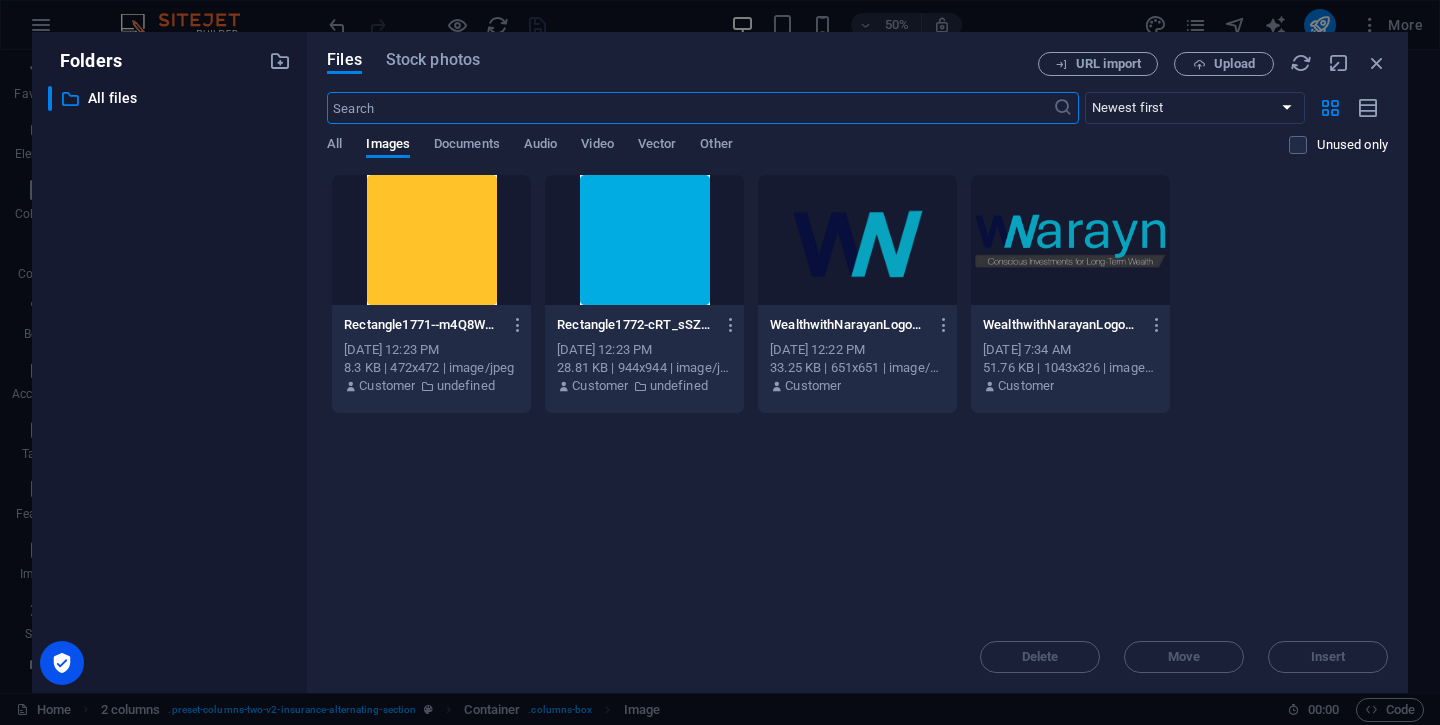 click at bounding box center [644, 240] 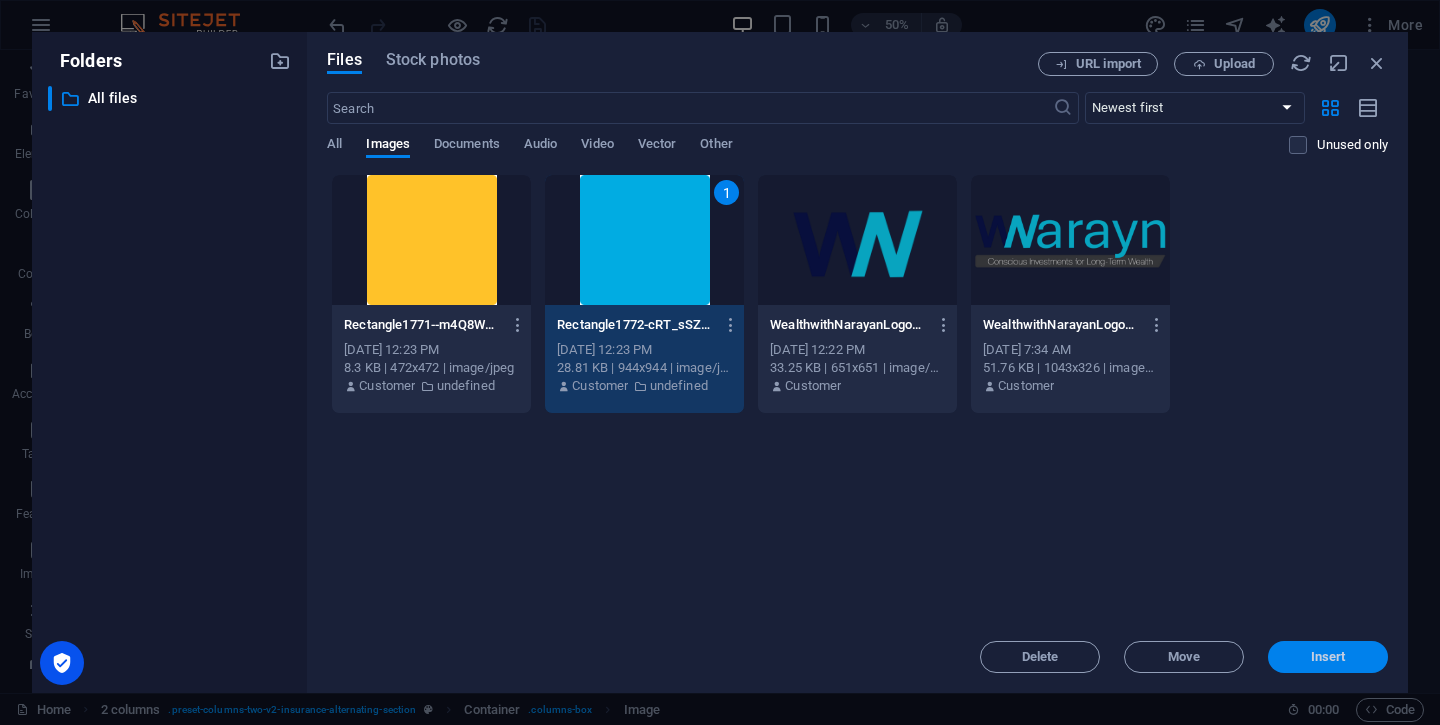 click on "Insert" at bounding box center [1328, 657] 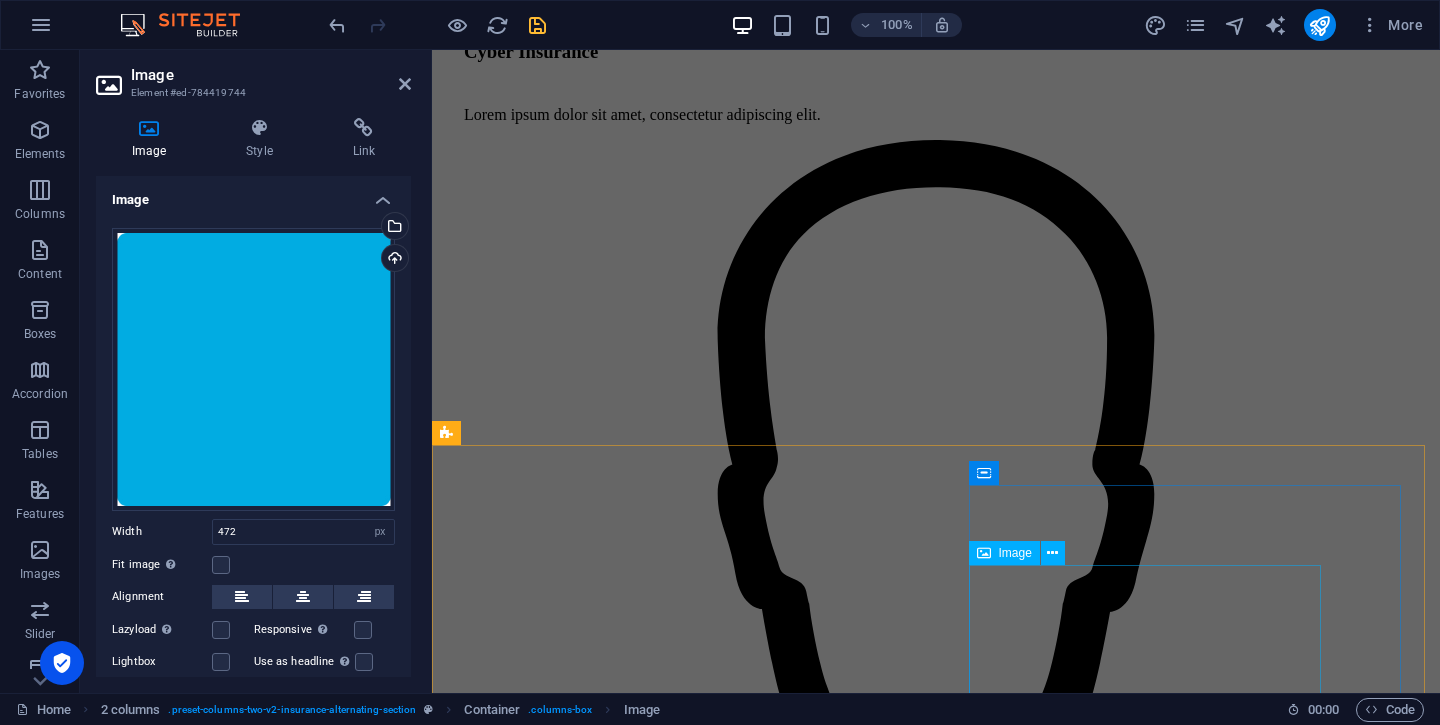 scroll, scrollTop: 4890, scrollLeft: 0, axis: vertical 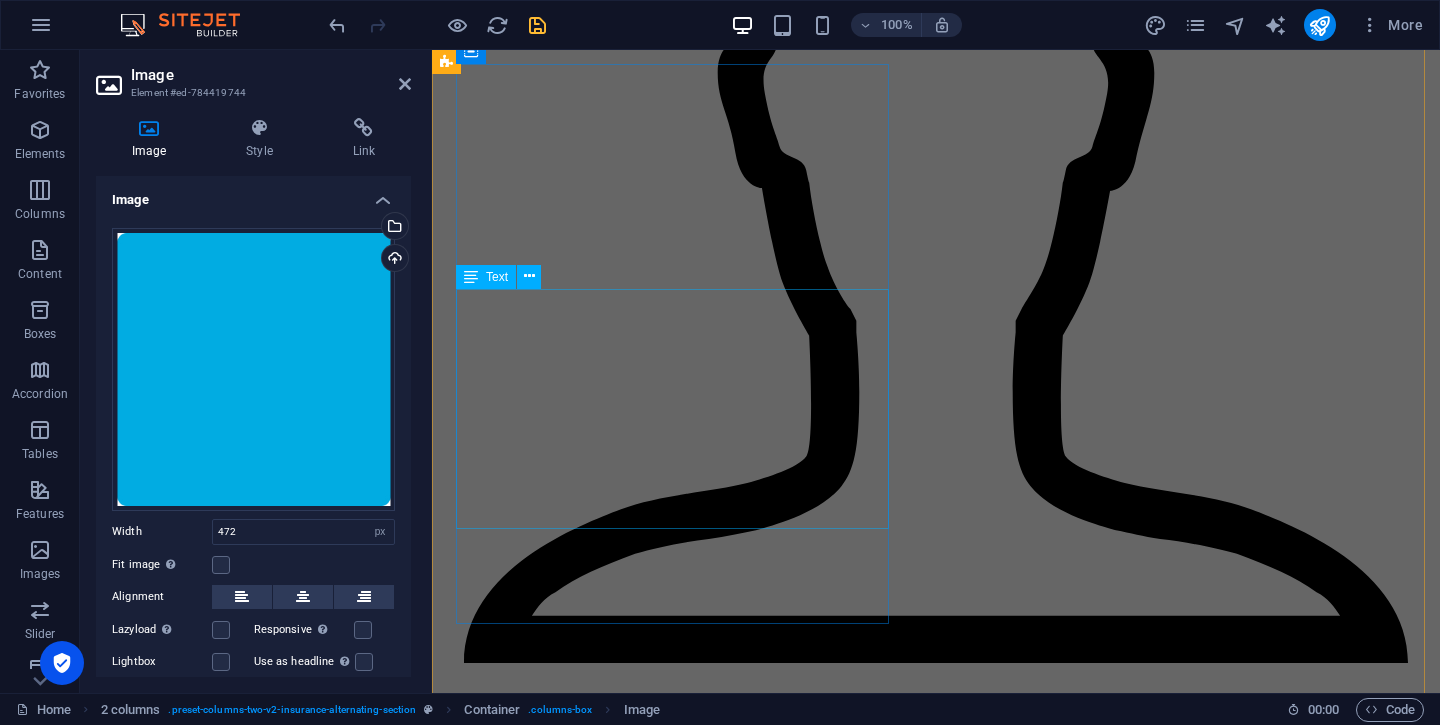 click on "Lorem ipsum dolor sit amet, consectetur adipiscing elit. Etiam eu turpis etmolestie, dictum est a, [PERSON_NAME]. Sed dignissim, metus nec fringilla accumsan. Lorem ipsum dolor sit amet, consectetur adipiscing elit. Etiam eu turpis etmolestie, dictum est a, [PERSON_NAME]. Sed dignissim, metus nec fringilla accumsan.Lorem ipsum dolor sit amet, consectetur adipiscing elit. Etiam eu turpis etmolestie, dictum est a, [PERSON_NAME]. Sed dignissim, metus nec fringilla accumsan." at bounding box center [936, 7098] 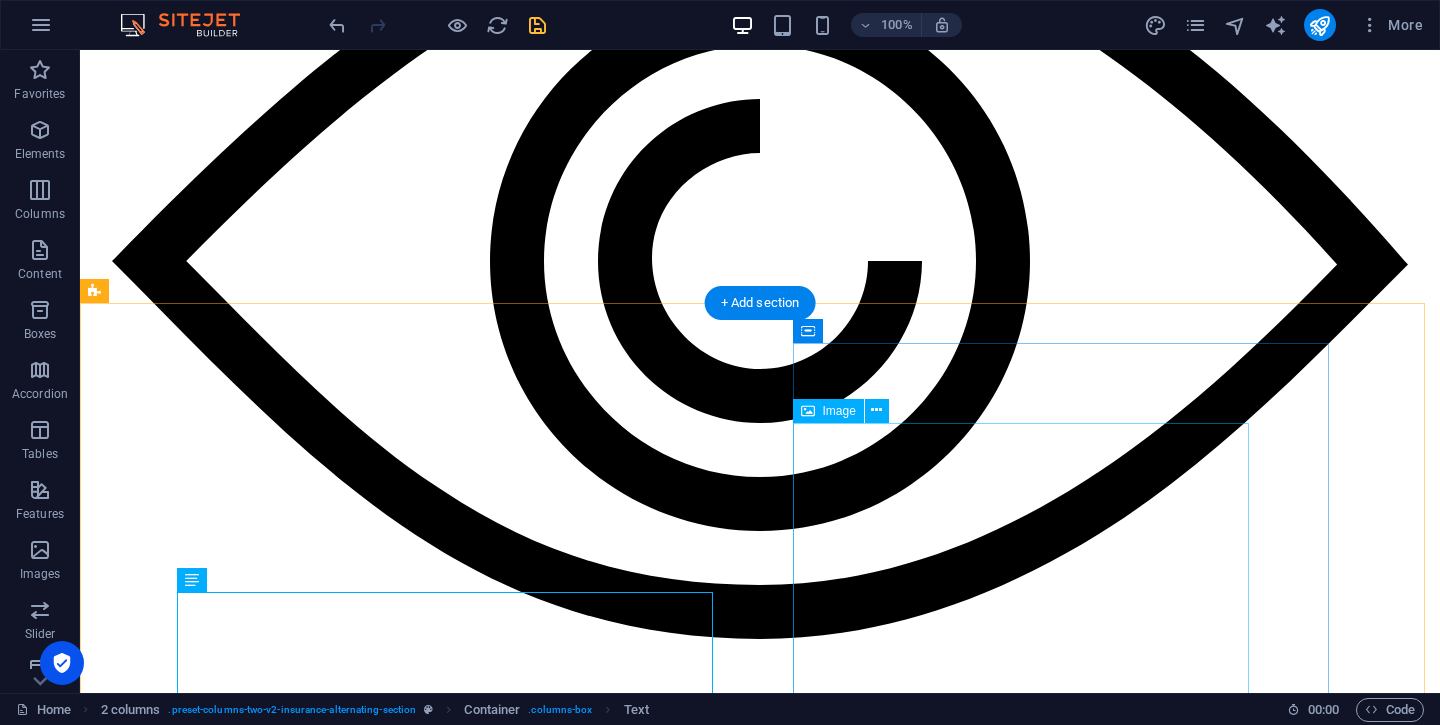 scroll, scrollTop: 4443, scrollLeft: 0, axis: vertical 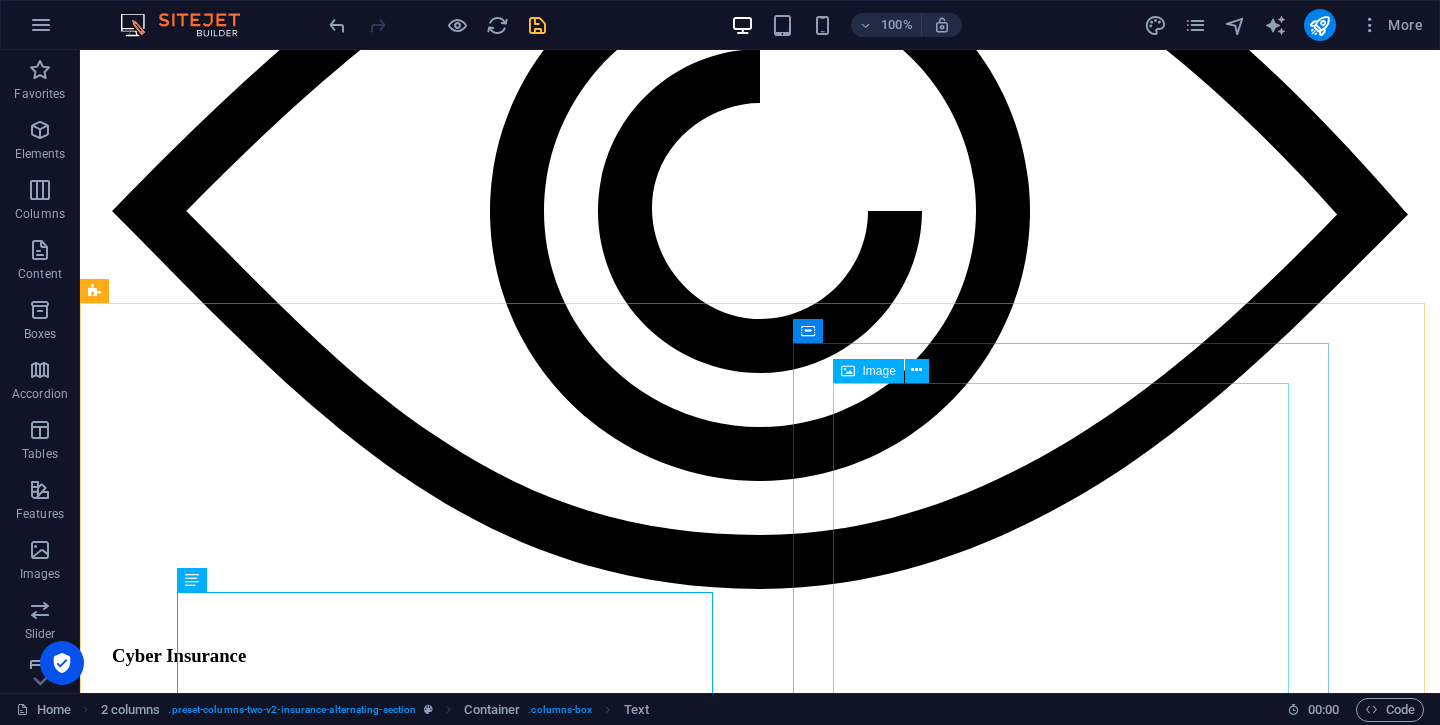 click on "Image" at bounding box center [879, 371] 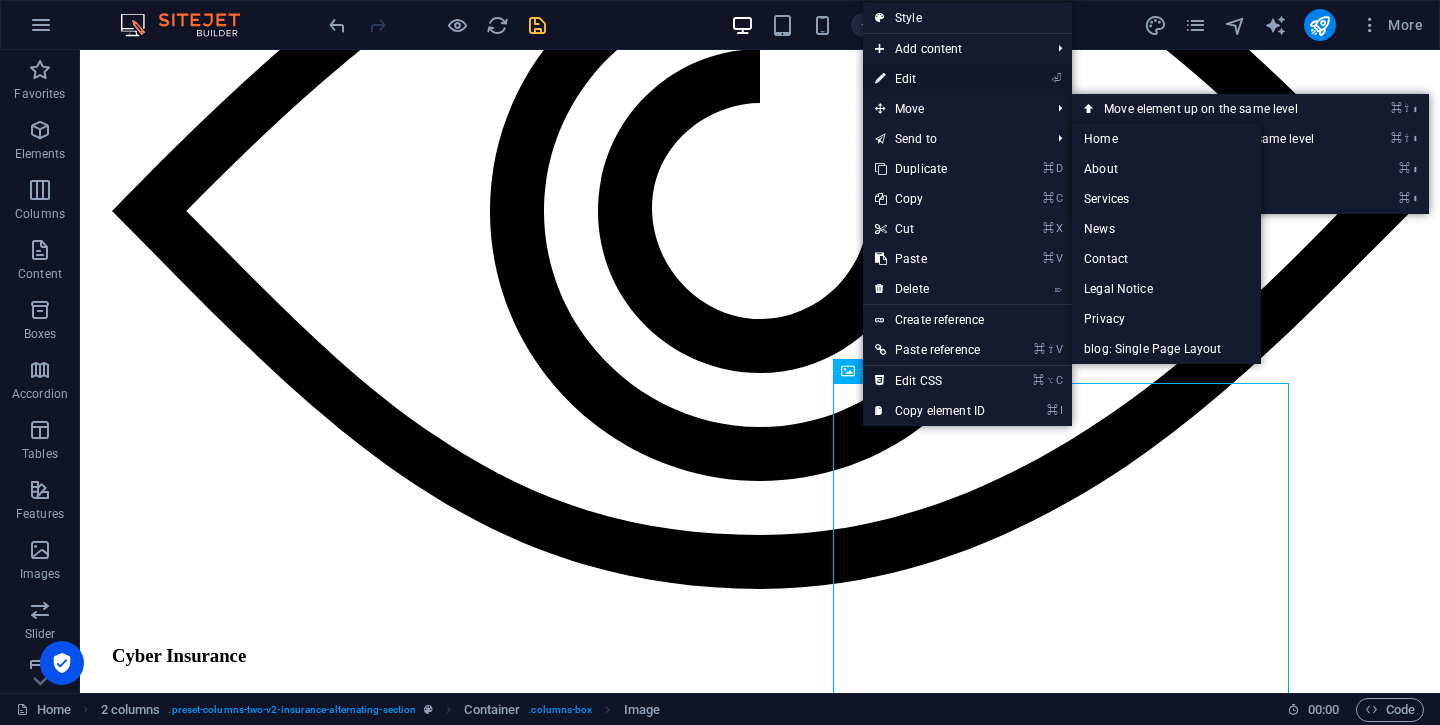 click on "⏎  Edit" at bounding box center [930, 79] 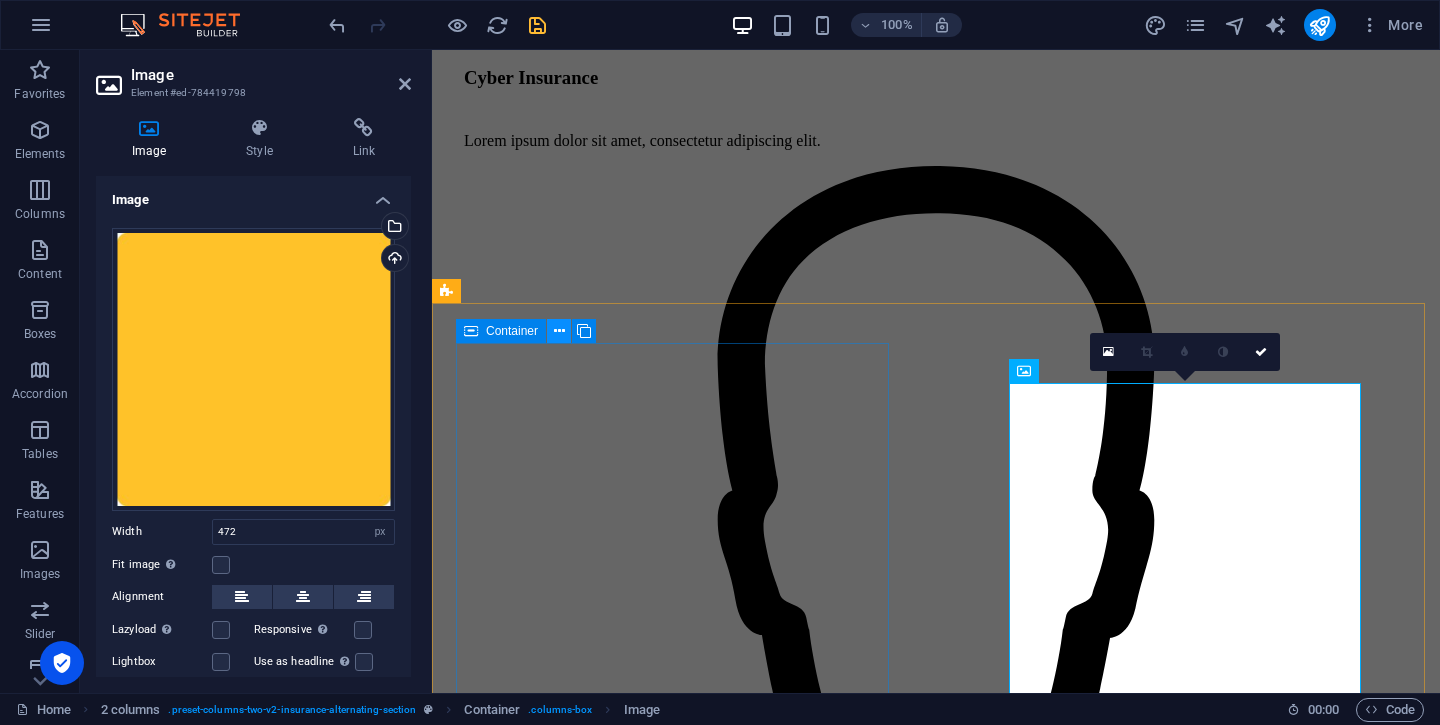 scroll, scrollTop: 4611, scrollLeft: 0, axis: vertical 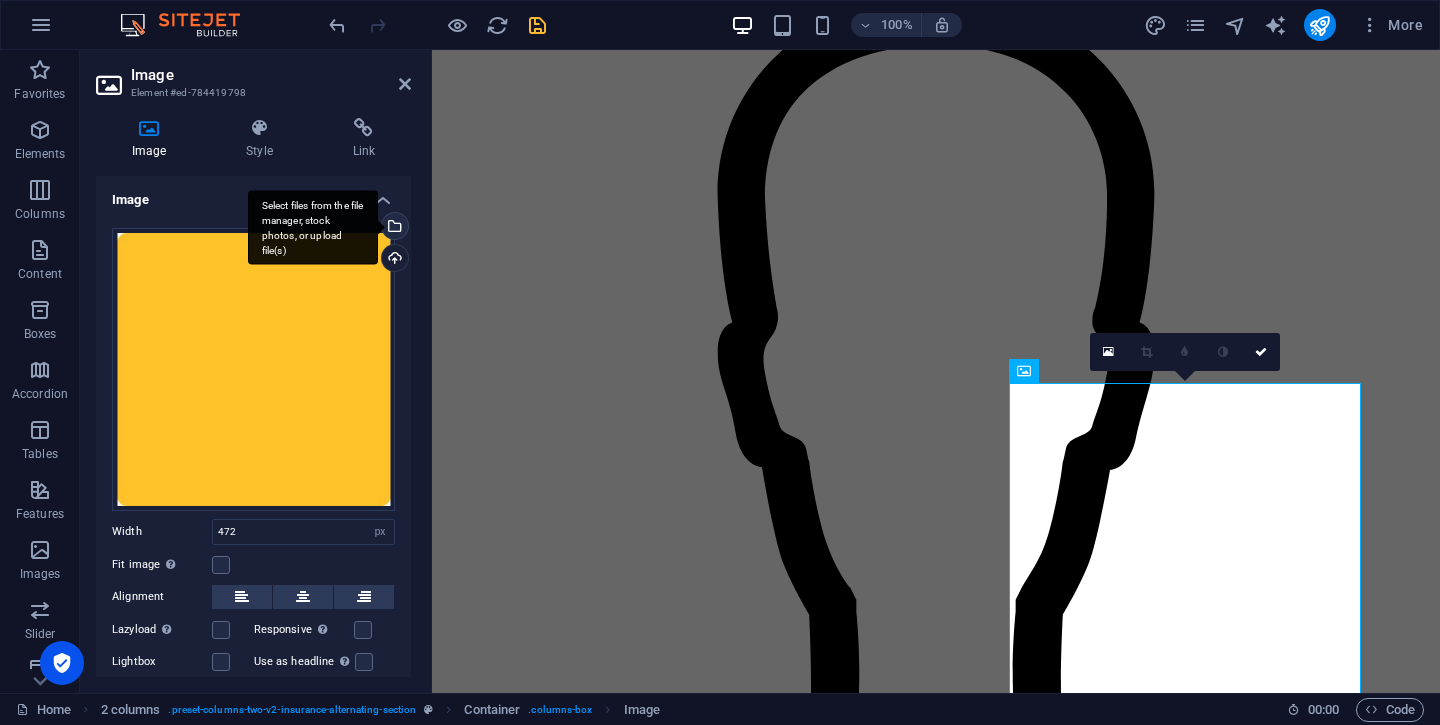 click on "Select files from the file manager, stock photos, or upload file(s)" at bounding box center [313, 227] 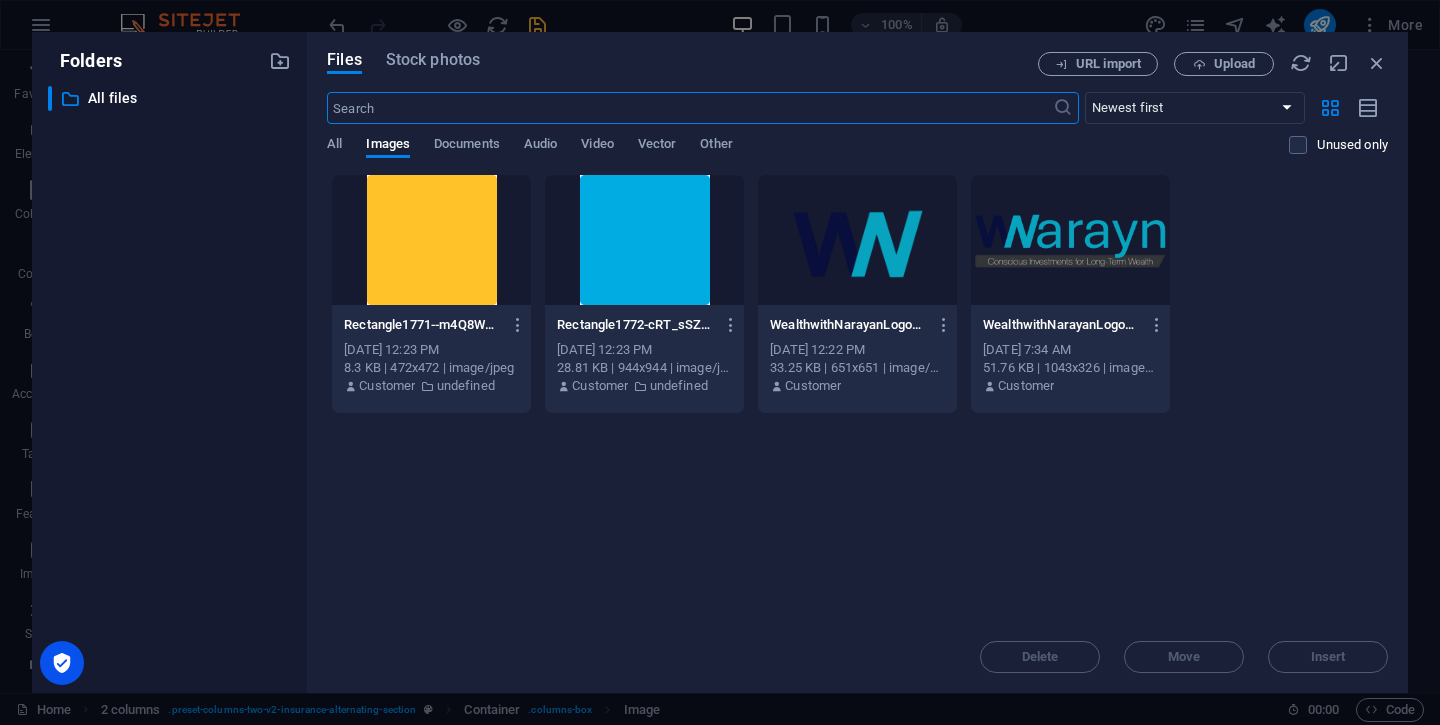 scroll, scrollTop: 4849, scrollLeft: 0, axis: vertical 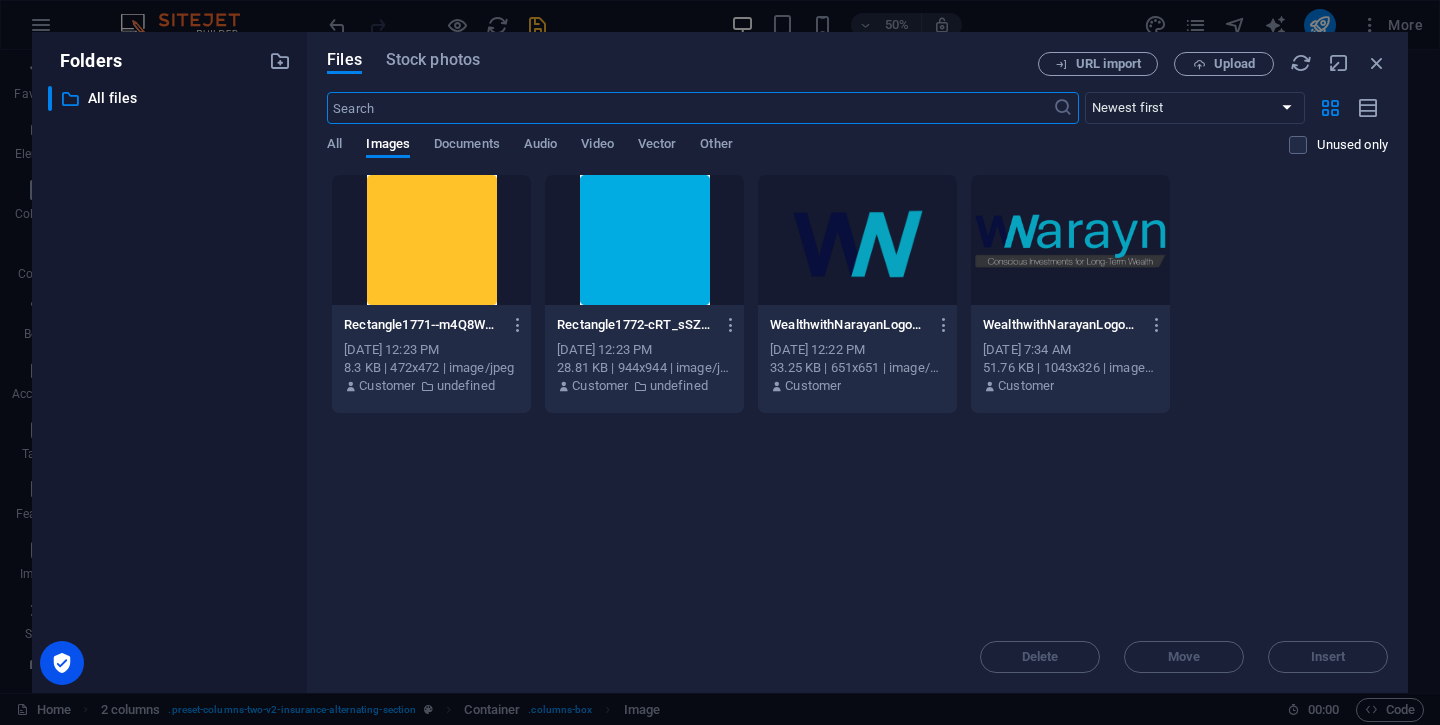 click at bounding box center [644, 240] 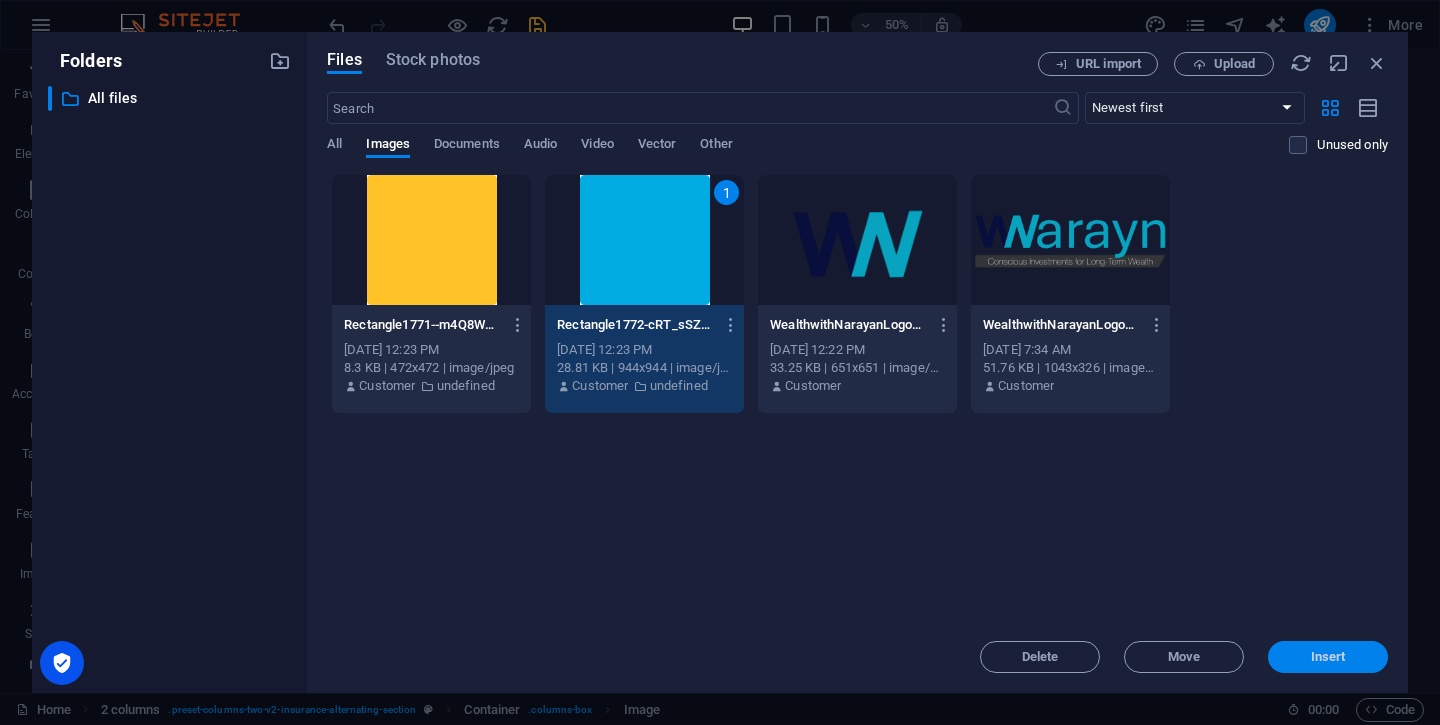 drag, startPoint x: 1345, startPoint y: 654, endPoint x: 775, endPoint y: 571, distance: 576.0113 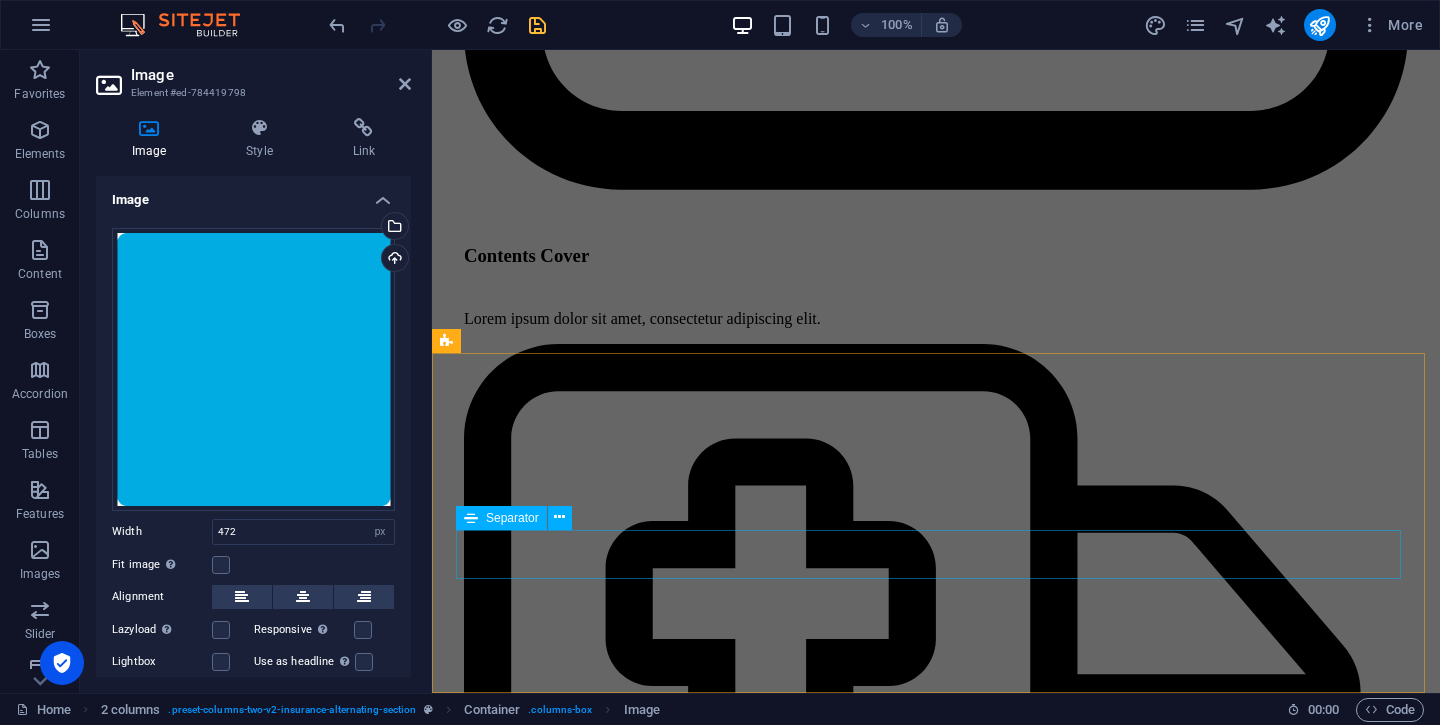 scroll, scrollTop: 6860, scrollLeft: 0, axis: vertical 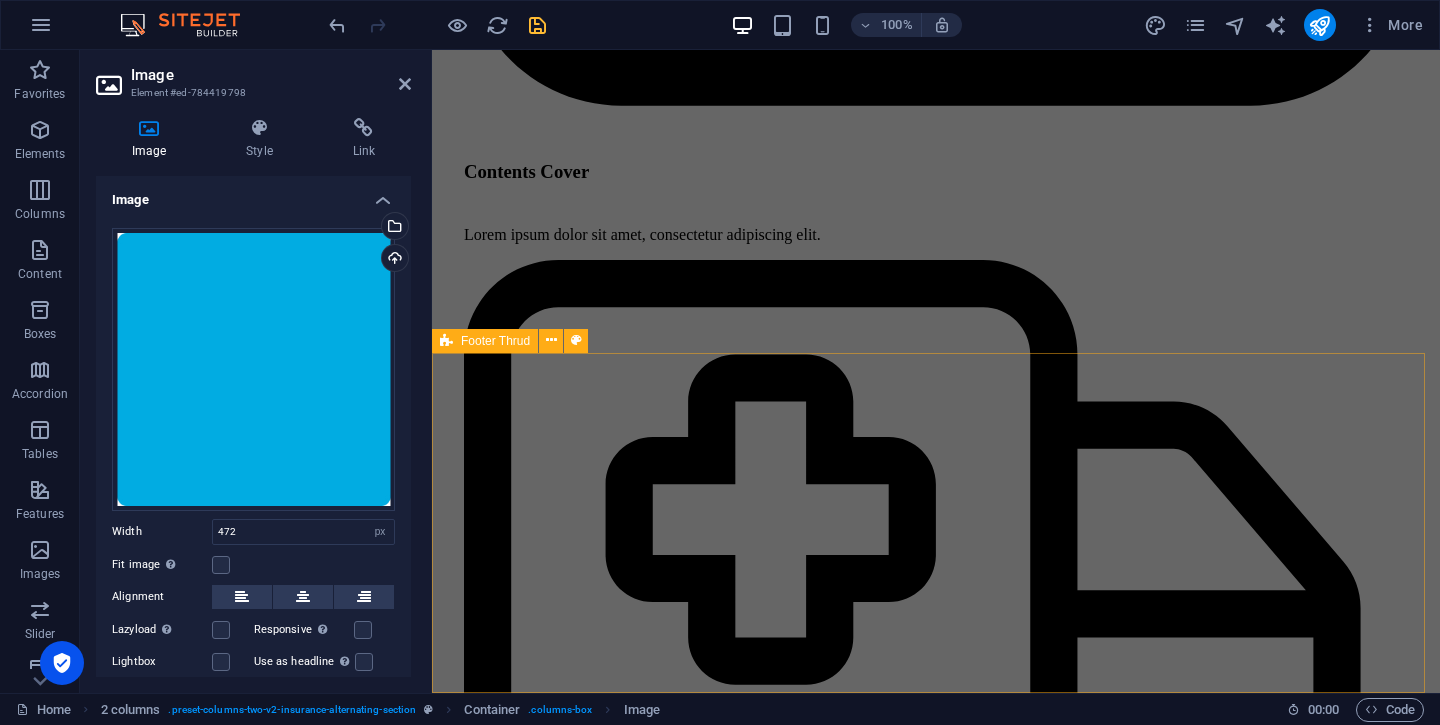 click on "Privacy Policy         Legal Notice ABOUT US SERVICES NEWS CONTACT PRIVACY POLICY LEGAL NOTICE
2023  [DOMAIN_NAME]  All rights reserved" at bounding box center [936, 10888] 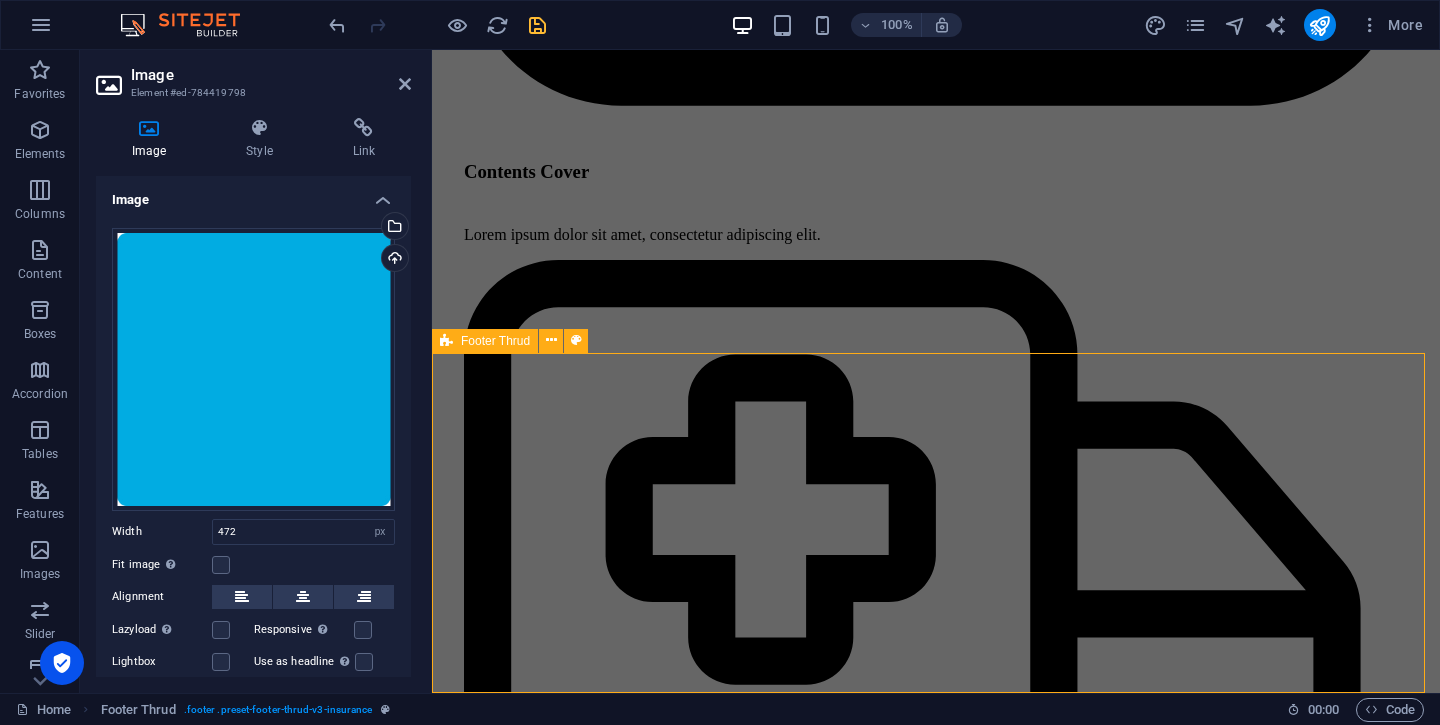 scroll, scrollTop: 6692, scrollLeft: 0, axis: vertical 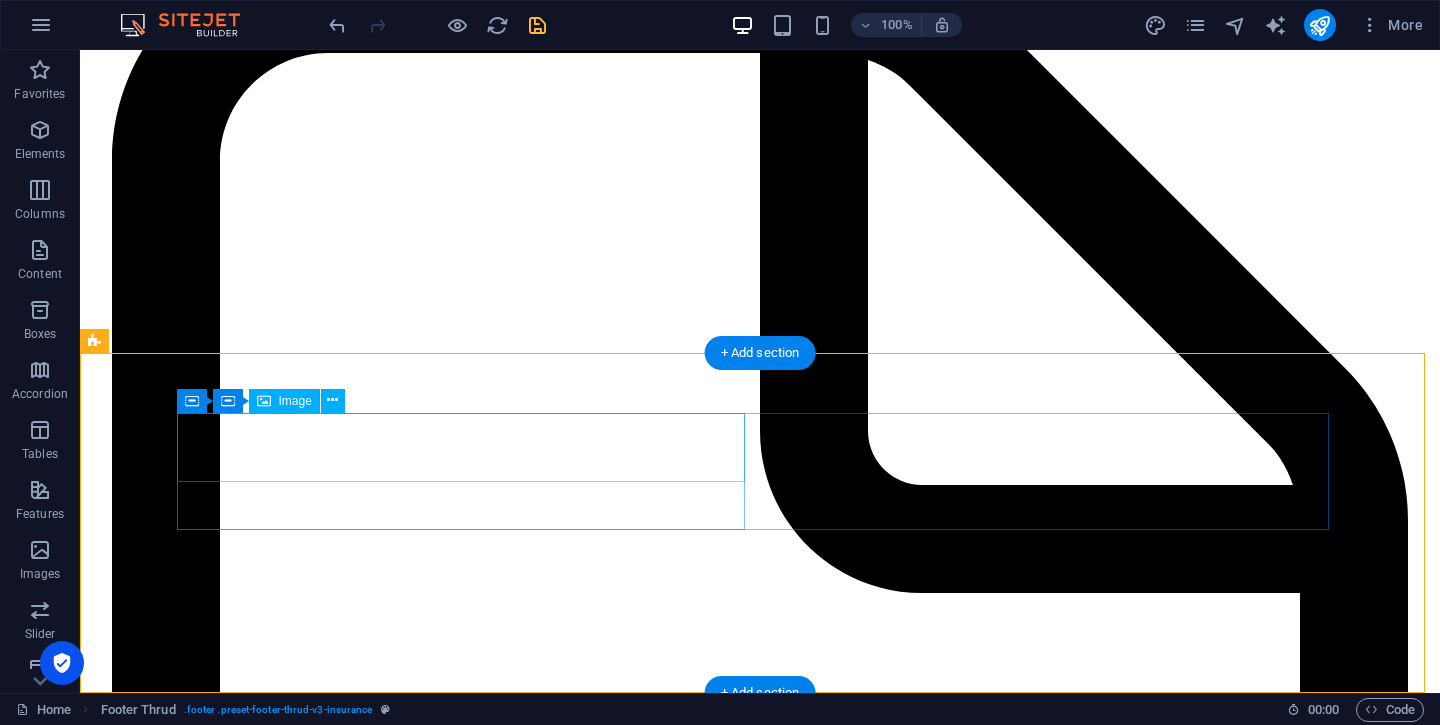 click at bounding box center (760, 9937) 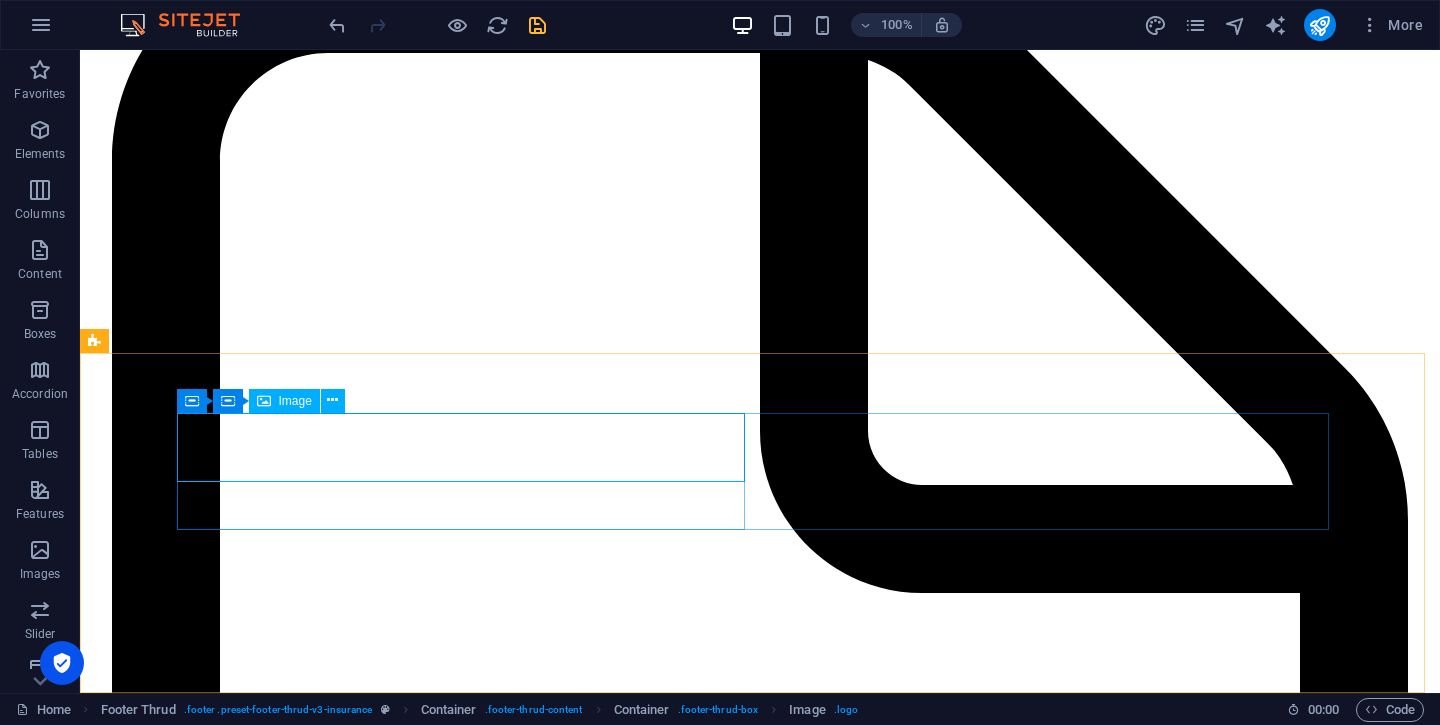 click on "Image" at bounding box center [295, 401] 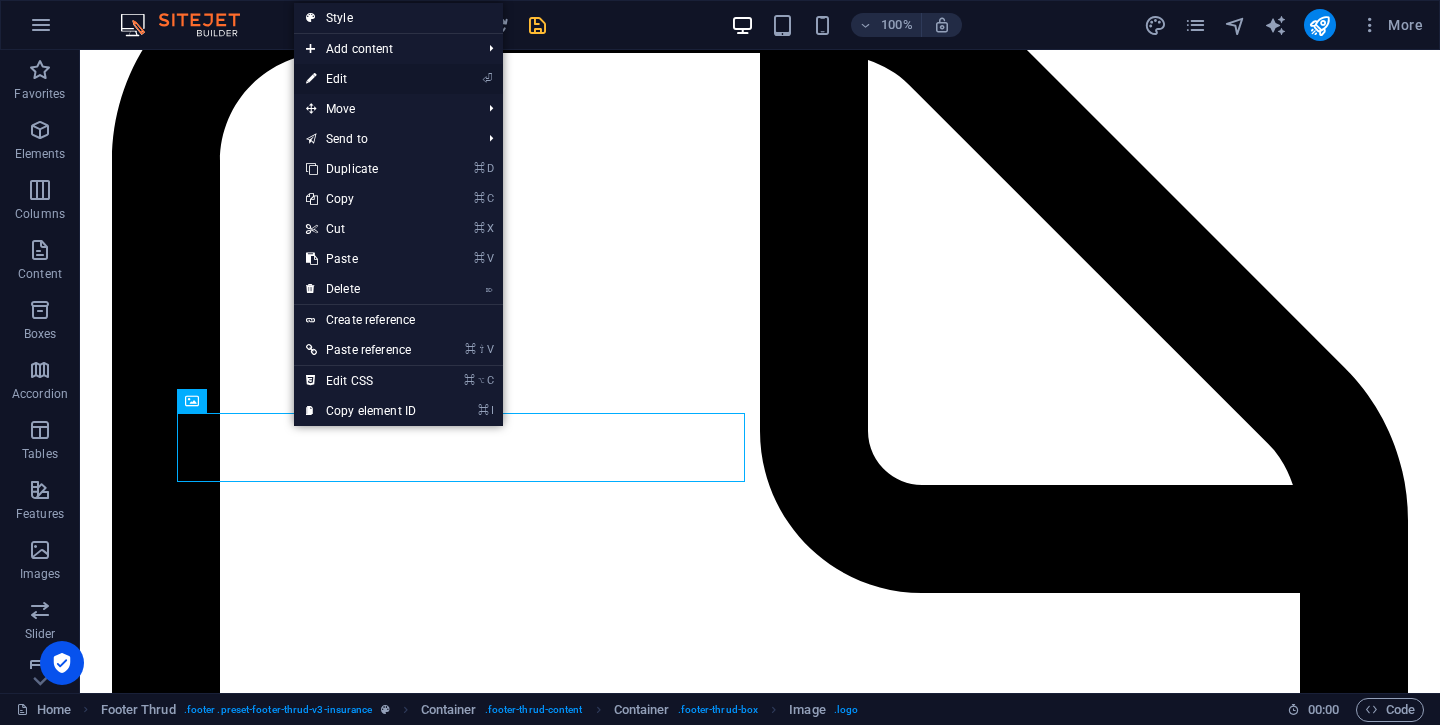 click on "⏎  Edit" at bounding box center [361, 79] 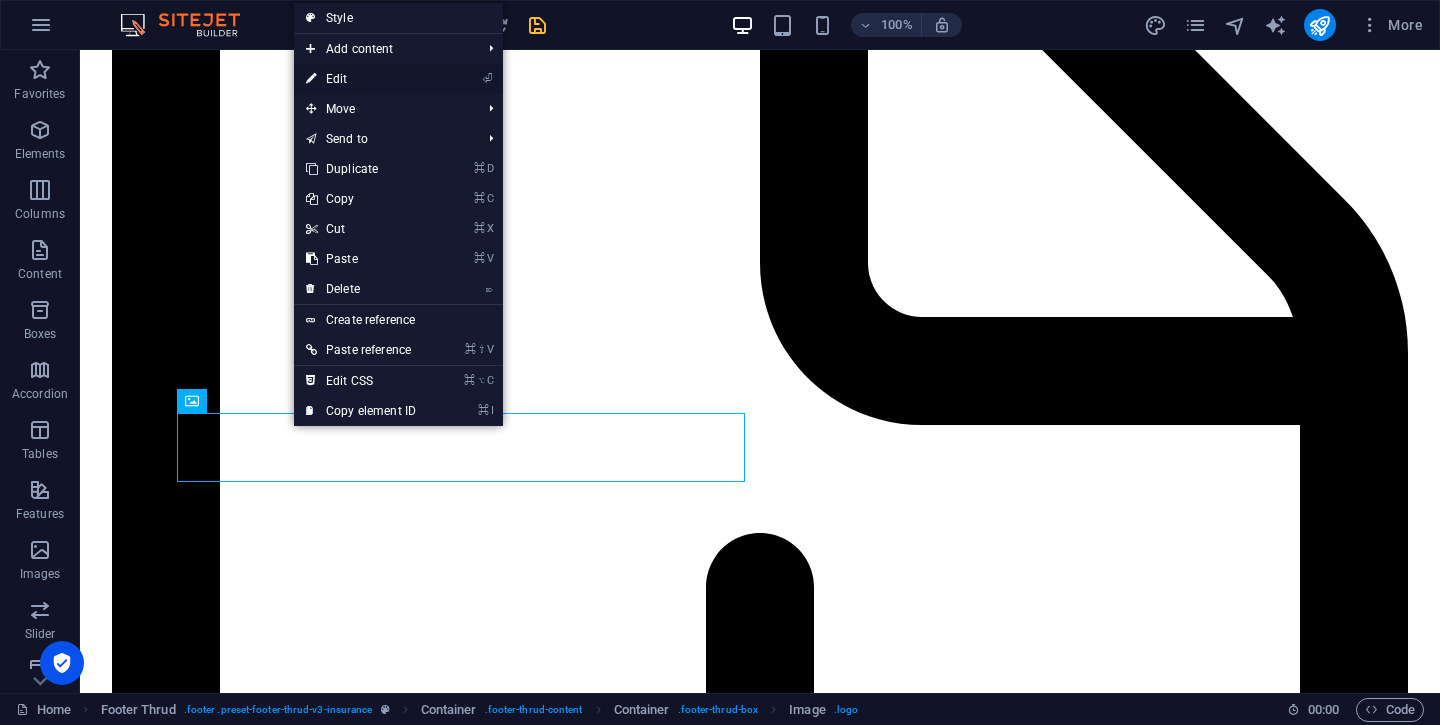 select on "px" 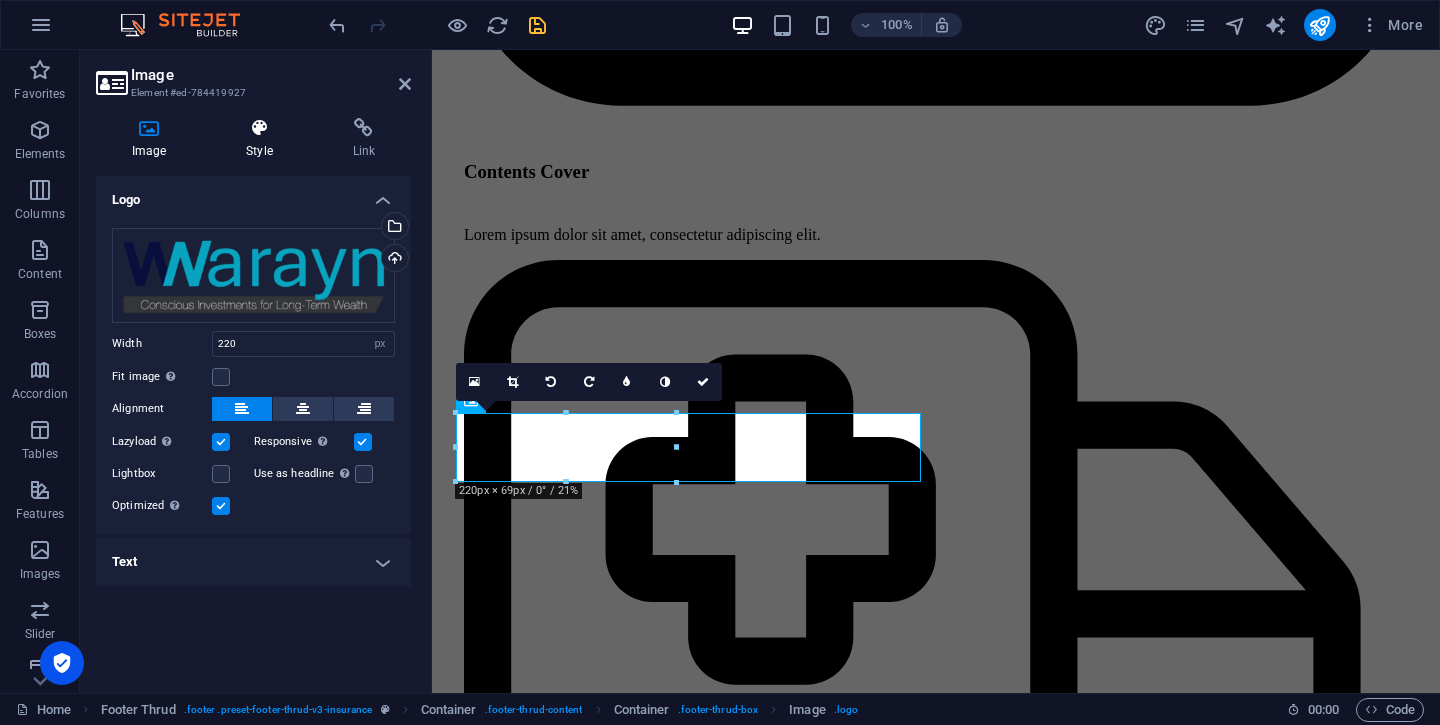 click on "Style" at bounding box center [263, 139] 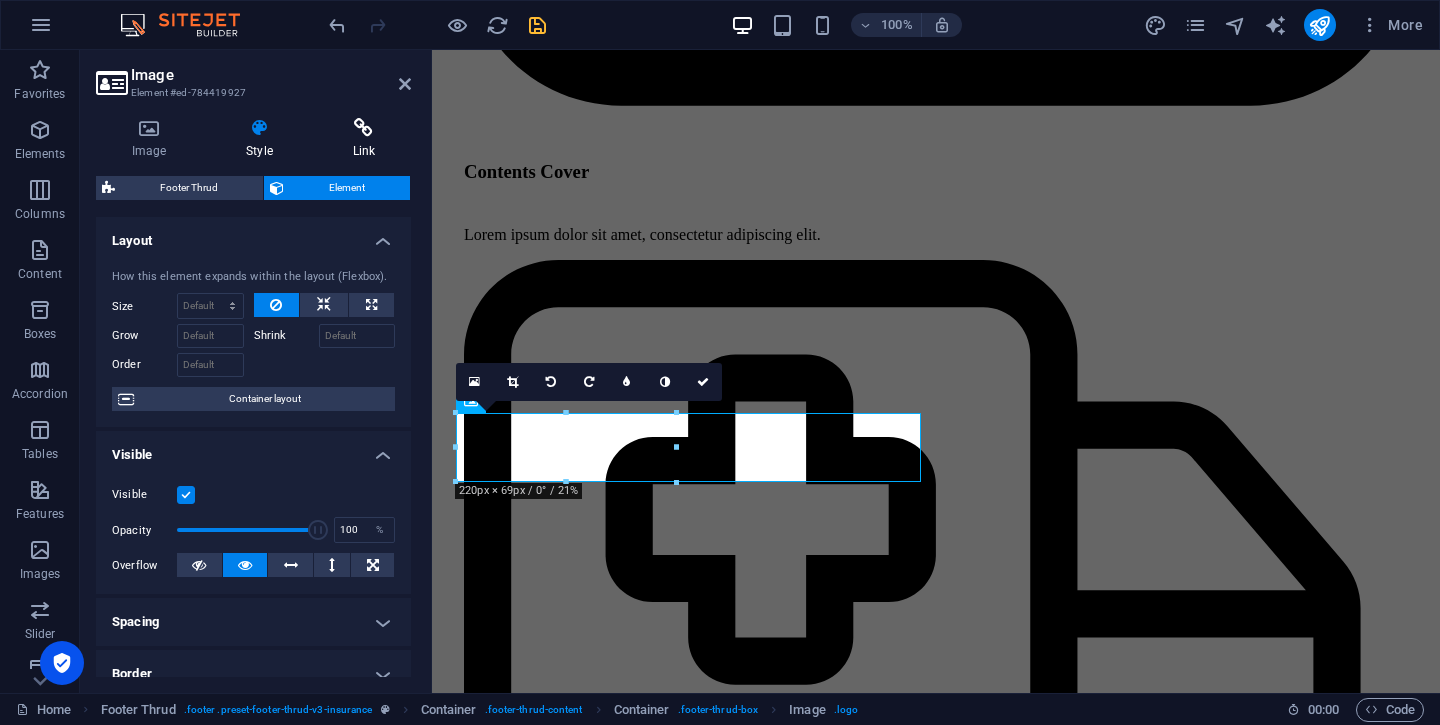 click on "Link" at bounding box center [364, 139] 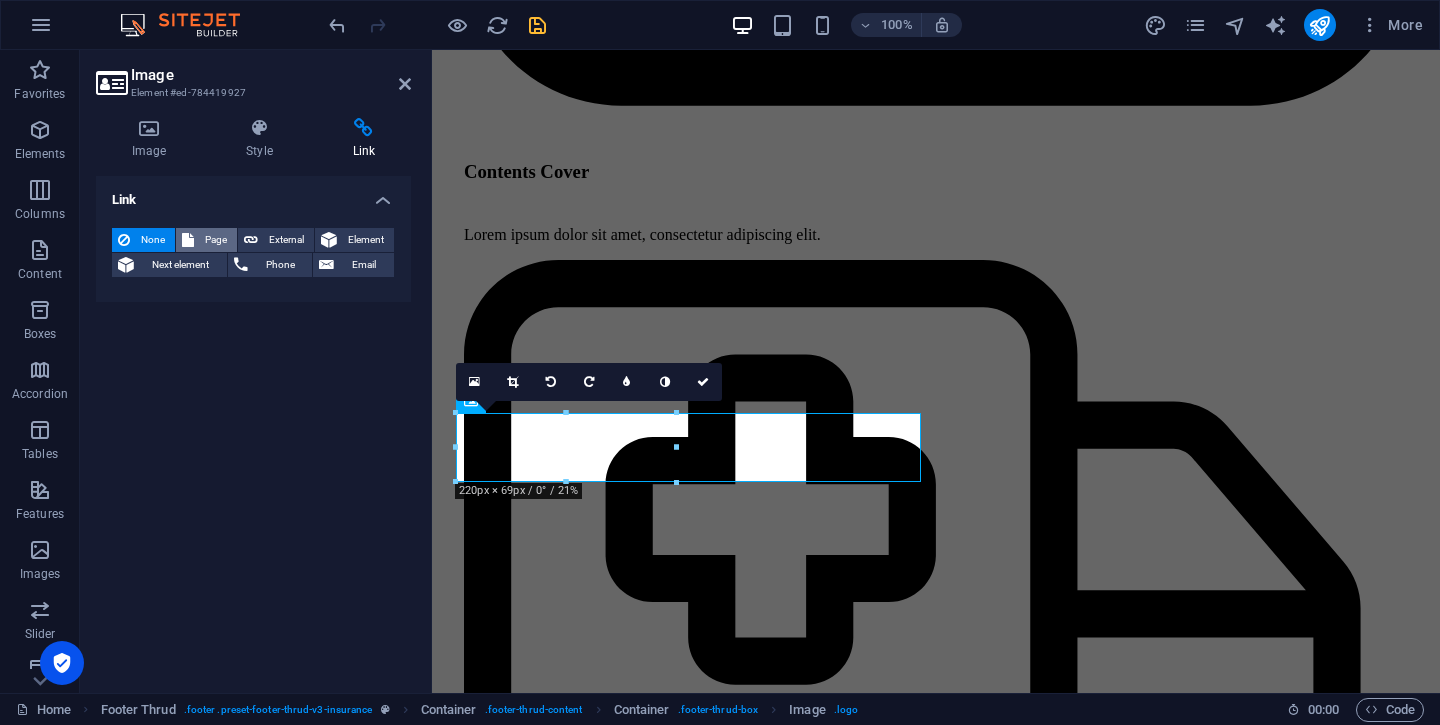 click on "Page" at bounding box center (215, 240) 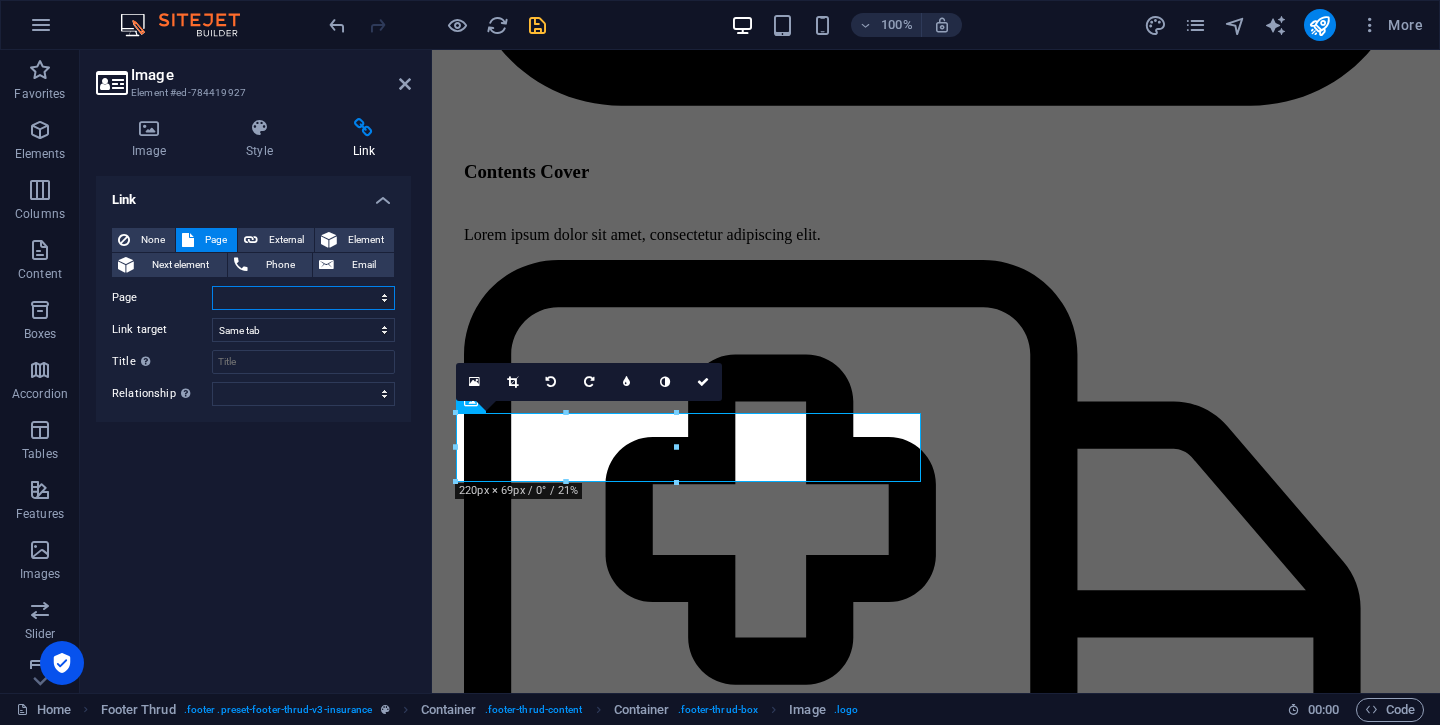 click on "Home About Services News Contact Legal Notice Privacy" at bounding box center [303, 298] 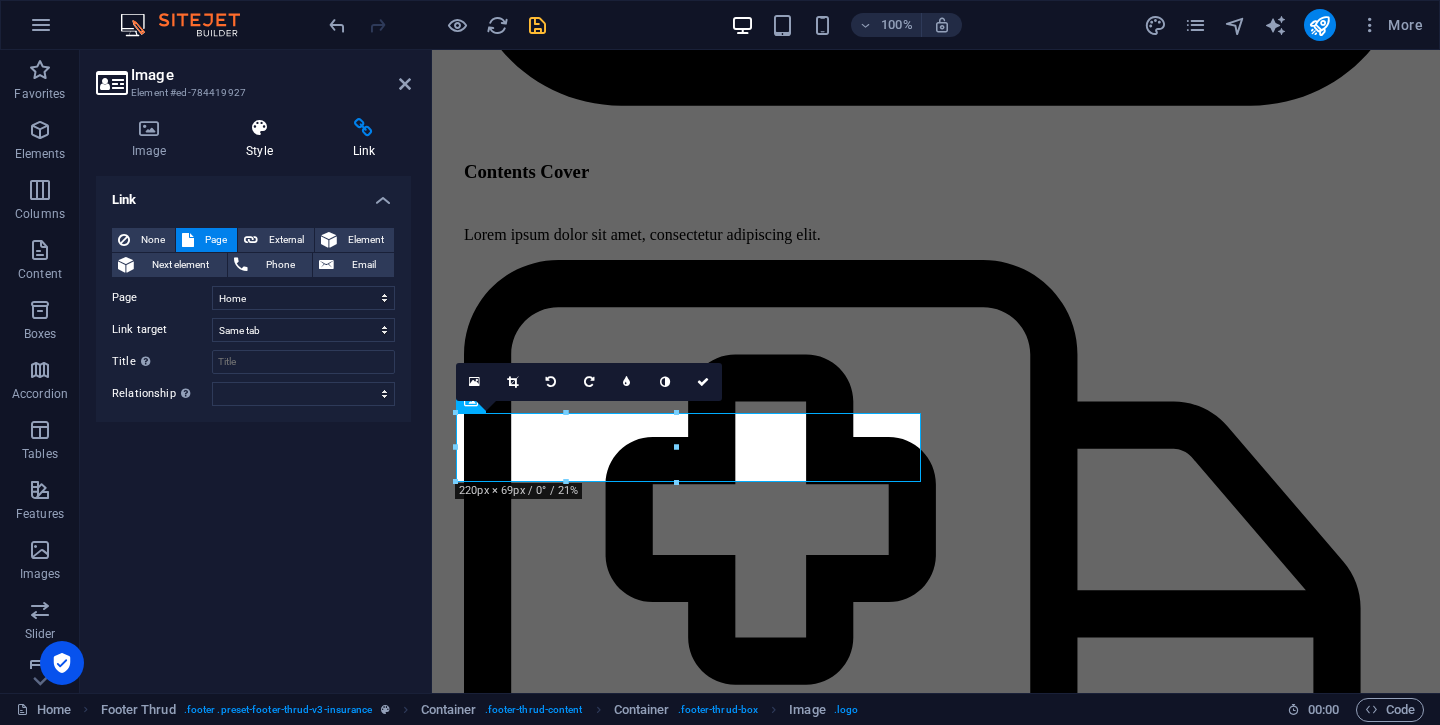 click at bounding box center [259, 128] 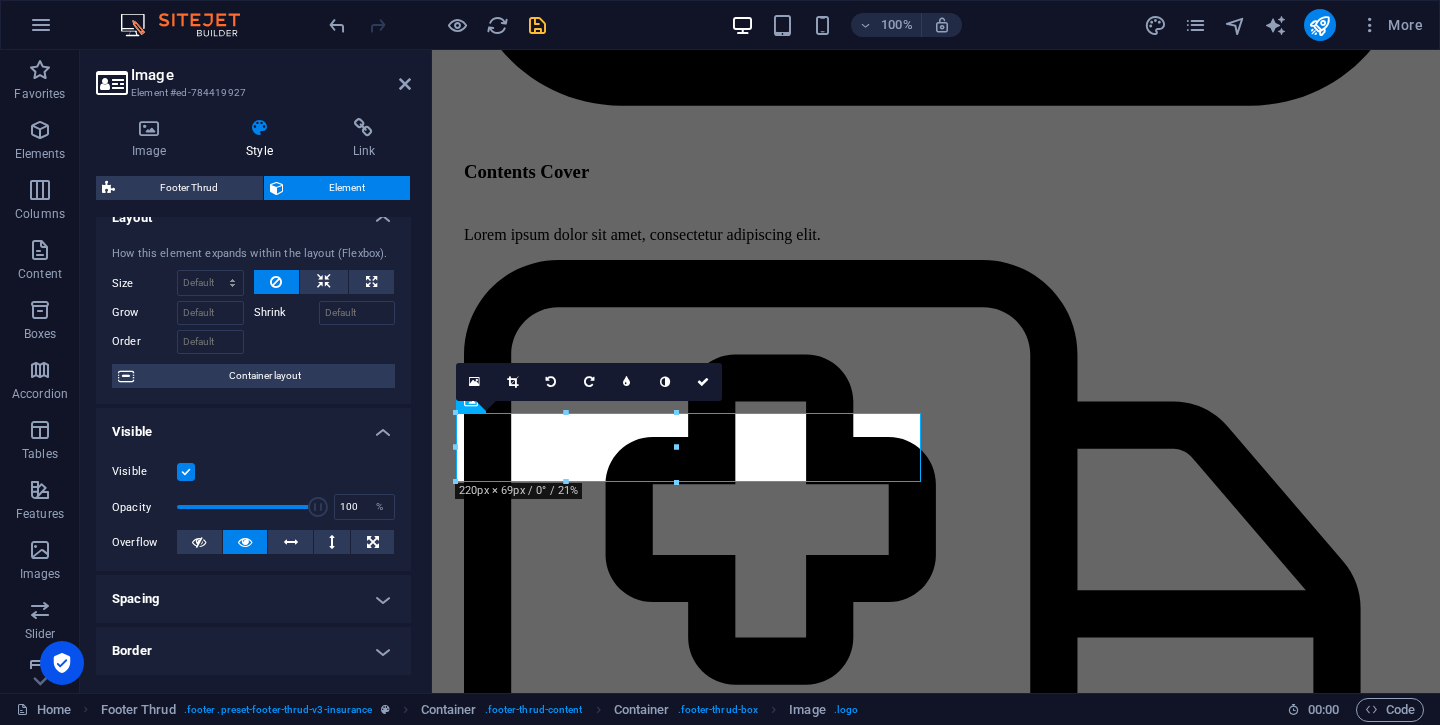 scroll, scrollTop: 0, scrollLeft: 0, axis: both 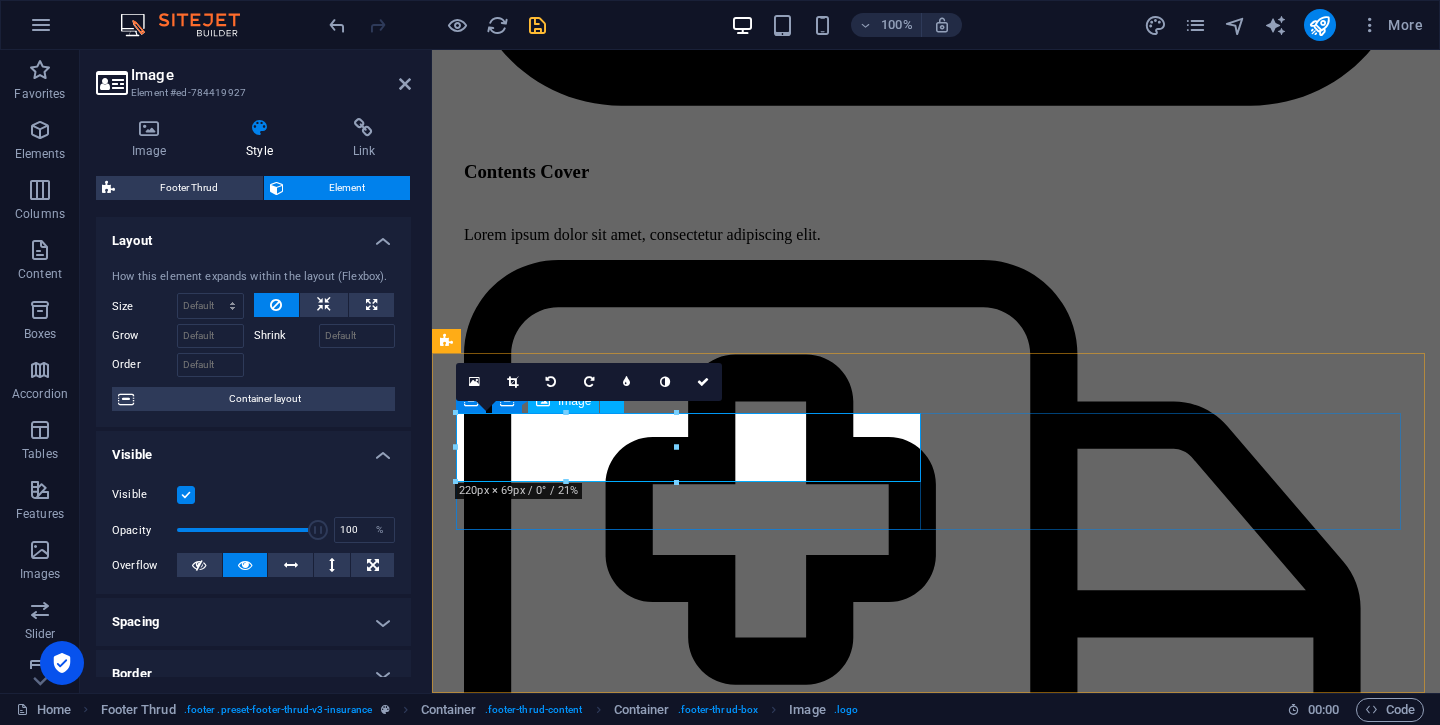 click at bounding box center (936, 7914) 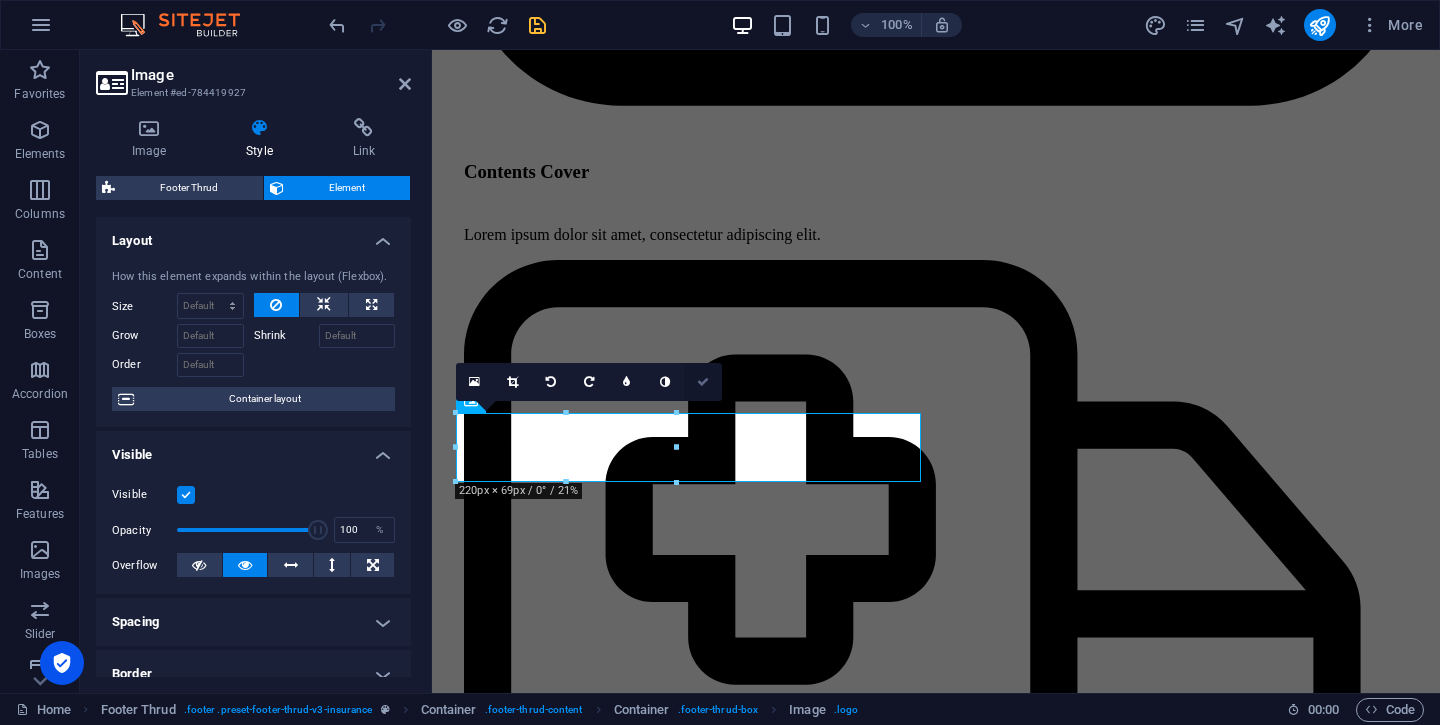 click at bounding box center (703, 382) 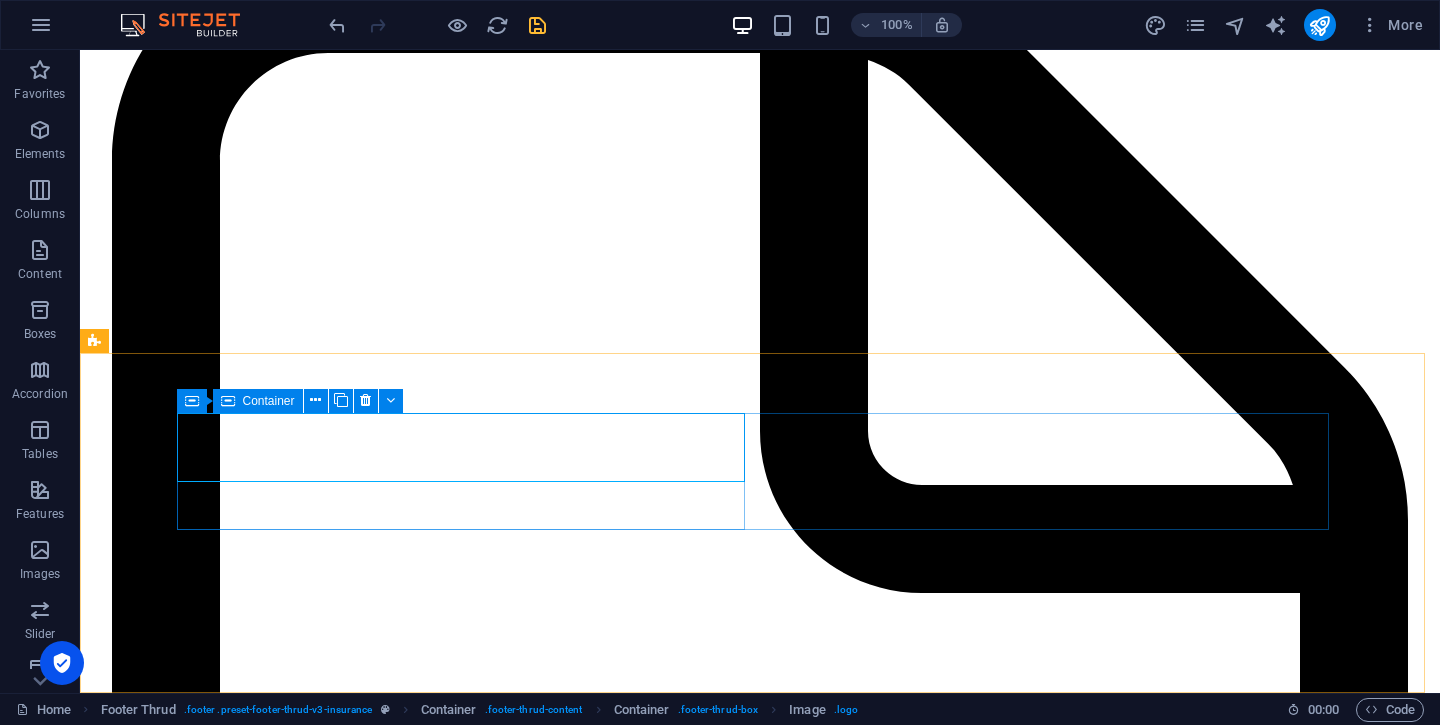 click on "Container" at bounding box center (269, 401) 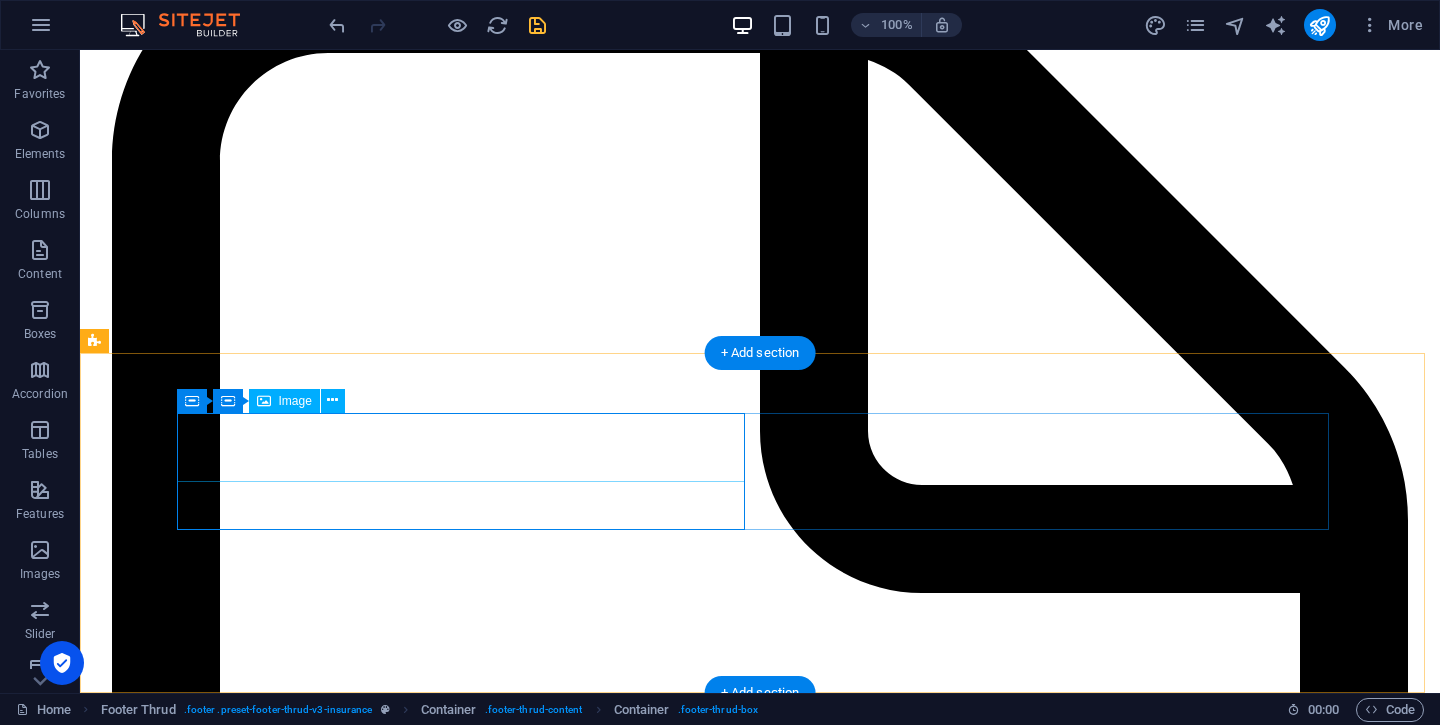 click at bounding box center [760, 9937] 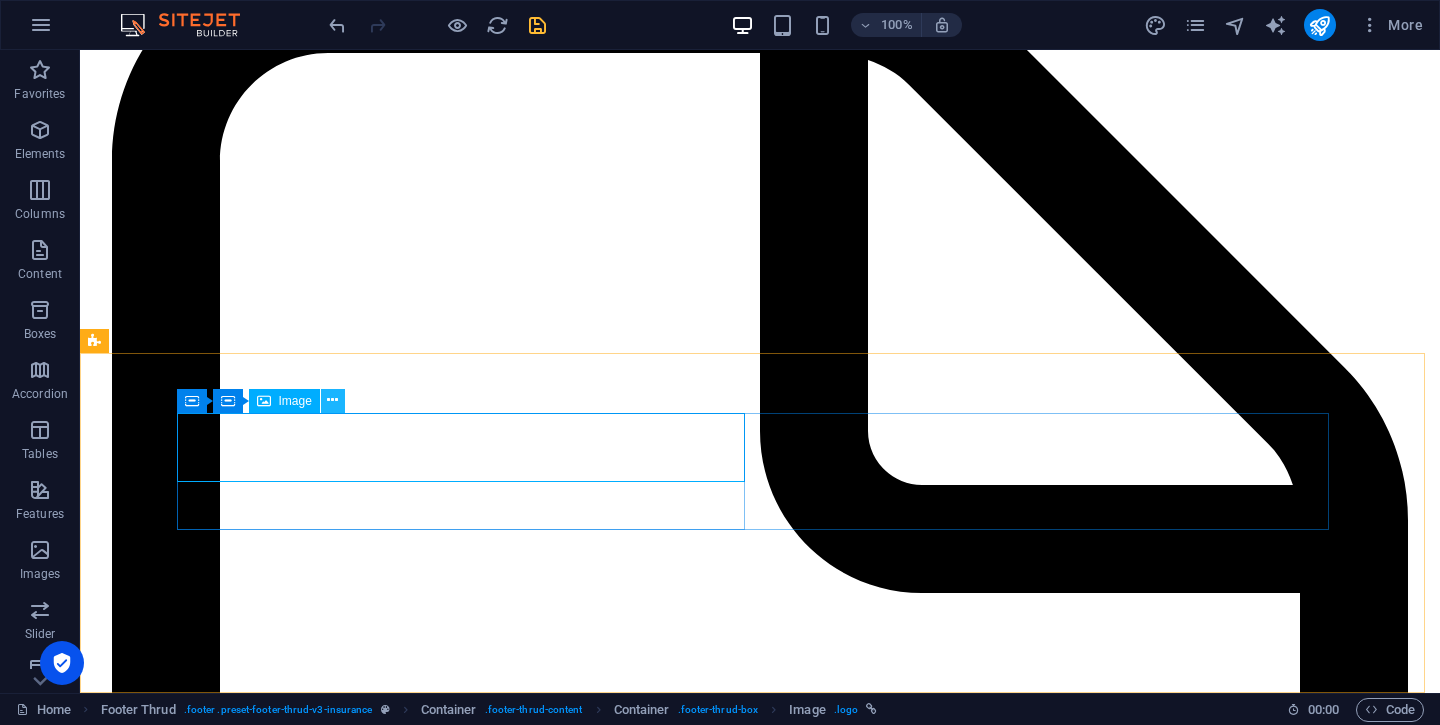 click at bounding box center (332, 400) 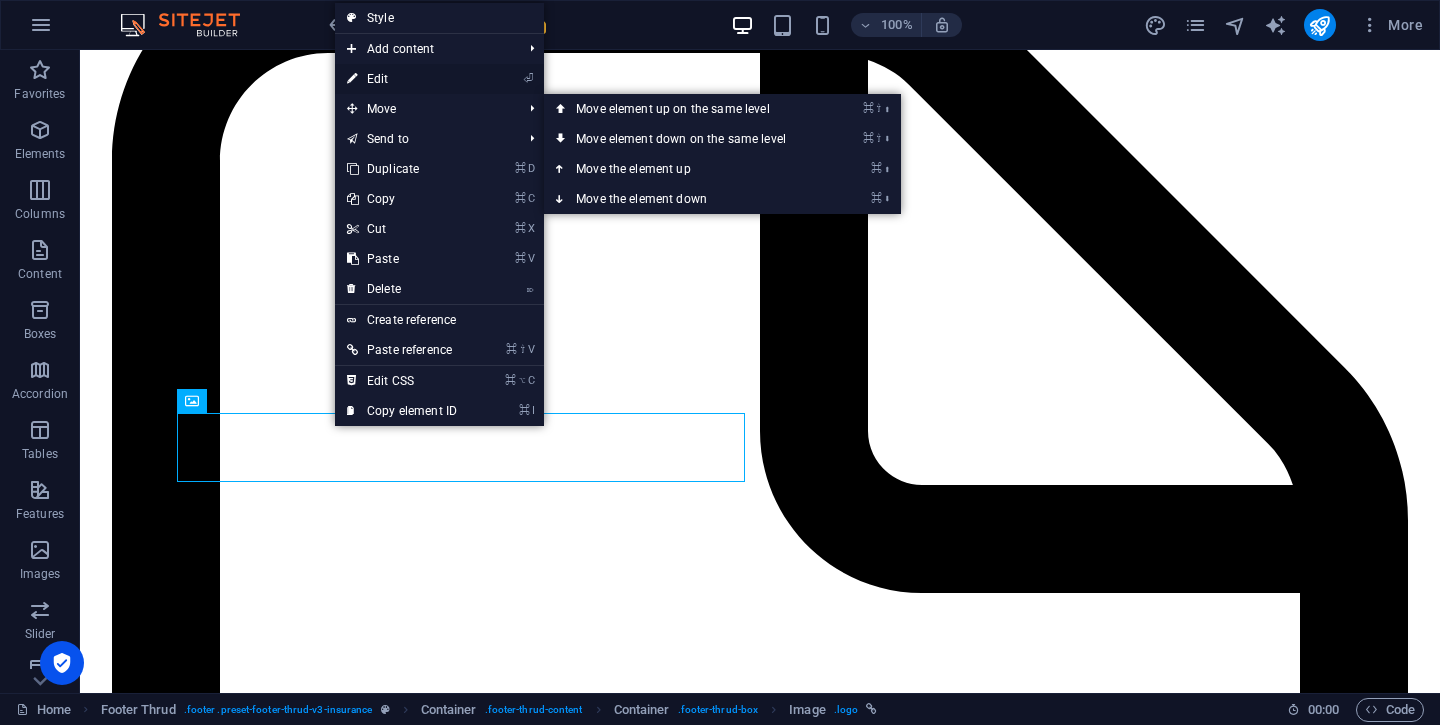 click on "⏎  Edit" at bounding box center [402, 79] 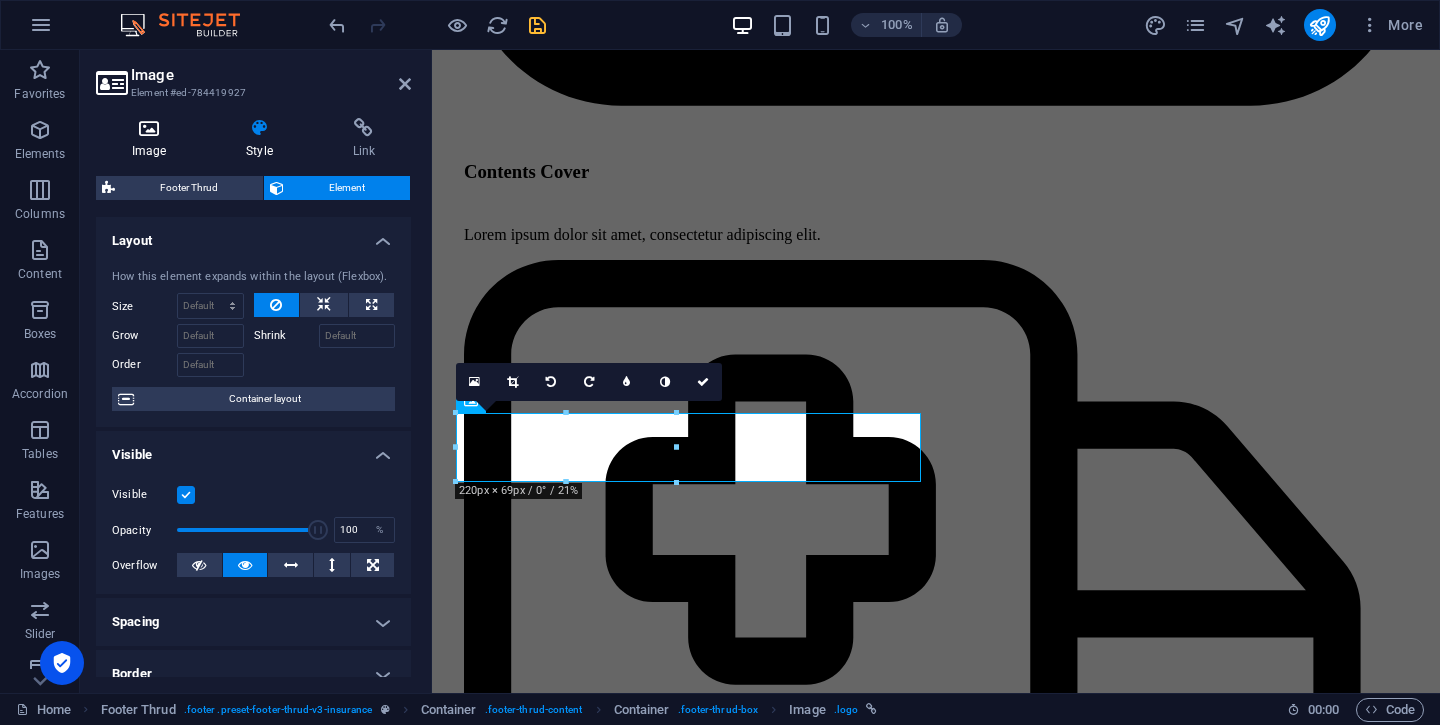 click at bounding box center [149, 128] 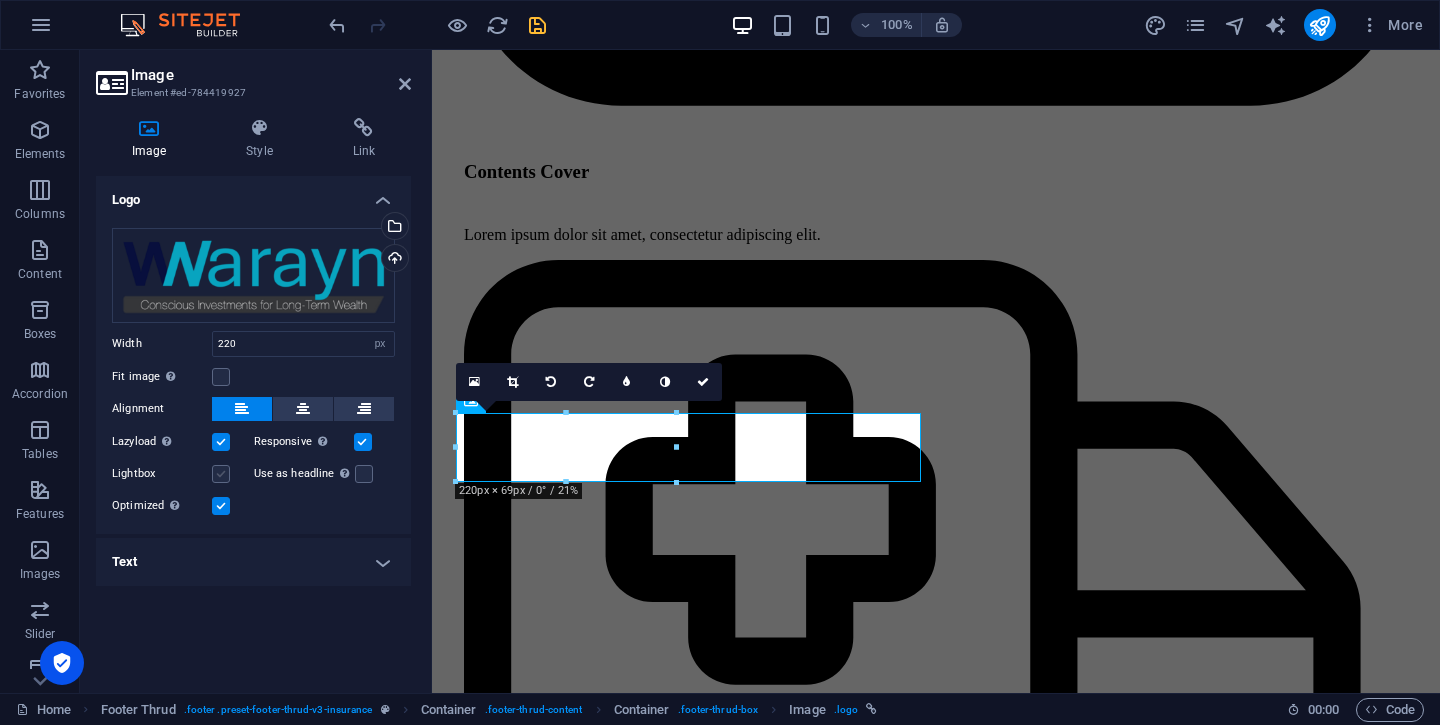 click at bounding box center (221, 474) 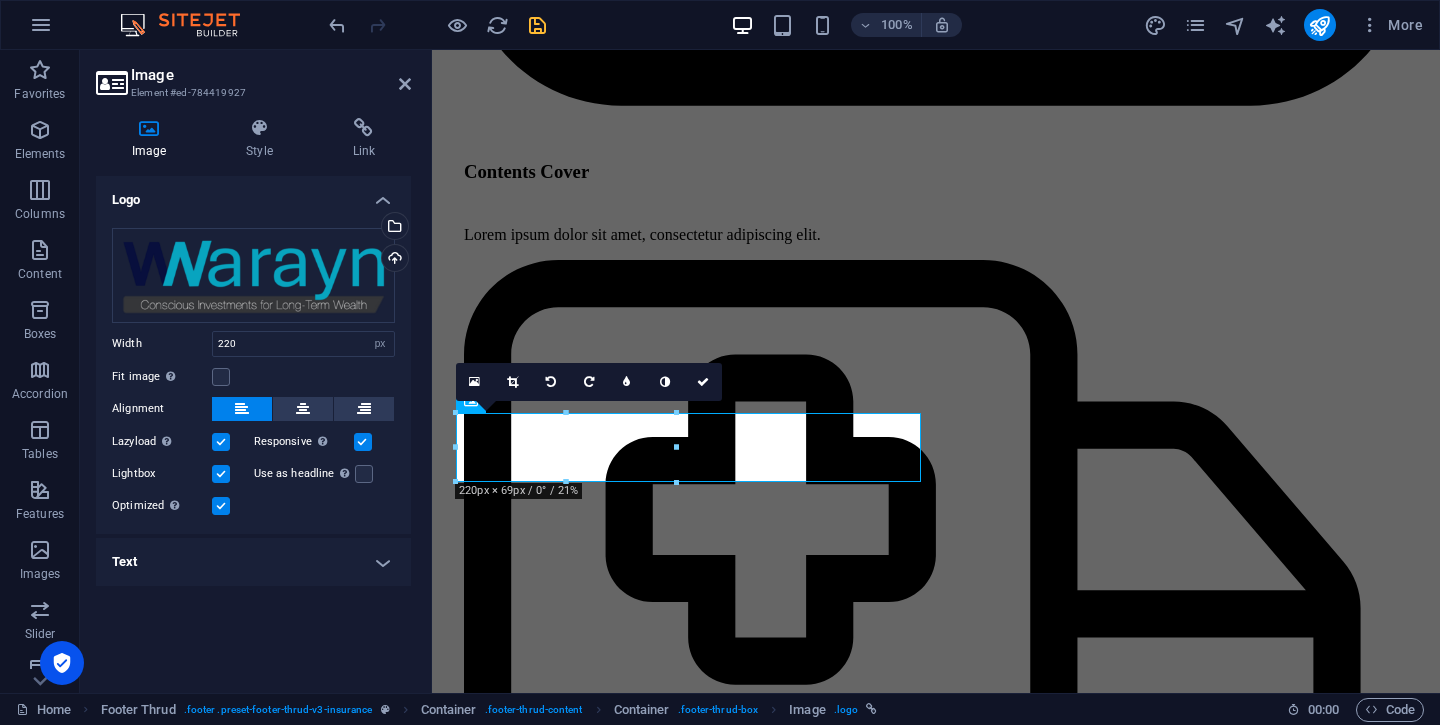 click at bounding box center (221, 474) 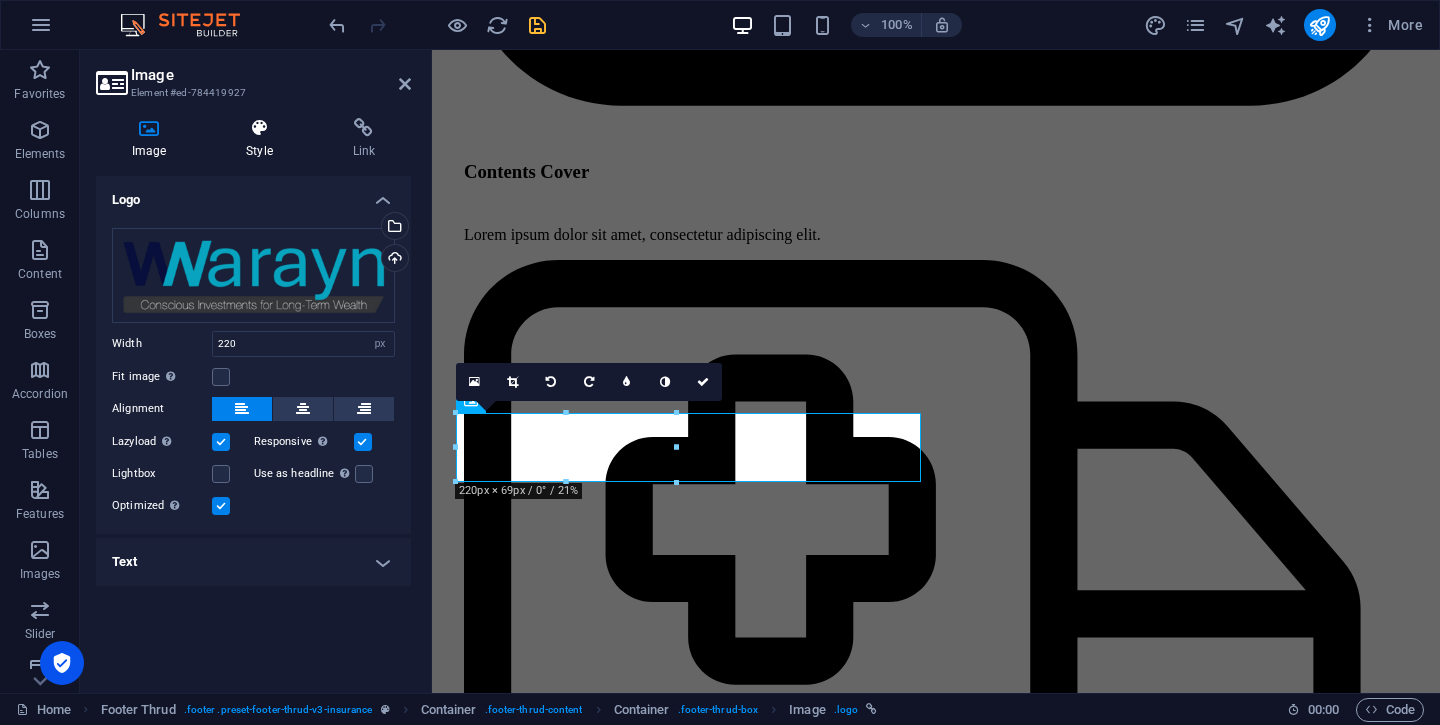 click on "Style" at bounding box center (263, 139) 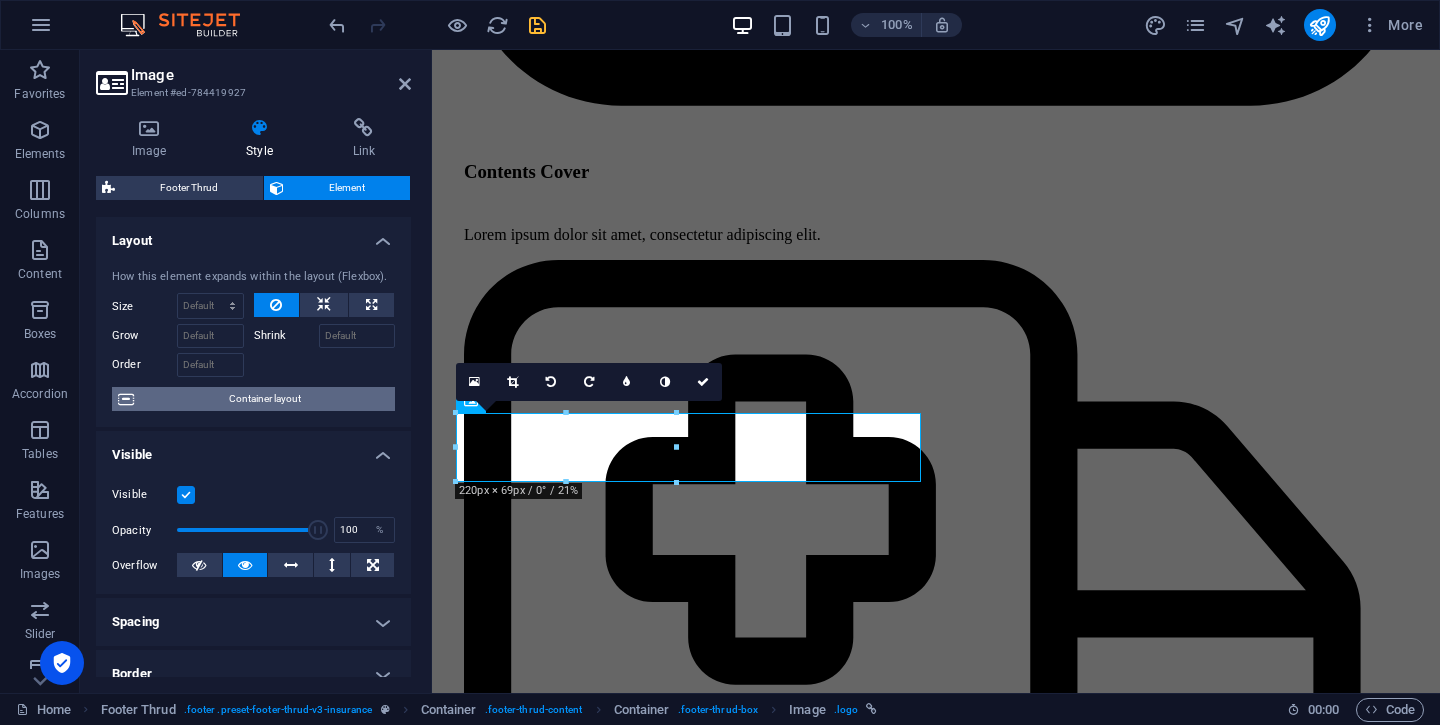 click on "Container layout" at bounding box center [264, 399] 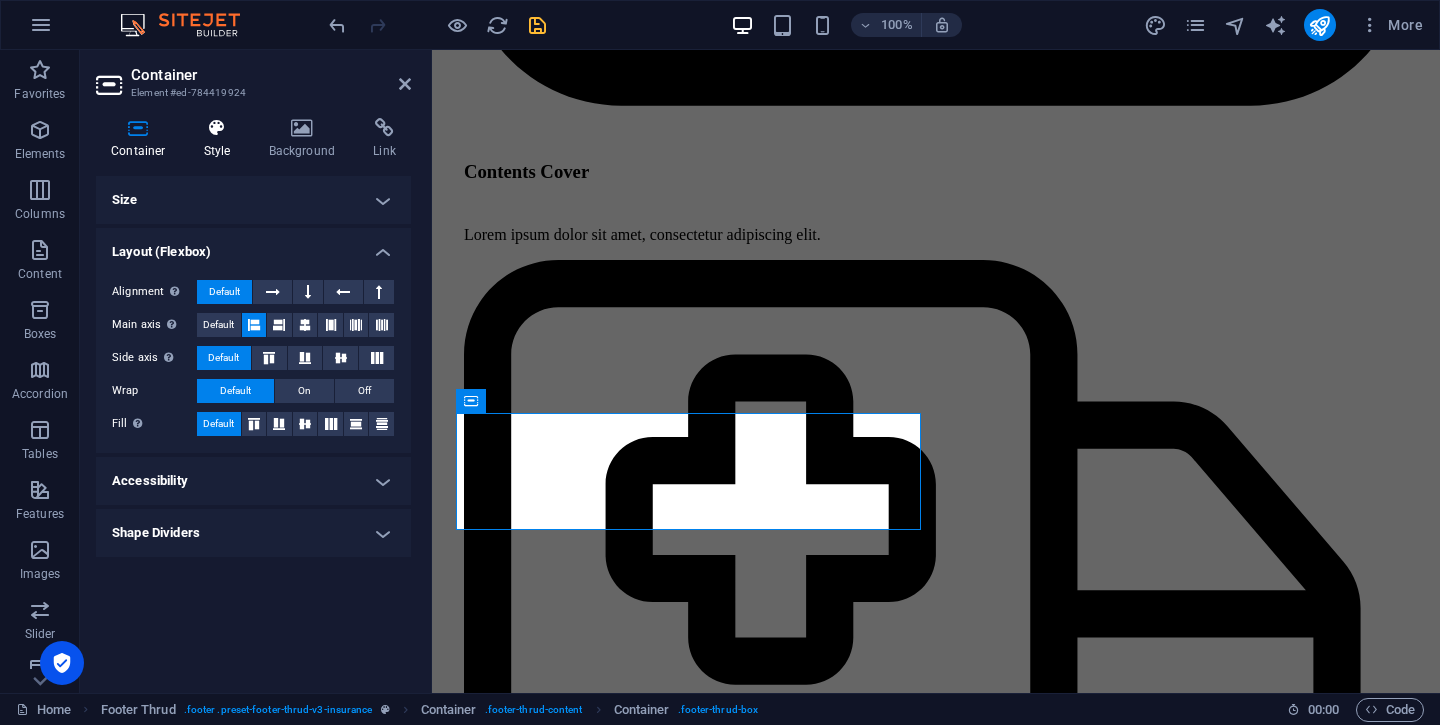 click at bounding box center (217, 128) 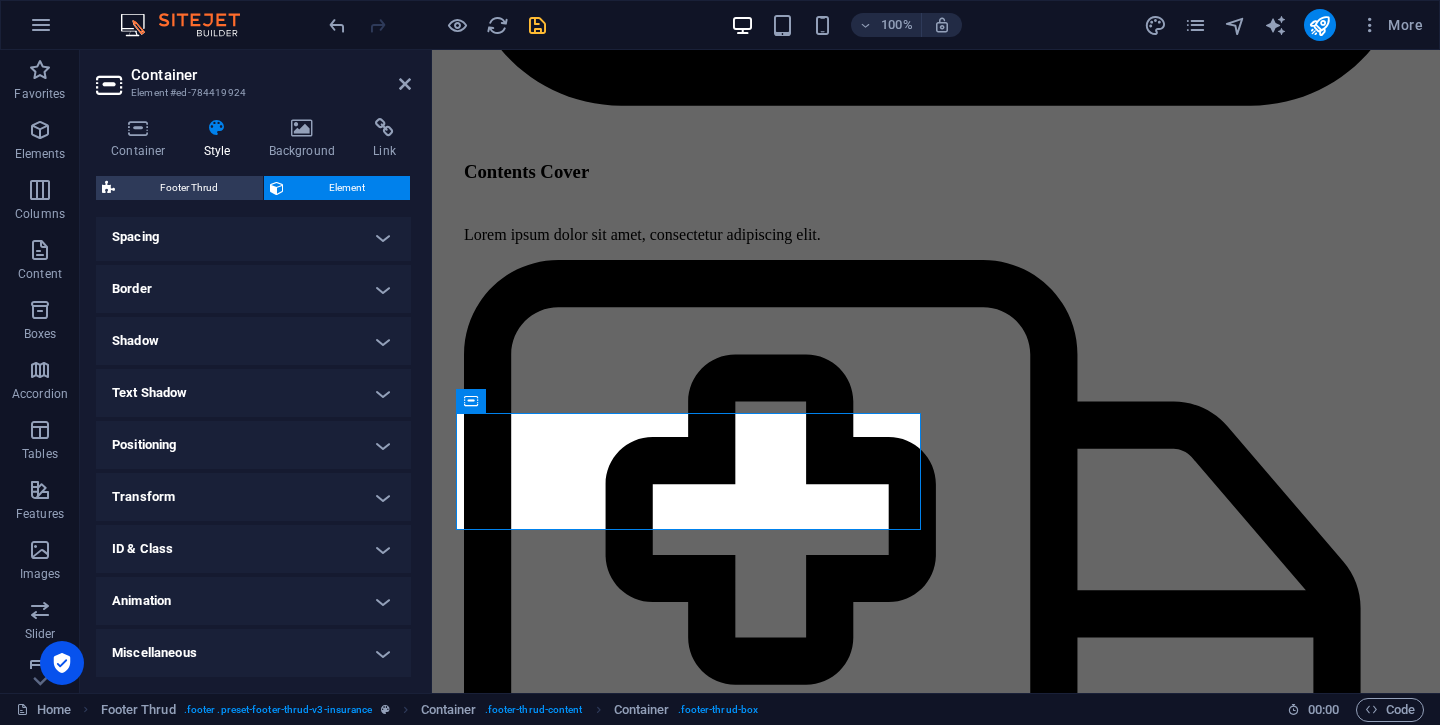 scroll, scrollTop: 0, scrollLeft: 0, axis: both 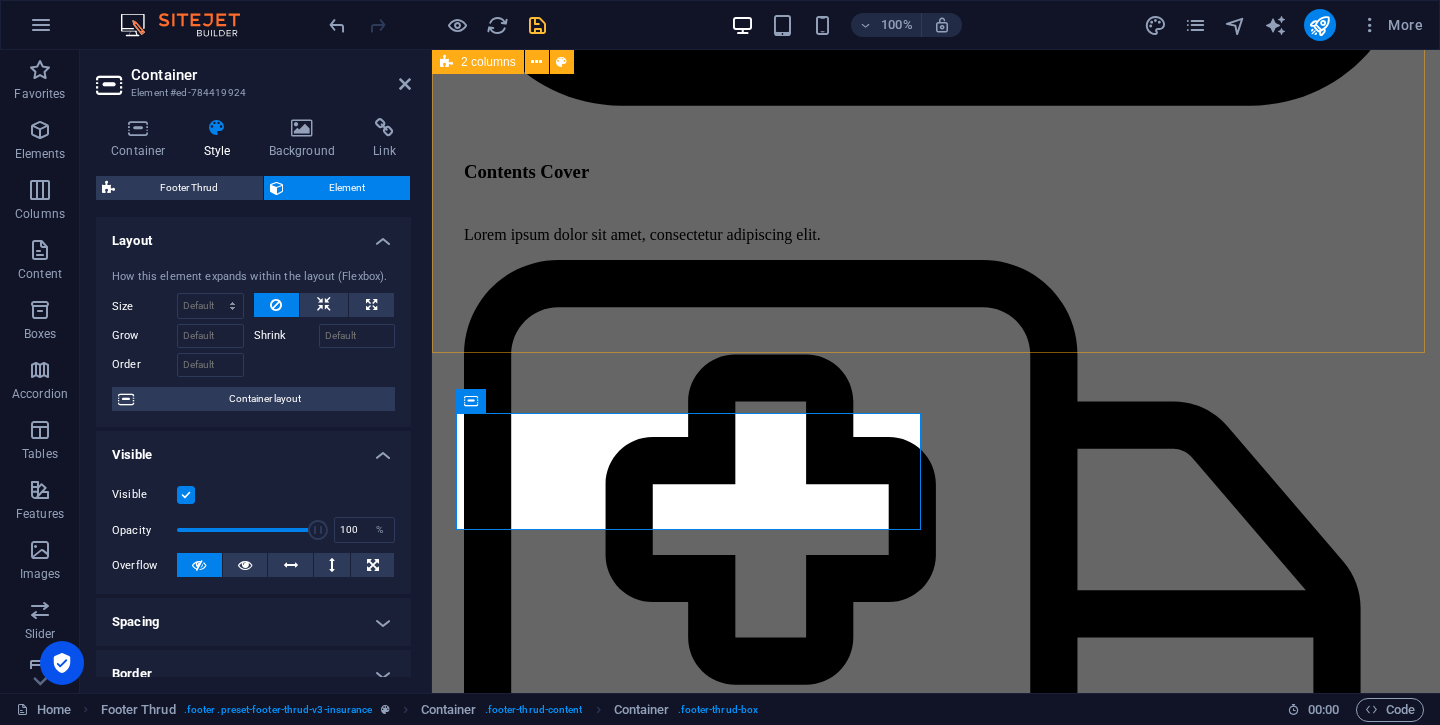 click on "Book Your Consultation  [DATE] Lorem ipsum dolor sit amet, consectetur adipiscing elit. Etiam eu turpis etmolestie, dictum est a, [PERSON_NAME]. Sed dignissim, metus nec fringilla accumsan. Lorem ipsum dolor sit amet, consectetur adipiscing elit. Etiam eu turpis etmolestie, dictum est a, [PERSON_NAME]. Sed dignissim, metus nec fringilla accumsan. talk to an expert" at bounding box center [936, 7244] 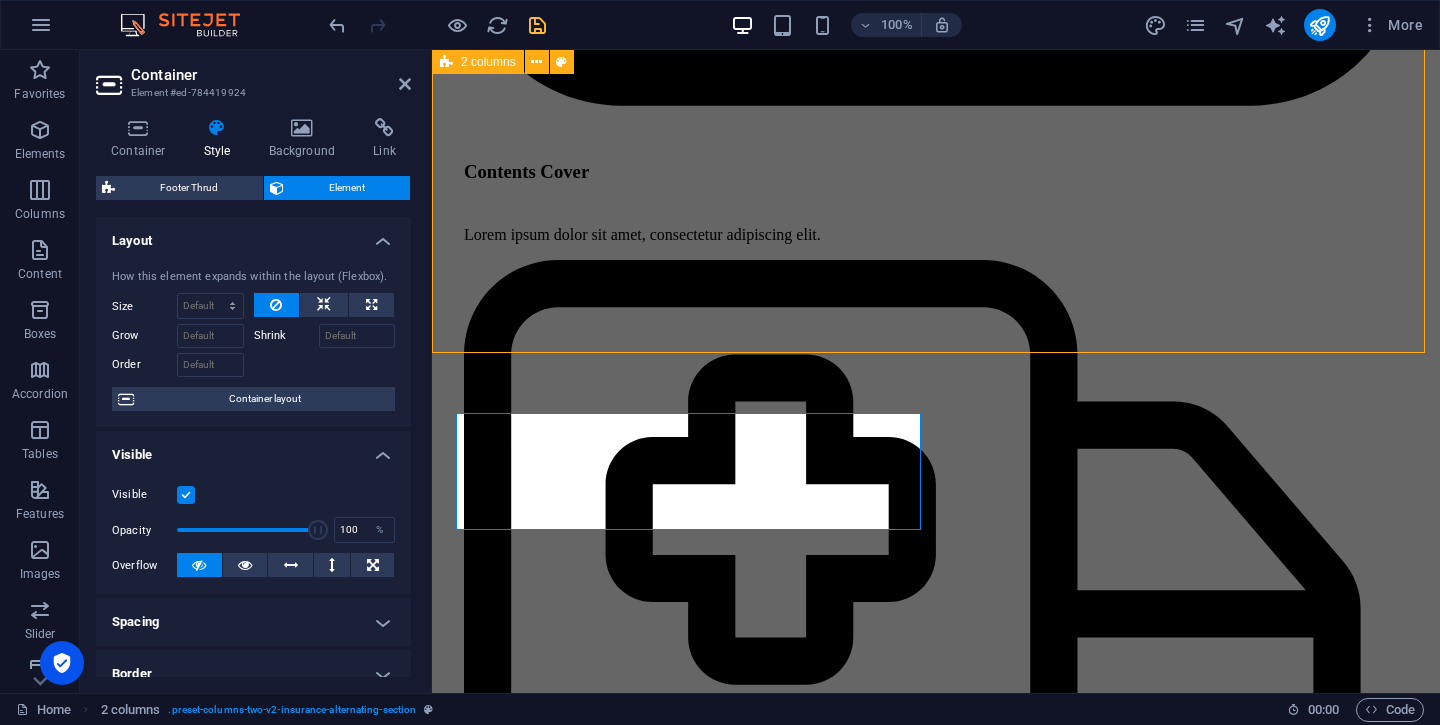 scroll, scrollTop: 6692, scrollLeft: 0, axis: vertical 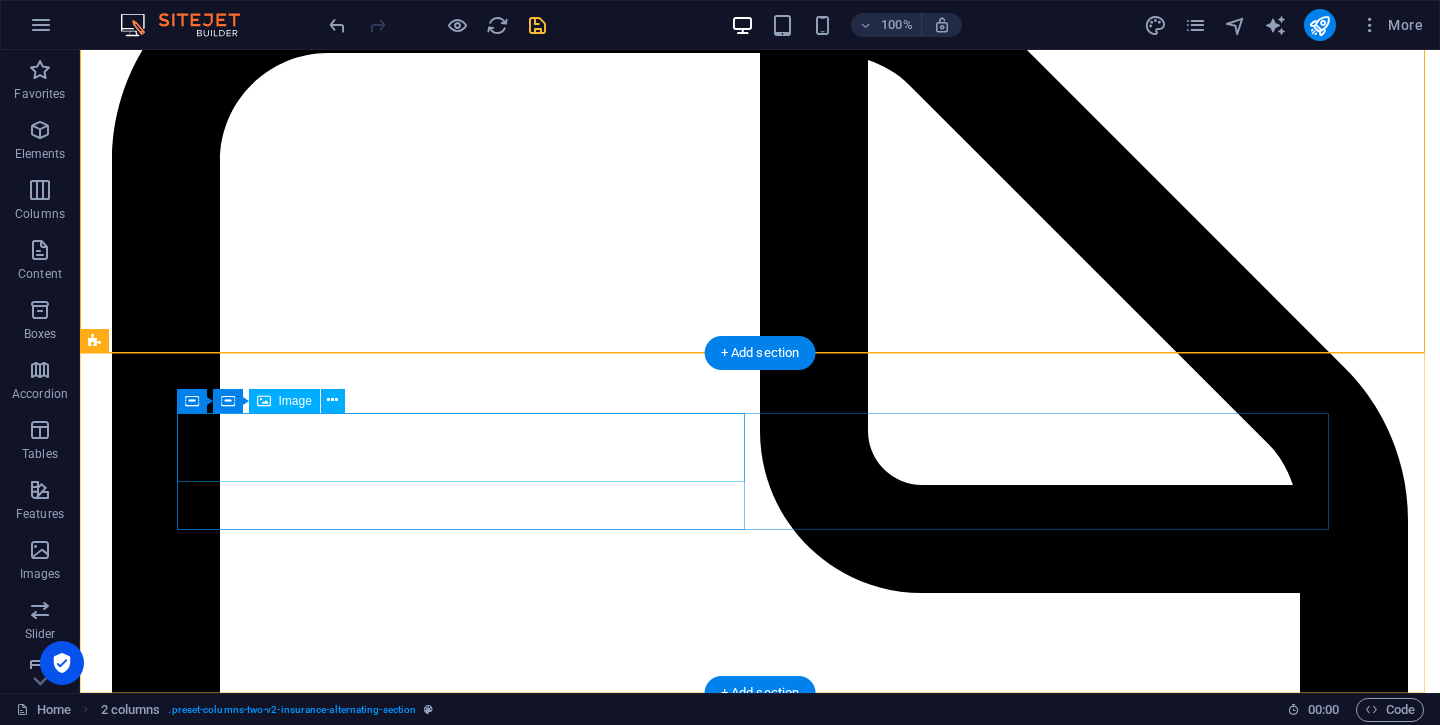 click at bounding box center (760, 9937) 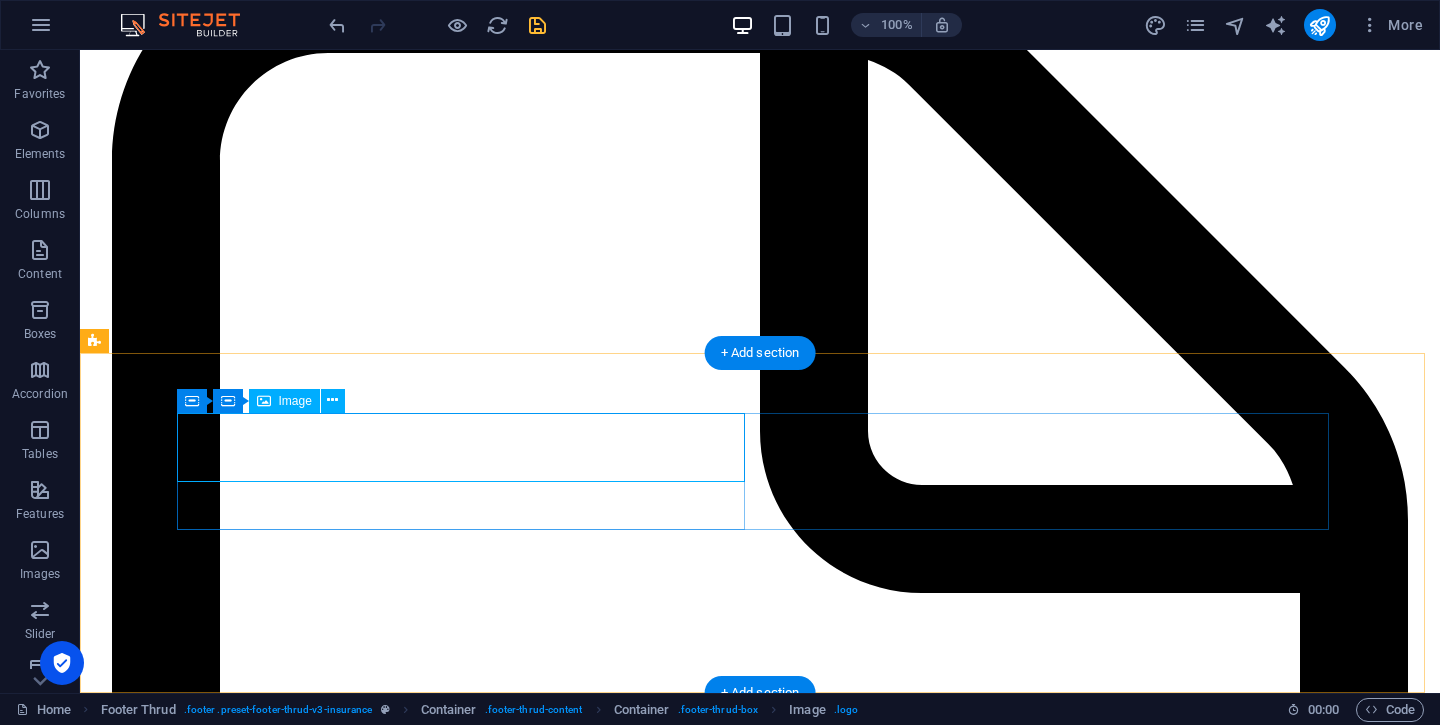 click at bounding box center (760, 9937) 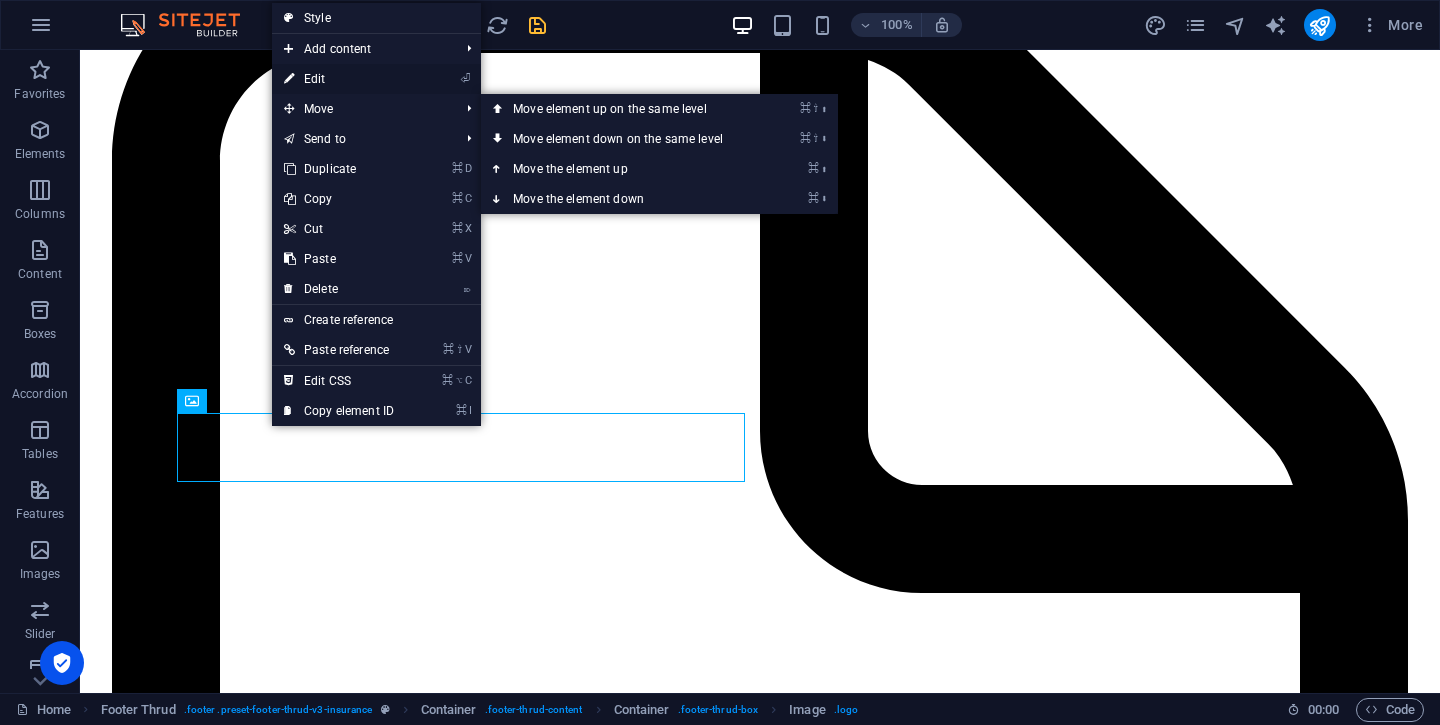 click on "⏎  Edit" at bounding box center (339, 79) 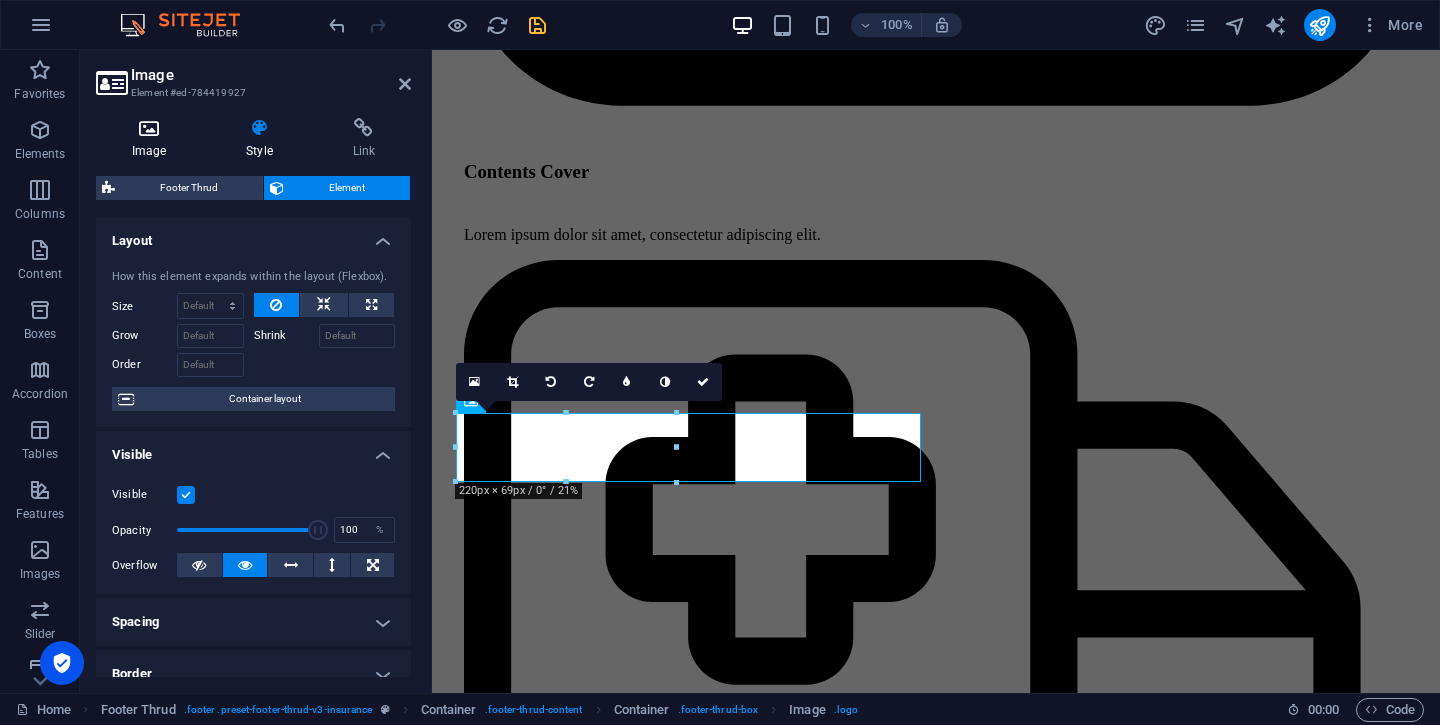 click on "Image" at bounding box center (153, 139) 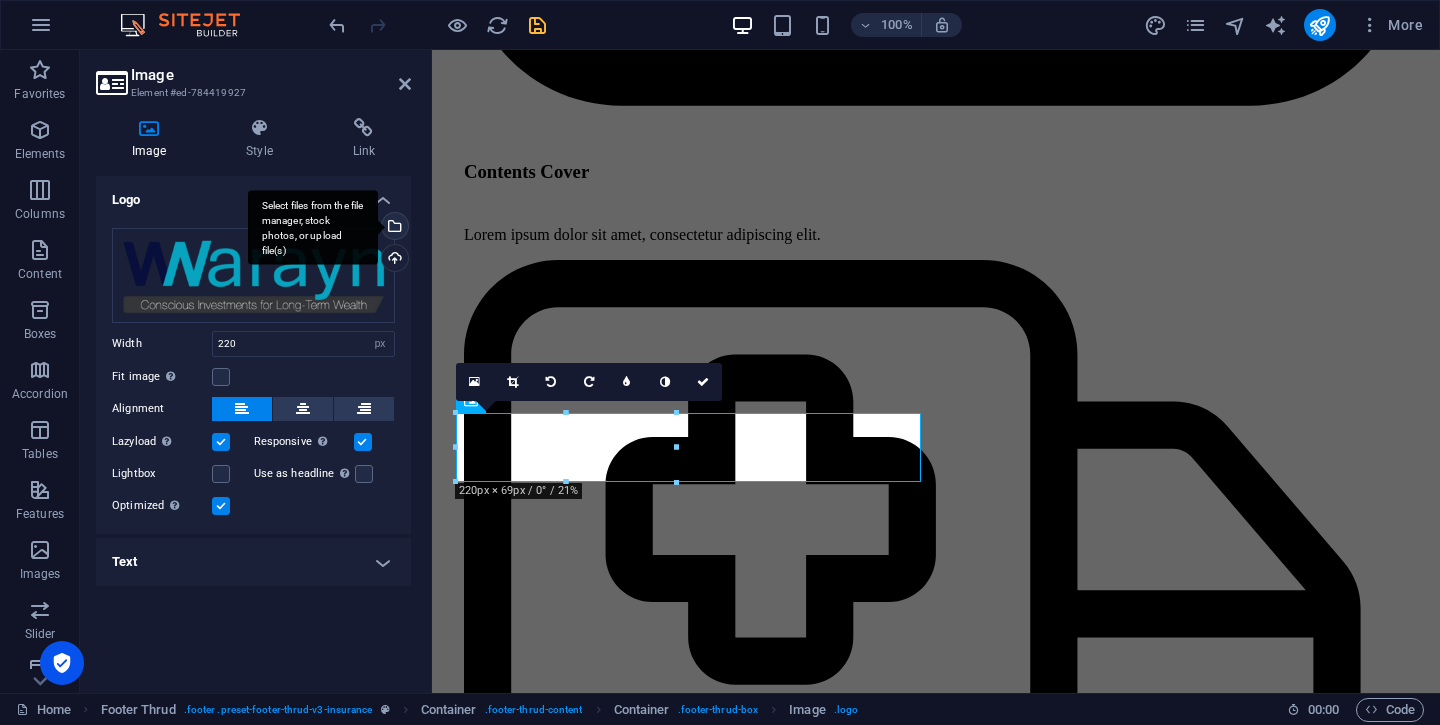 click on "Select files from the file manager, stock photos, or upload file(s)" at bounding box center [393, 228] 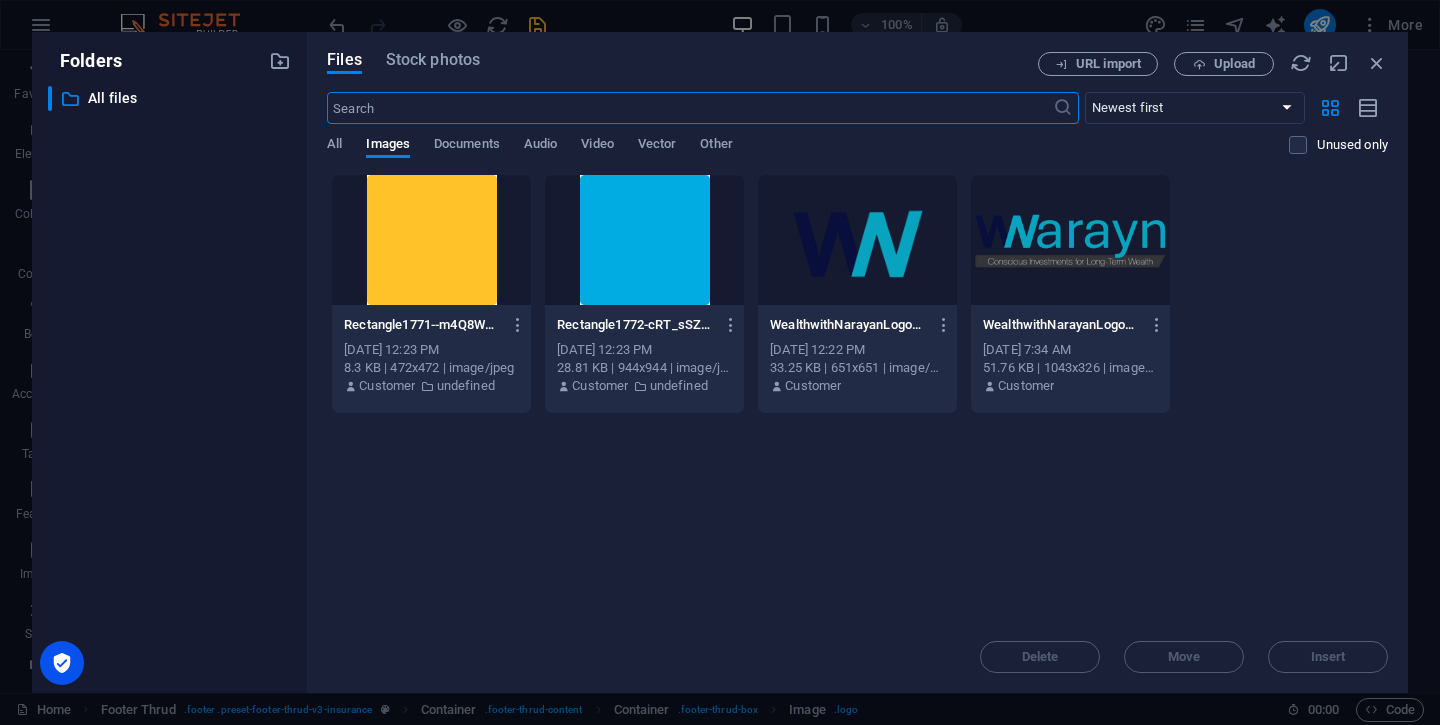 scroll, scrollTop: 6454, scrollLeft: 0, axis: vertical 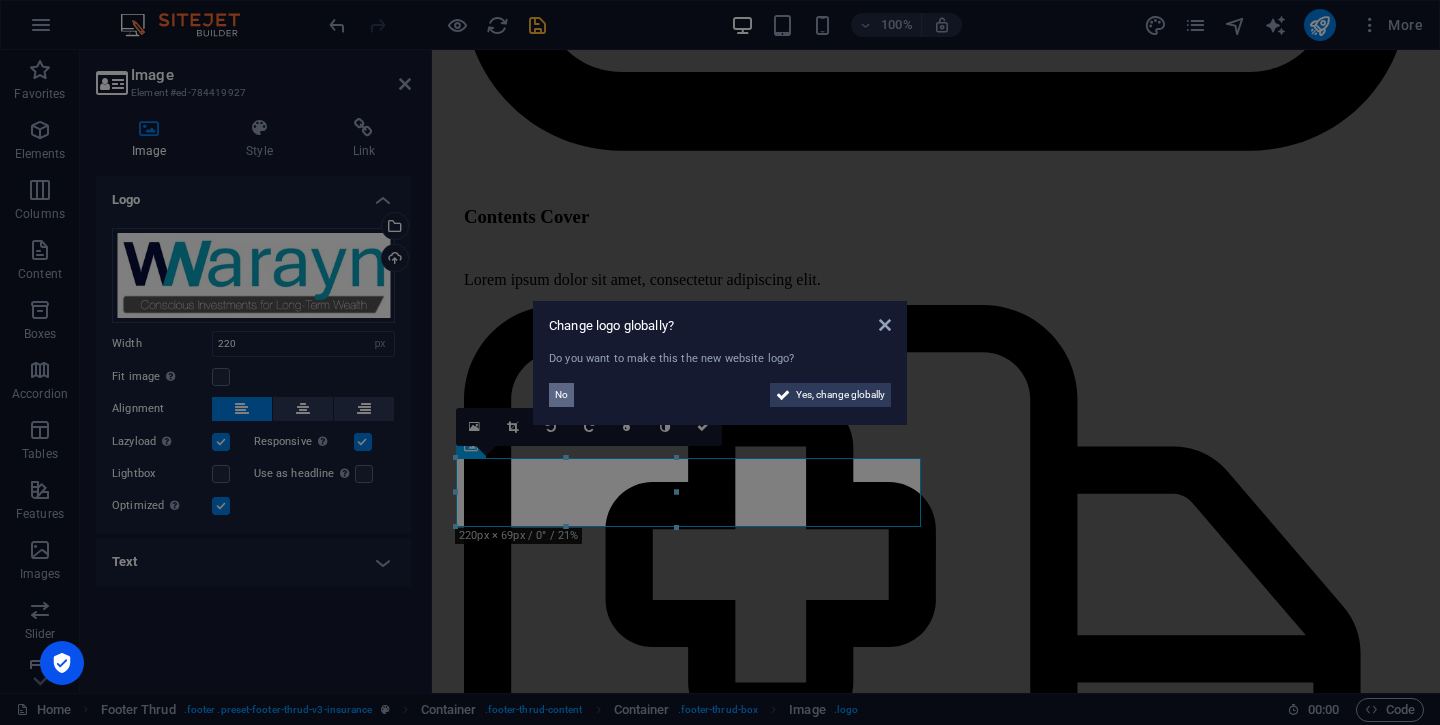 click on "No" at bounding box center [561, 395] 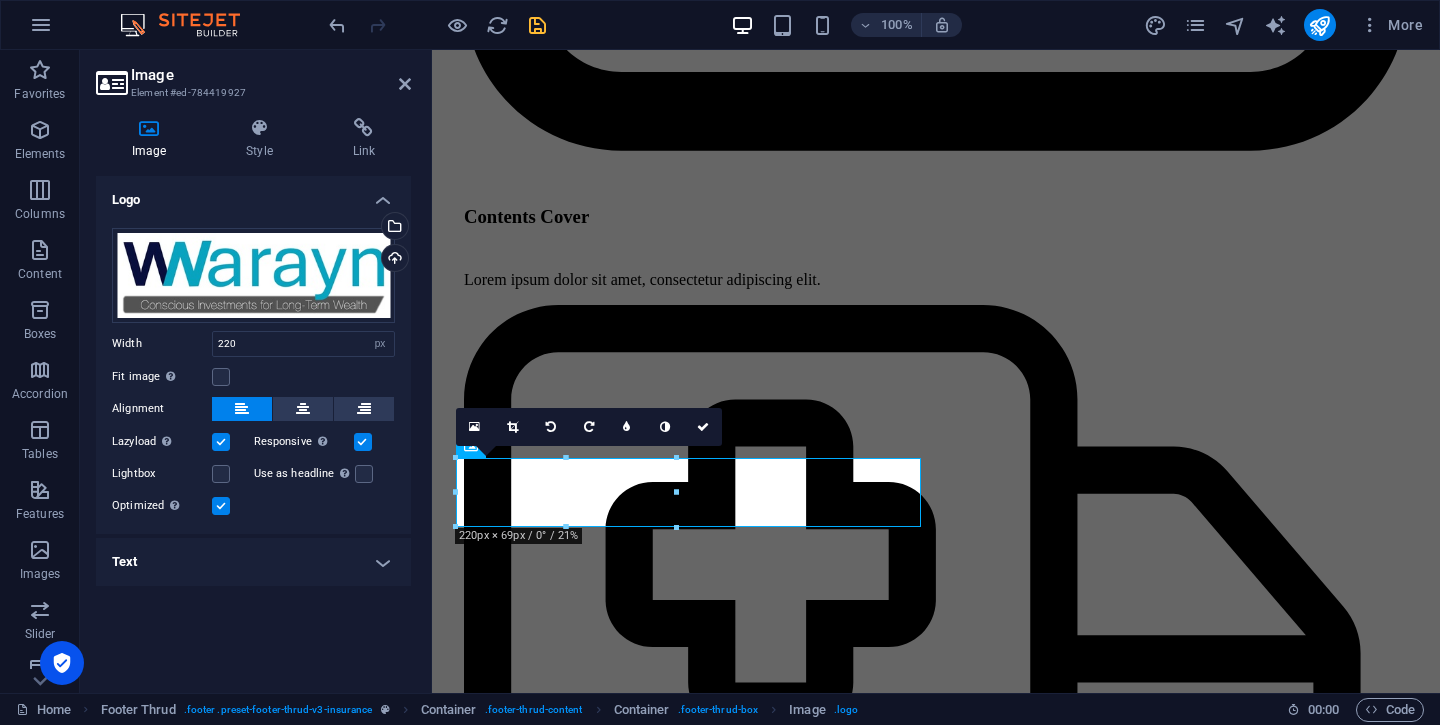 click on "Drag files here, click to choose files or select files from Files or our free stock photos & videos Select files from the file manager, stock photos, or upload file(s) Upload Width 220 Default auto px rem % em vh vw Fit image Automatically fit image to a fixed width and height Height Default auto px Alignment Lazyload Loading images after the page loads improves page speed. Responsive Automatically load retina image and smartphone optimized sizes. Lightbox Use as headline The image will be wrapped in an H1 headline tag. Useful for giving alternative text the weight of an H1 headline, e.g. for the logo. Leave unchecked if uncertain. Optimized Images are compressed to improve page speed. Position Direction Custom X offset 50 px rem % vh vw Y offset 50 px rem % vh vw" at bounding box center [253, 373] 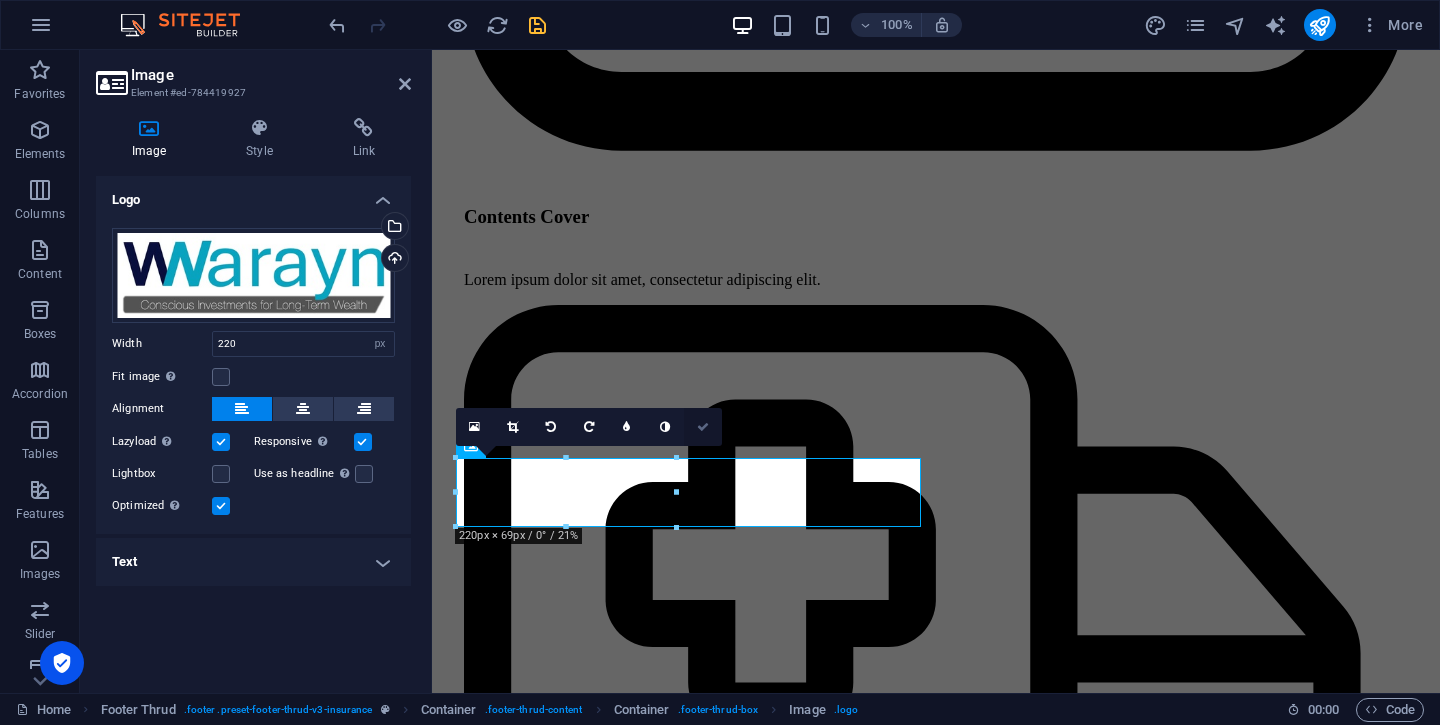 click at bounding box center [703, 427] 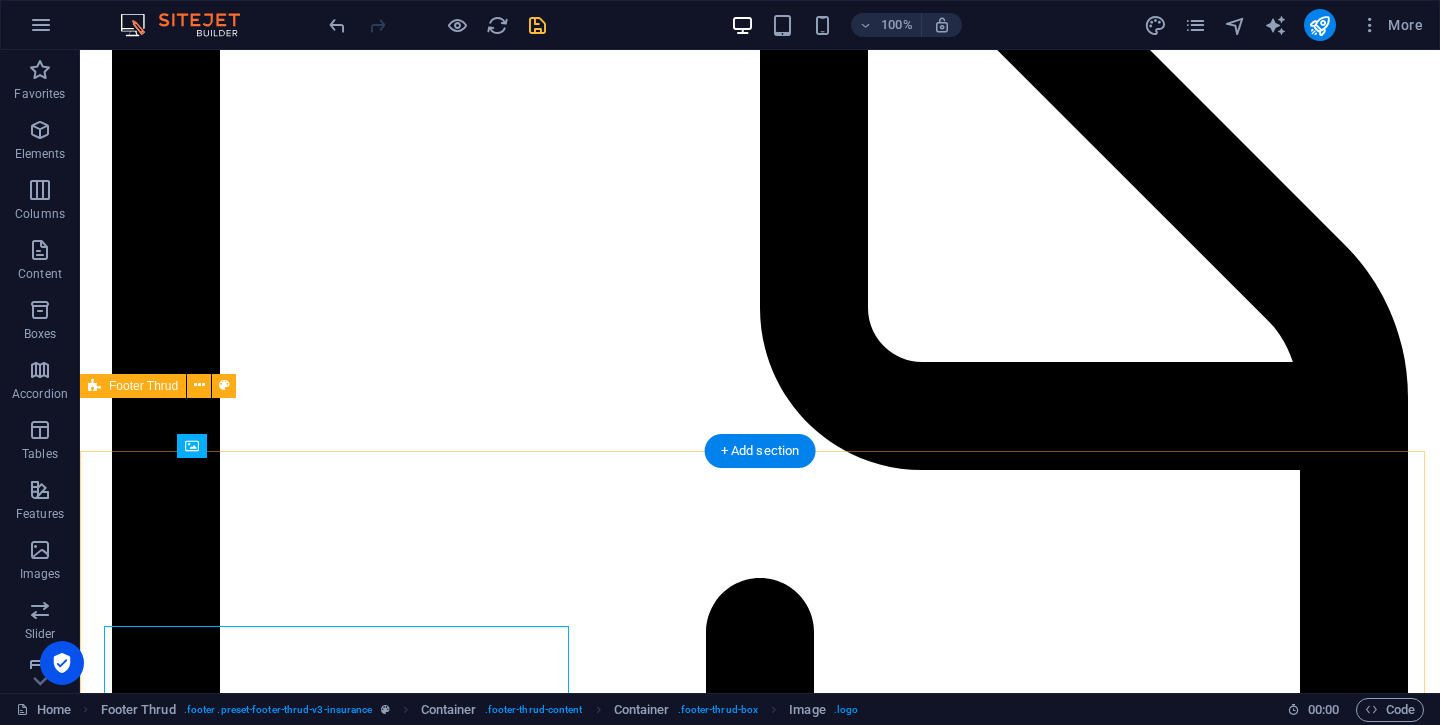 scroll, scrollTop: 6647, scrollLeft: 0, axis: vertical 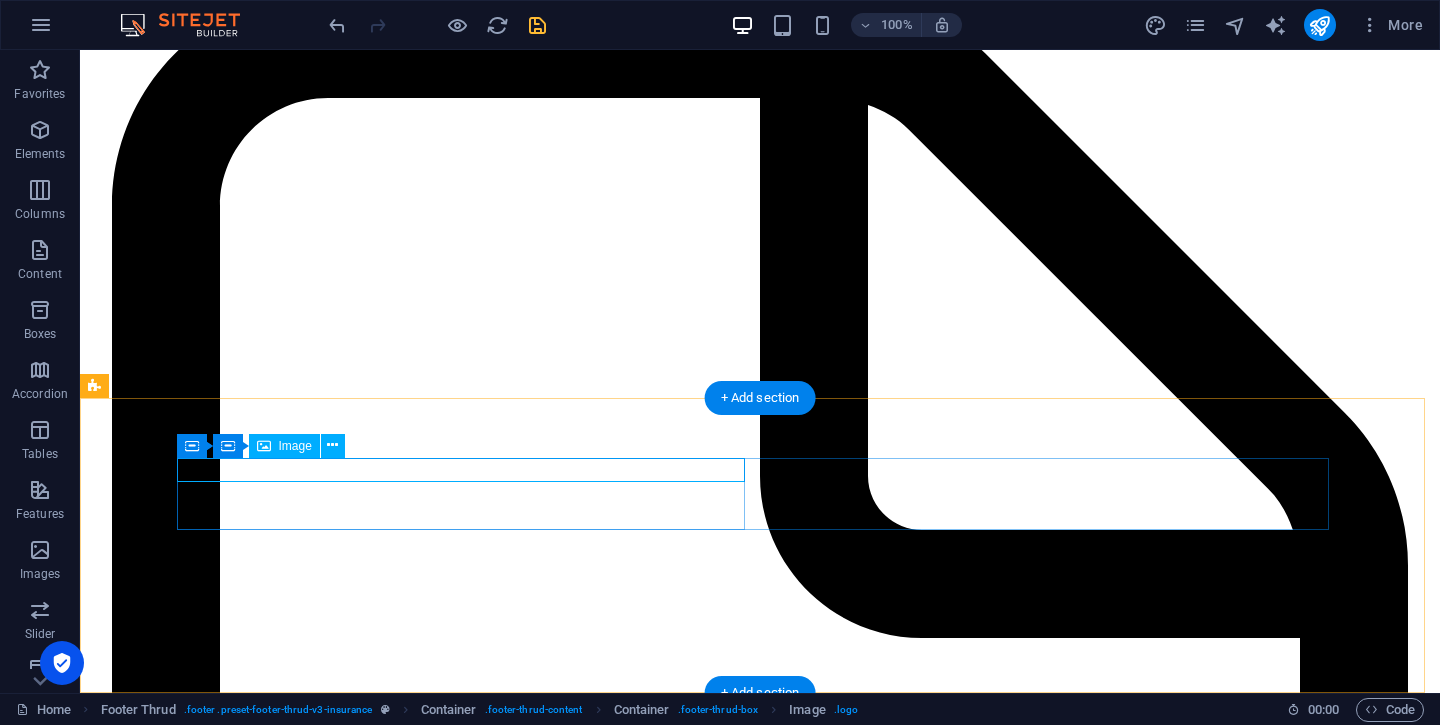 click at bounding box center (760, 9982) 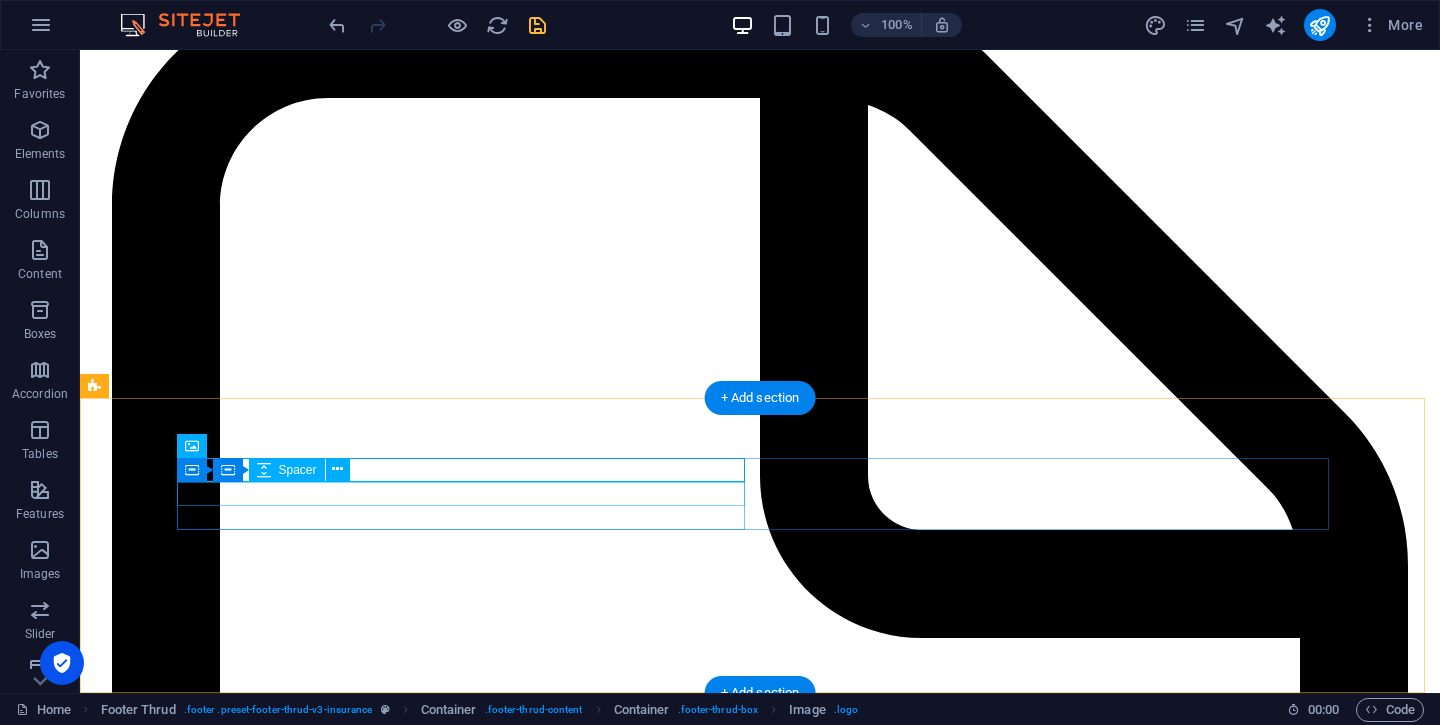 click at bounding box center (760, 10031) 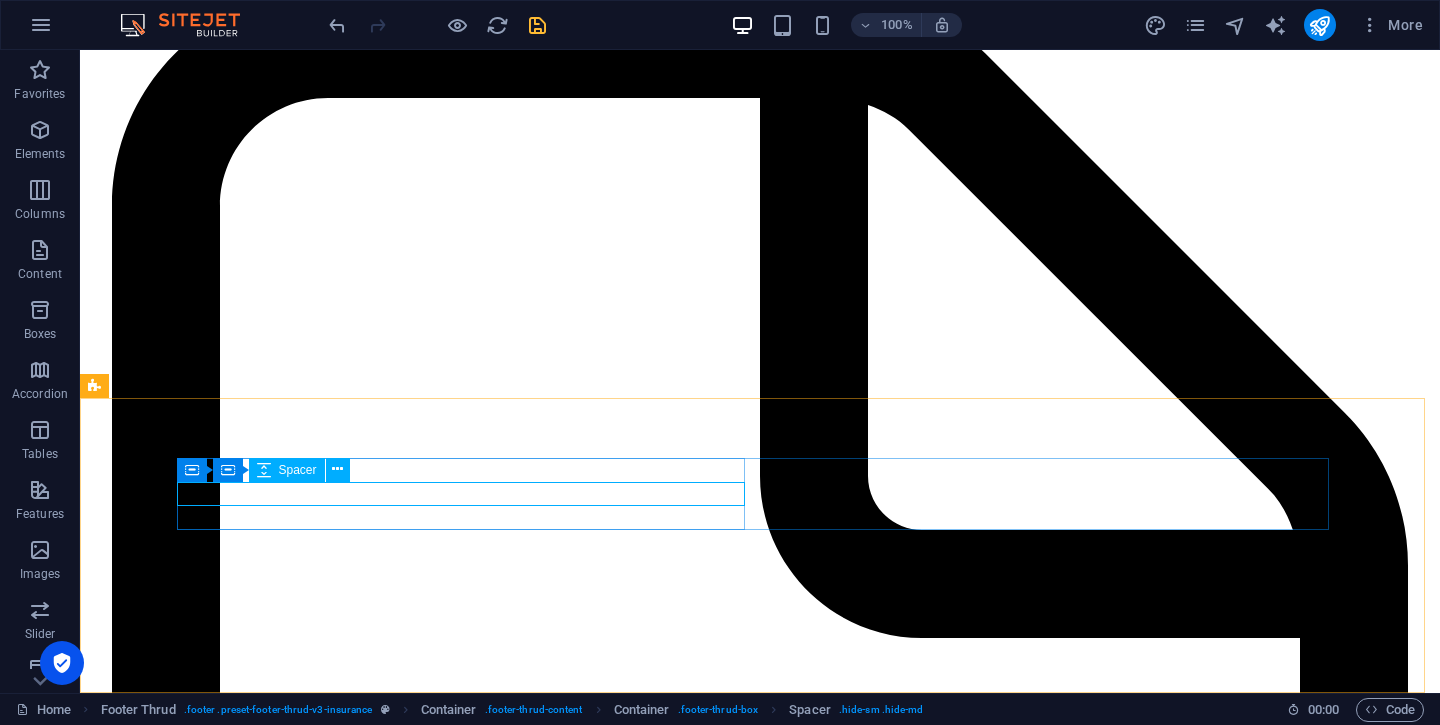 click on "Container   Container   Spacer" at bounding box center (270, 470) 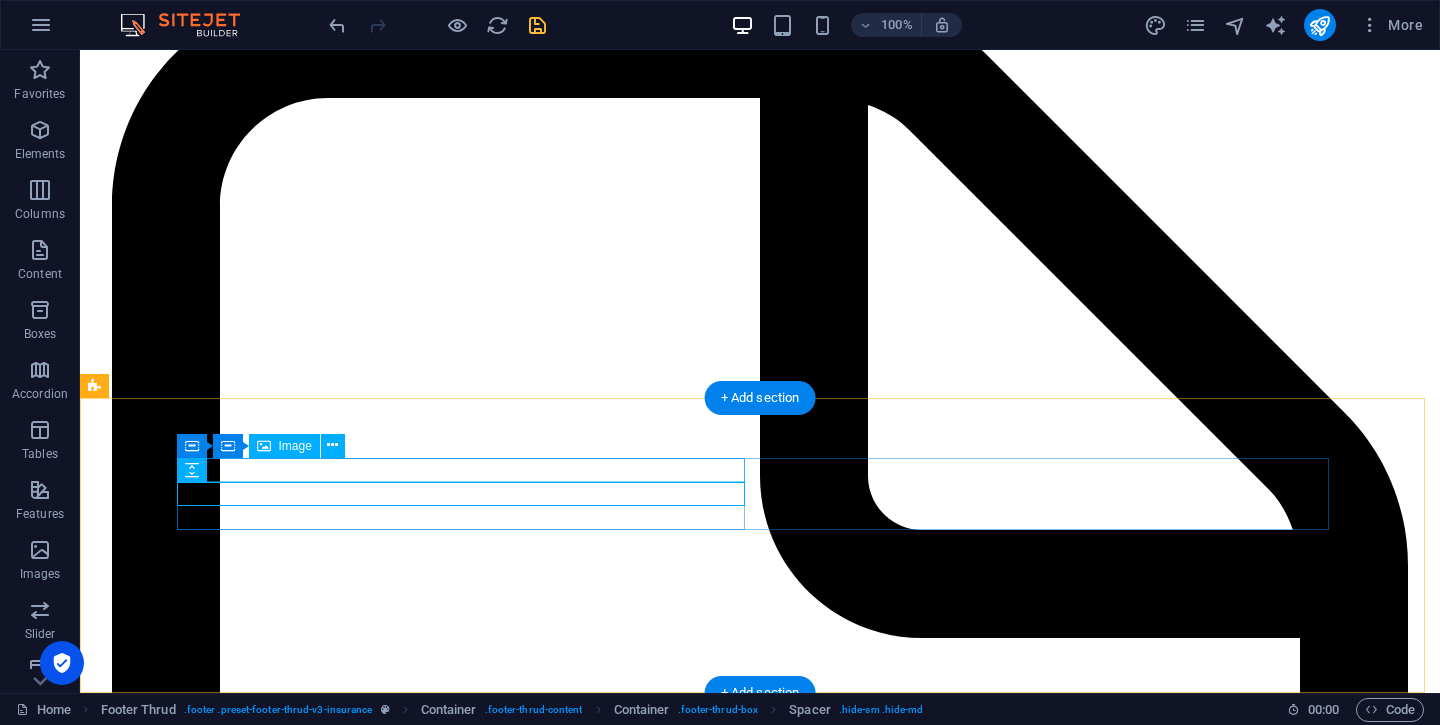 click at bounding box center [760, 9982] 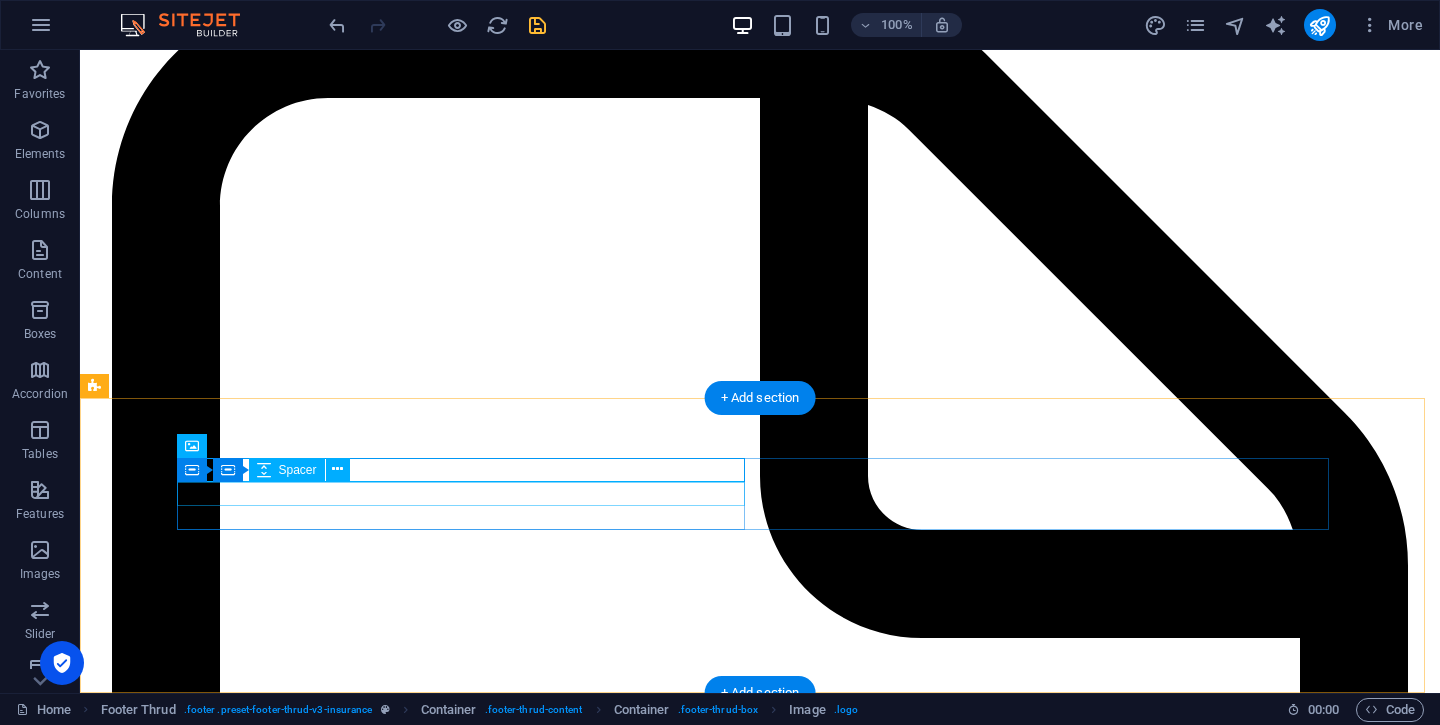 click at bounding box center [760, 10031] 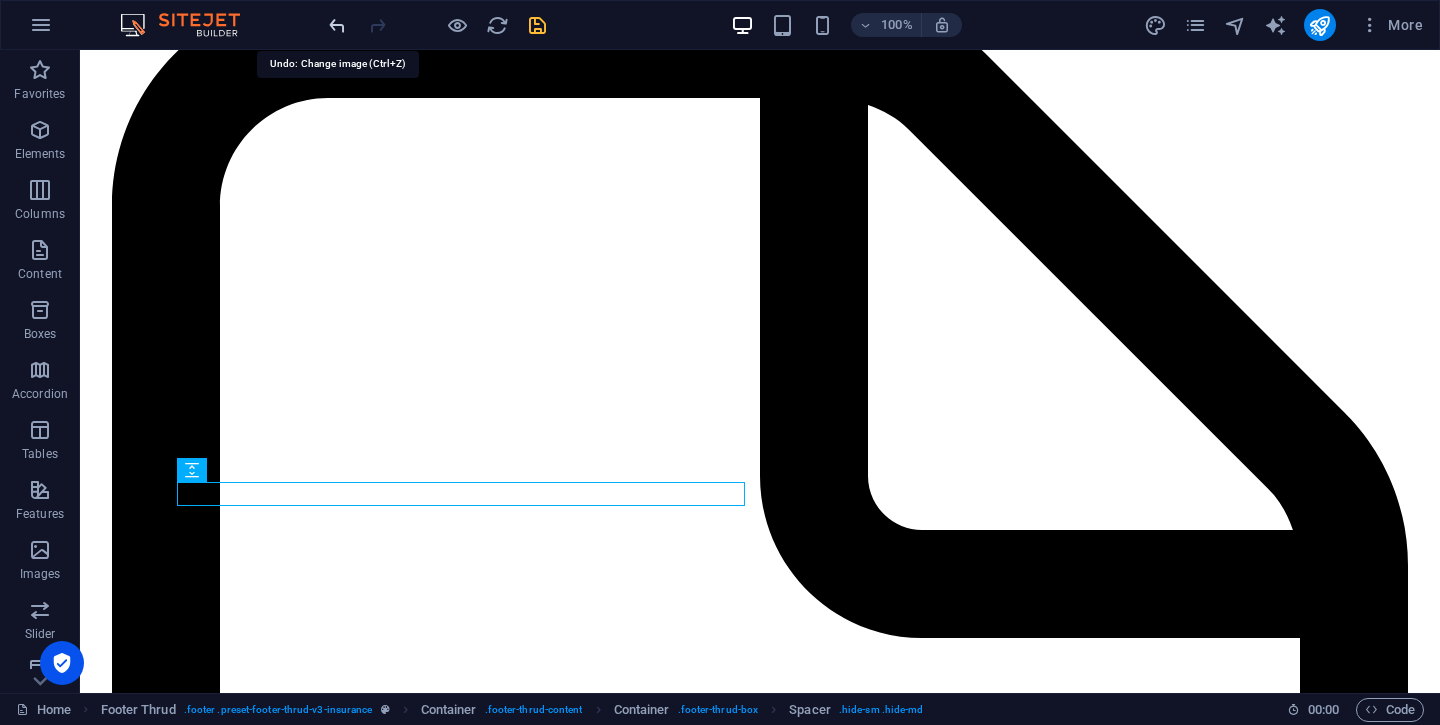 click at bounding box center [337, 25] 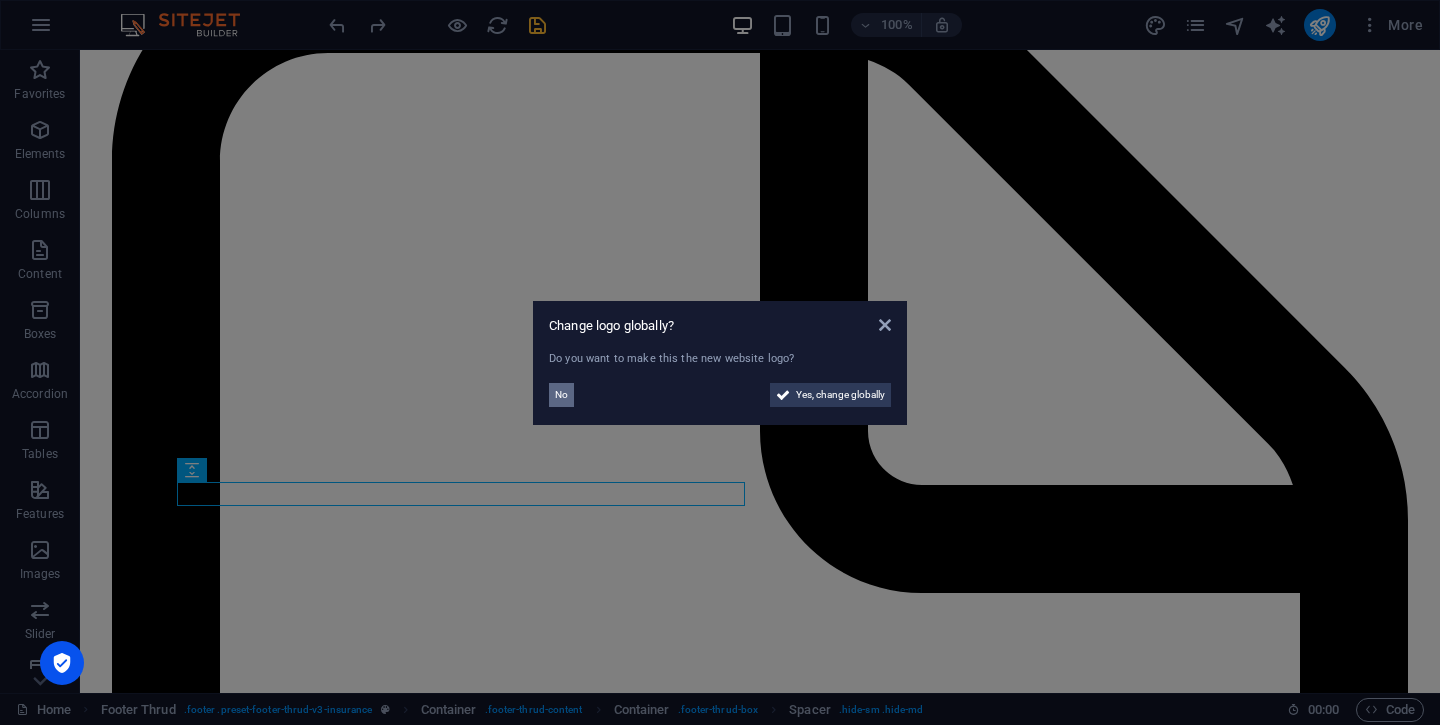 click on "No" at bounding box center [561, 395] 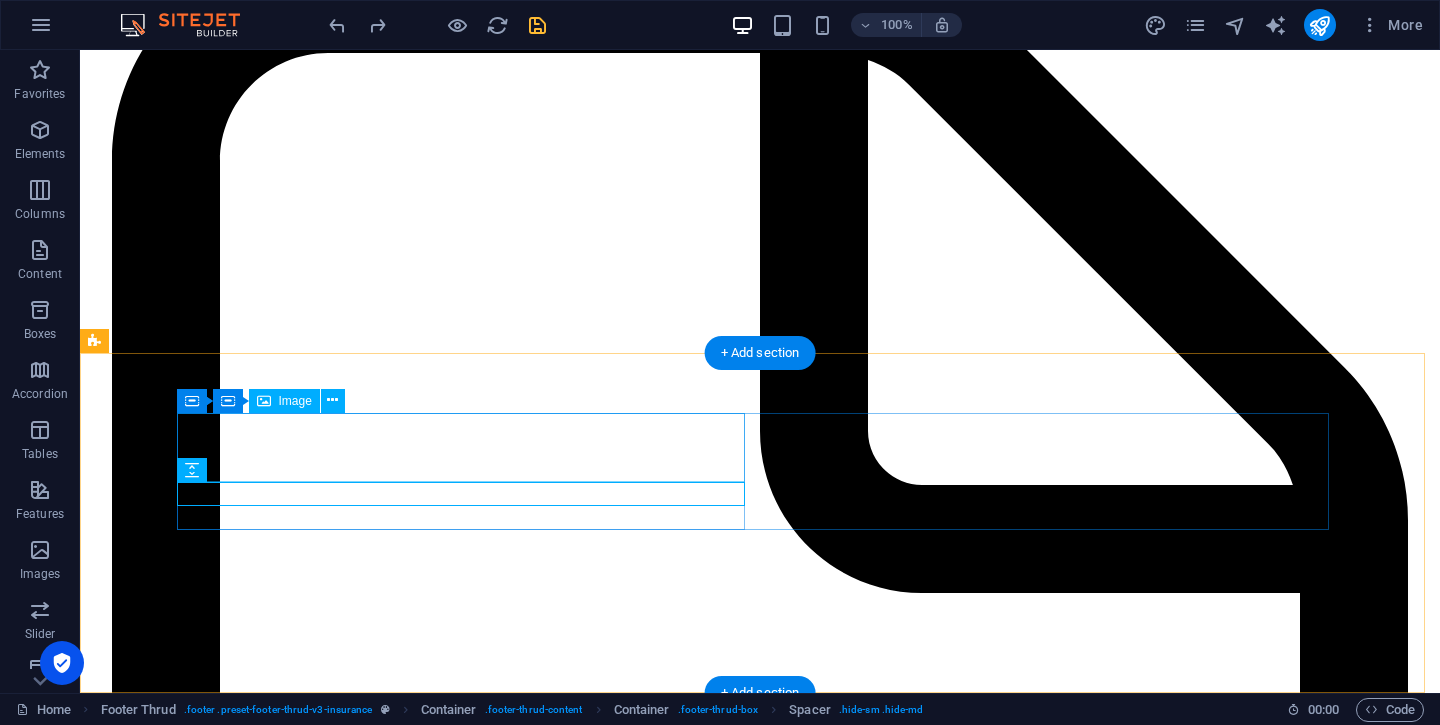 click at bounding box center [760, 9937] 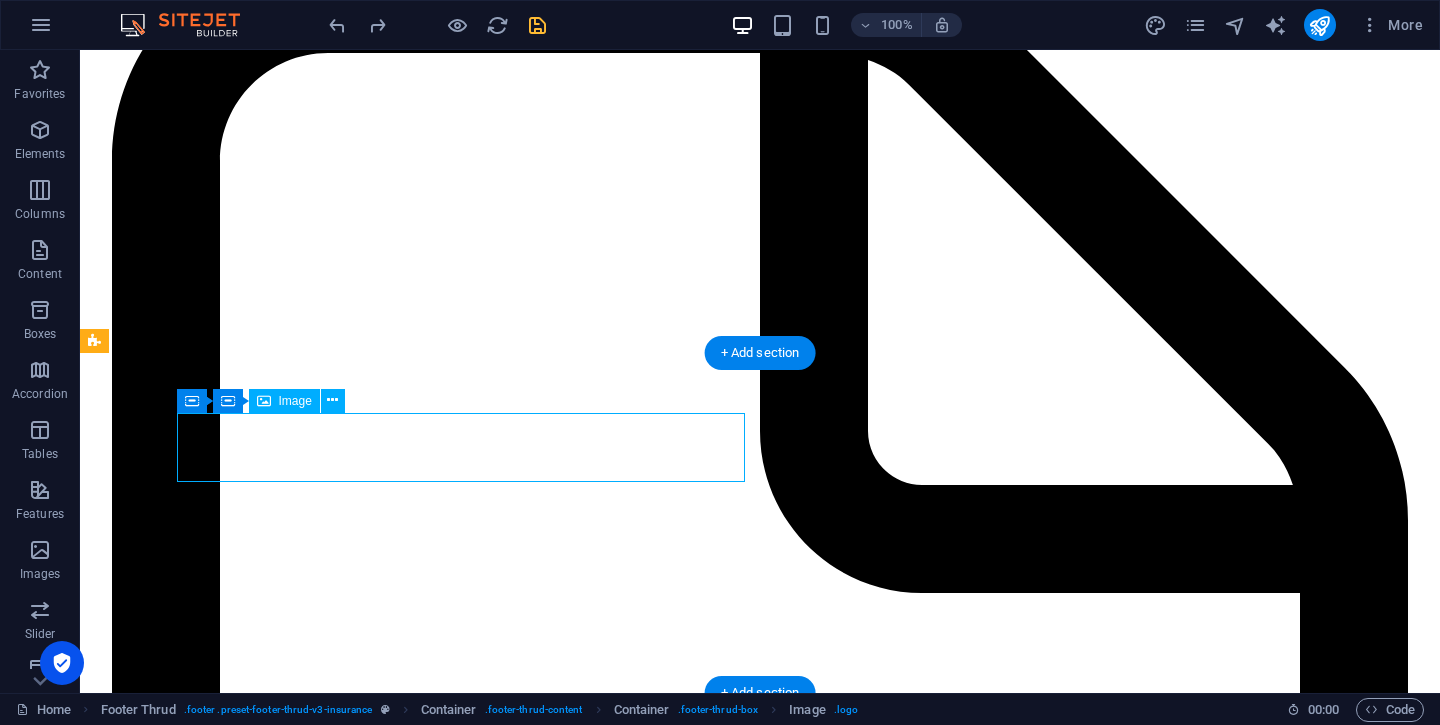 click at bounding box center [760, 9937] 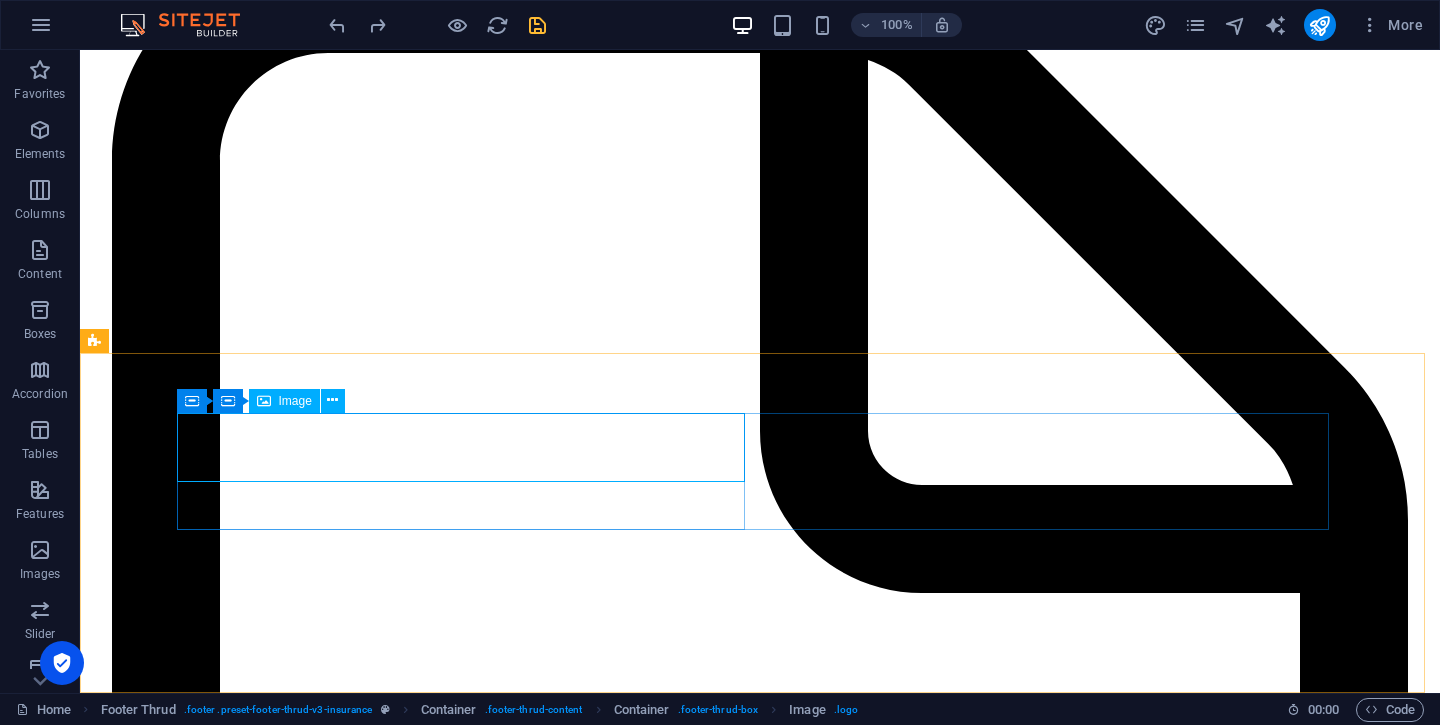 click on "Image" at bounding box center (295, 401) 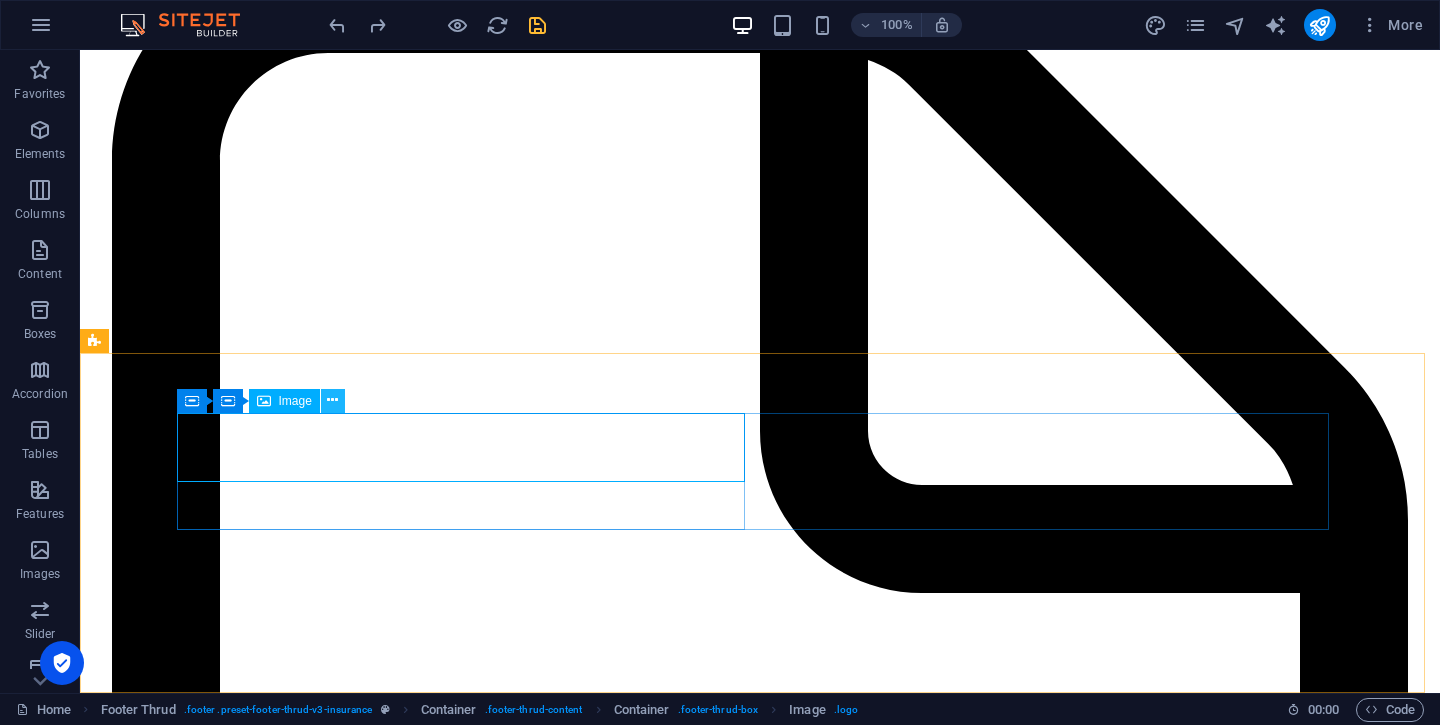 click at bounding box center [332, 400] 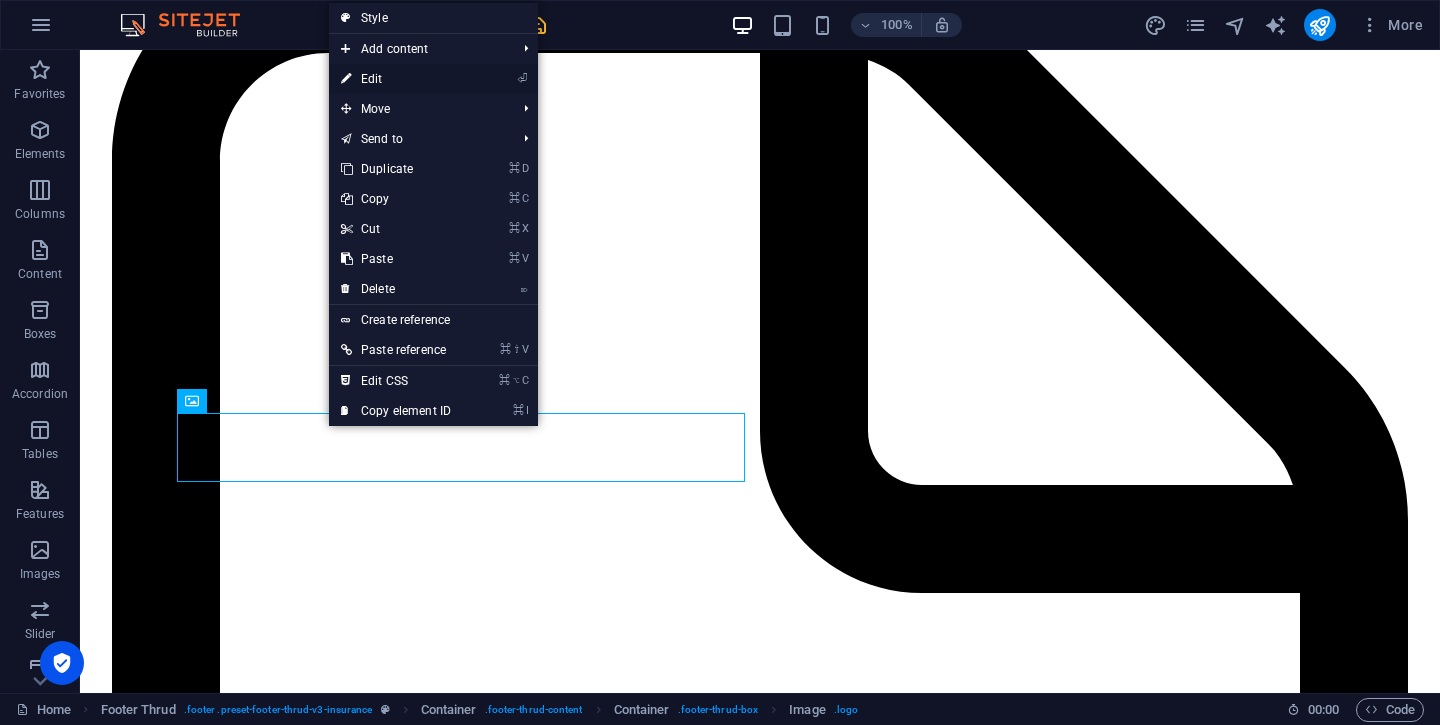 click on "⏎  Edit" at bounding box center [396, 79] 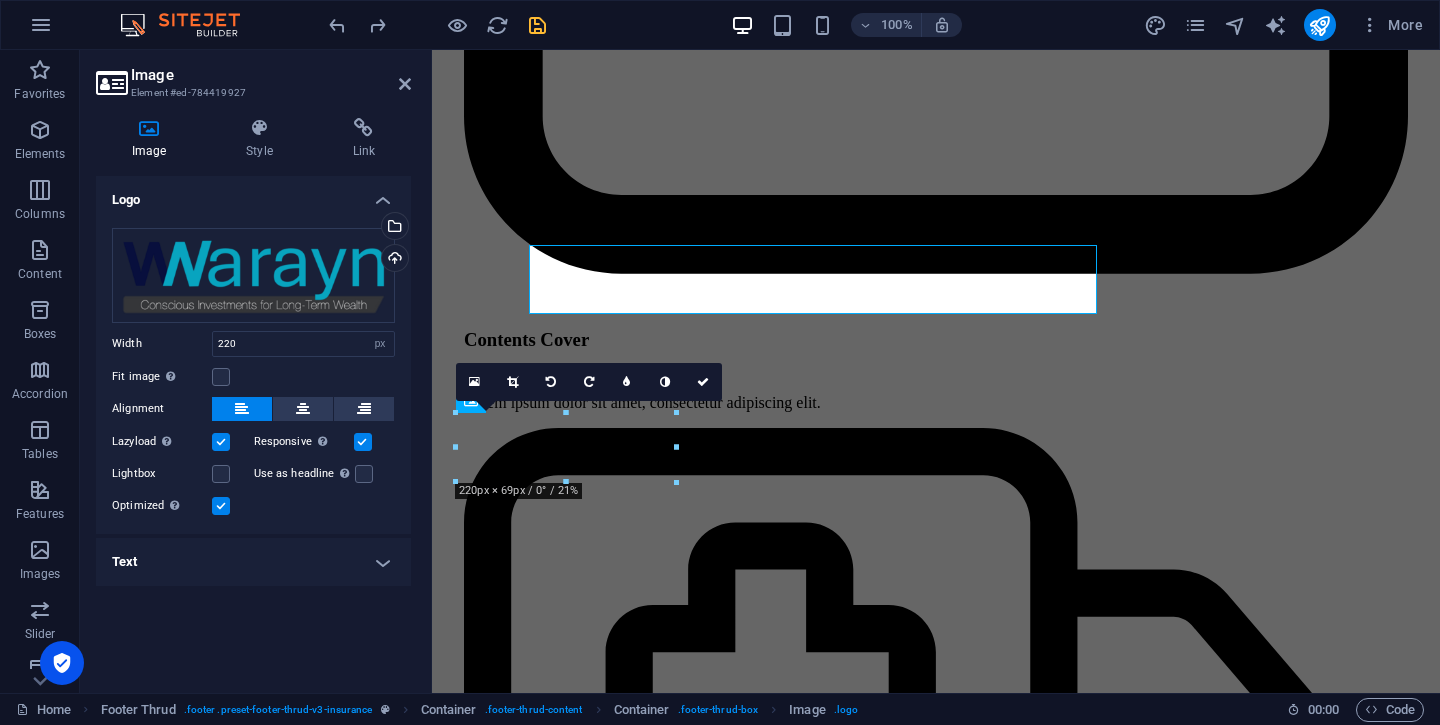 scroll, scrollTop: 6860, scrollLeft: 0, axis: vertical 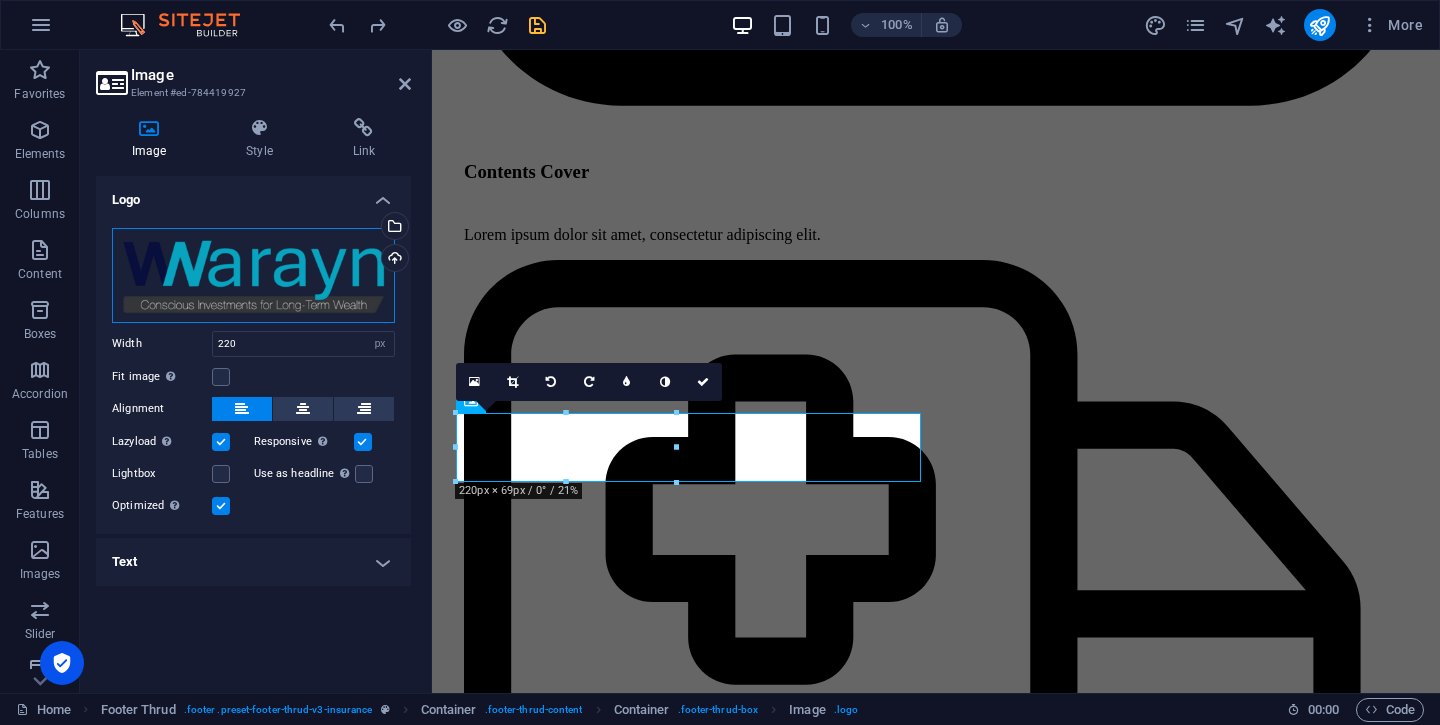 click on "Drag files here, click to choose files or select files from Files or our free stock photos & videos" at bounding box center (253, 275) 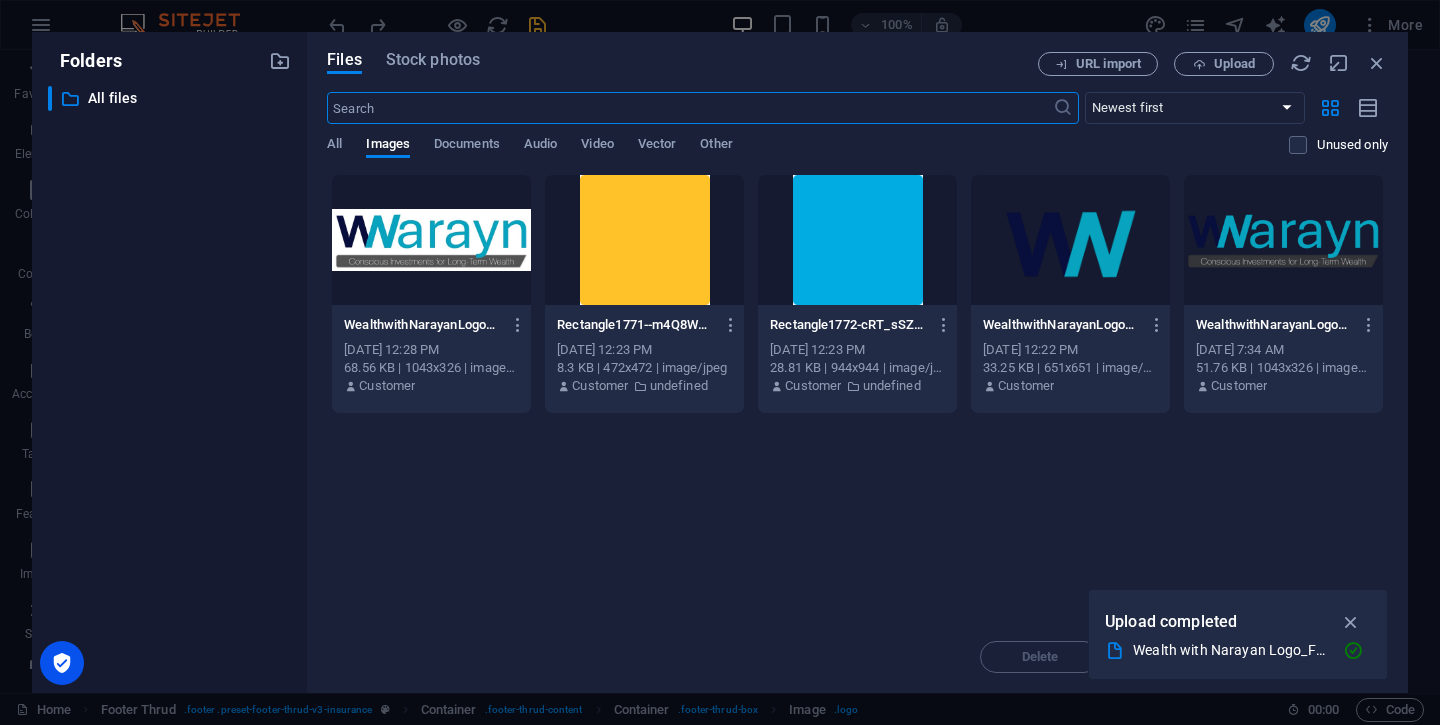 scroll, scrollTop: 6454, scrollLeft: 0, axis: vertical 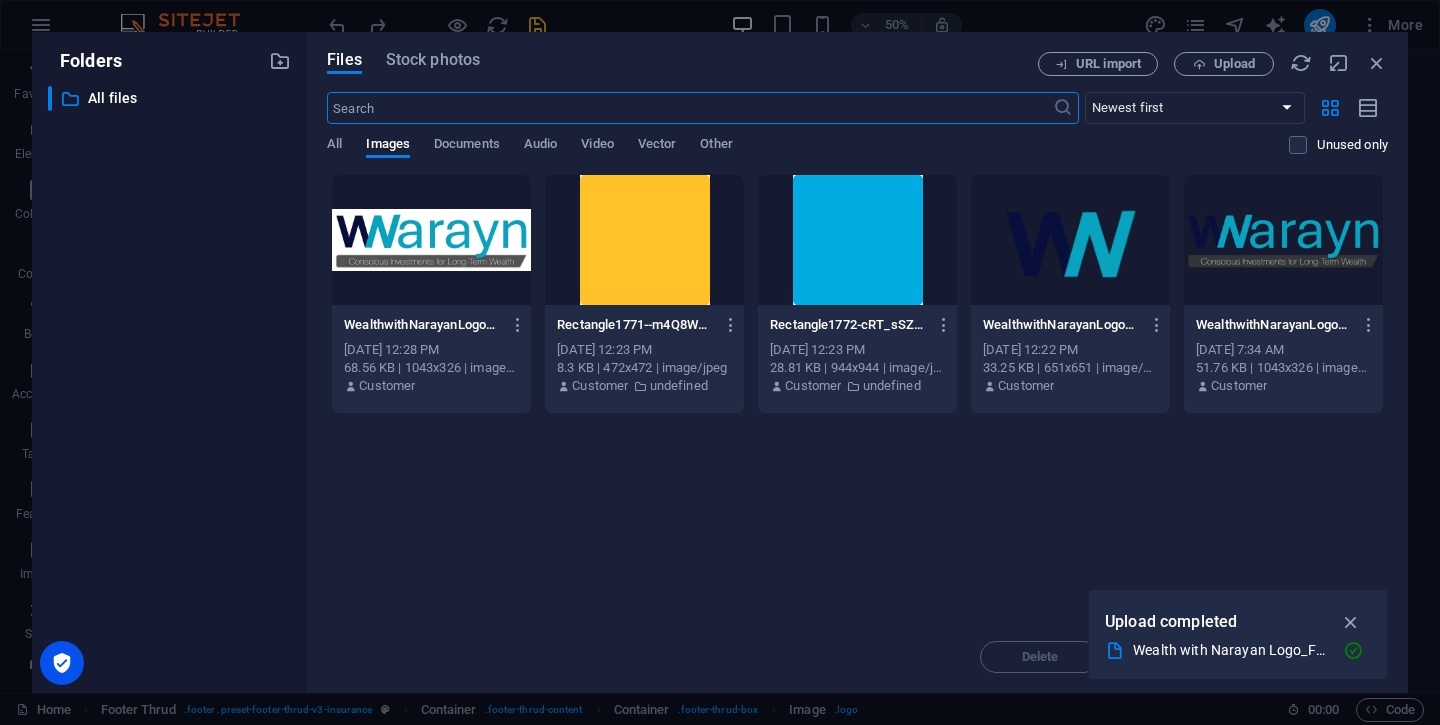 click at bounding box center (431, 240) 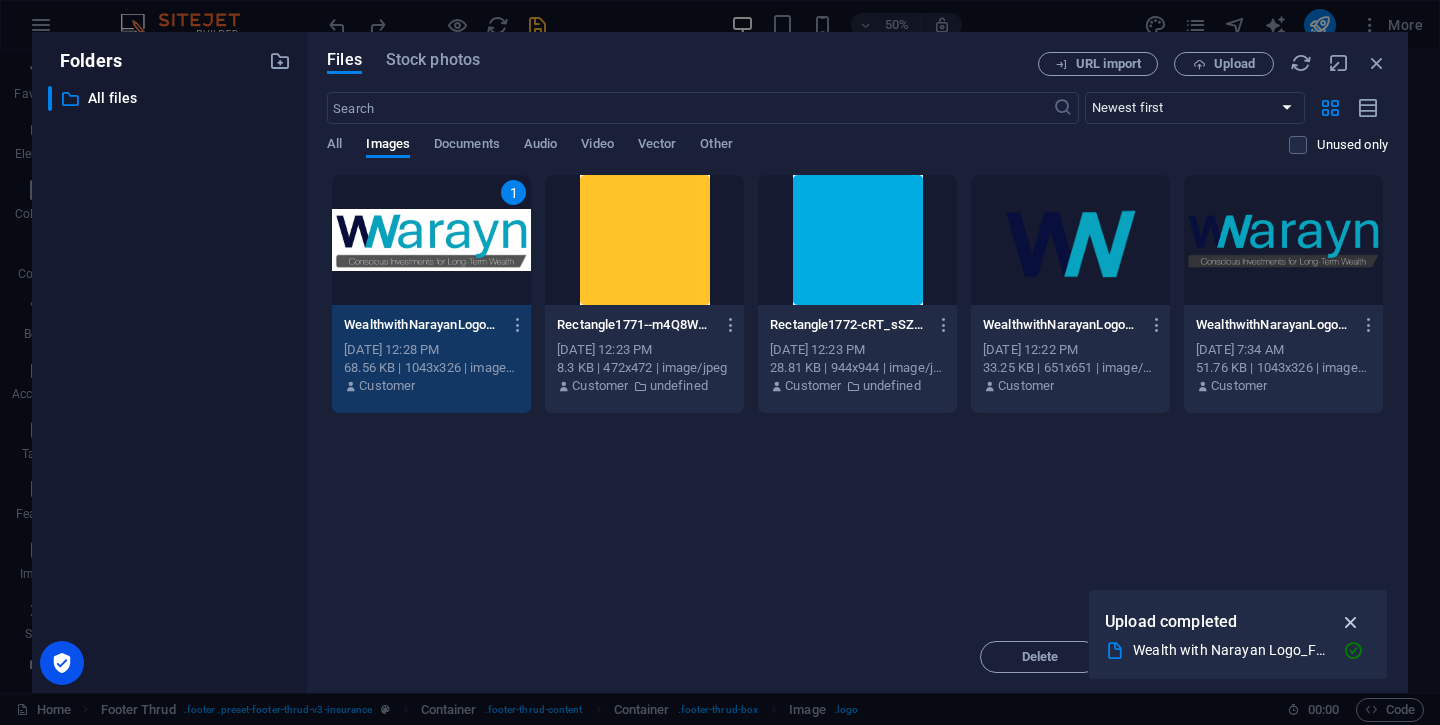 click at bounding box center (1351, 622) 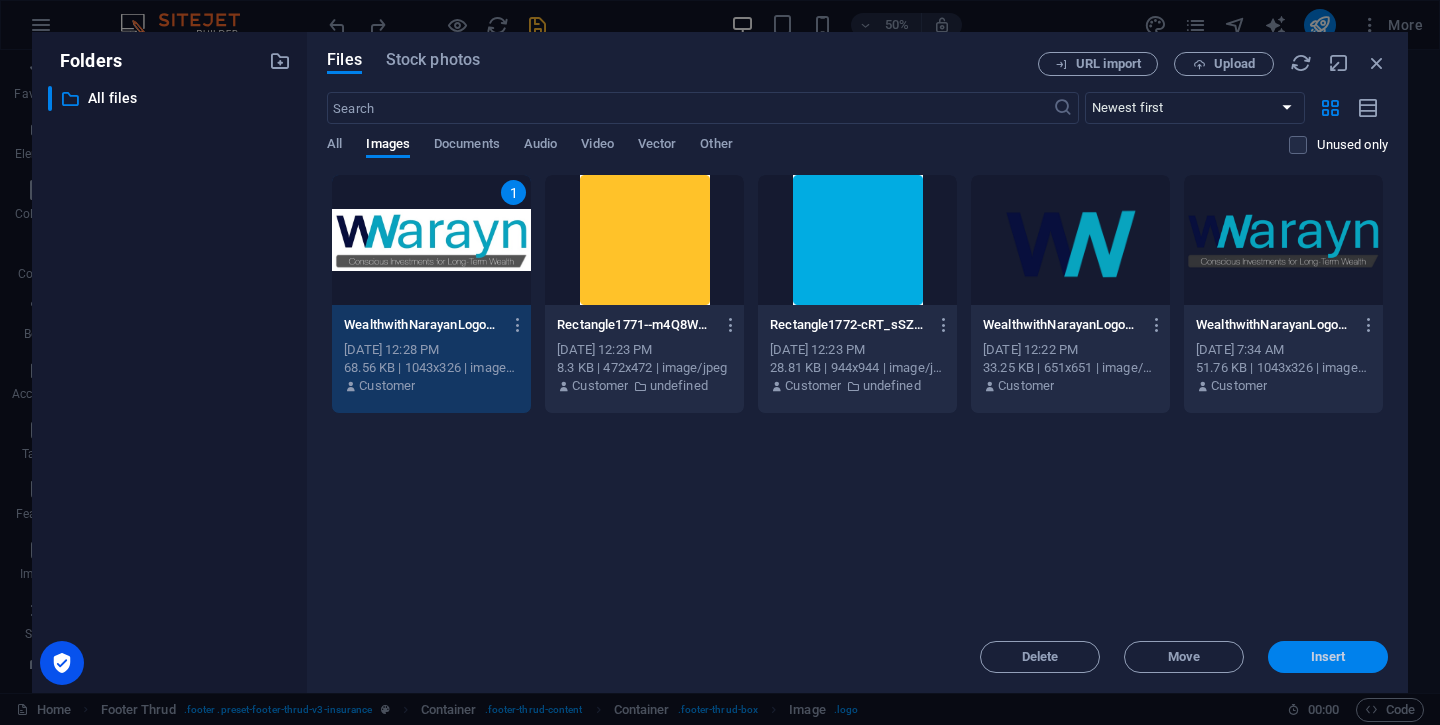 click on "Insert" at bounding box center [1328, 657] 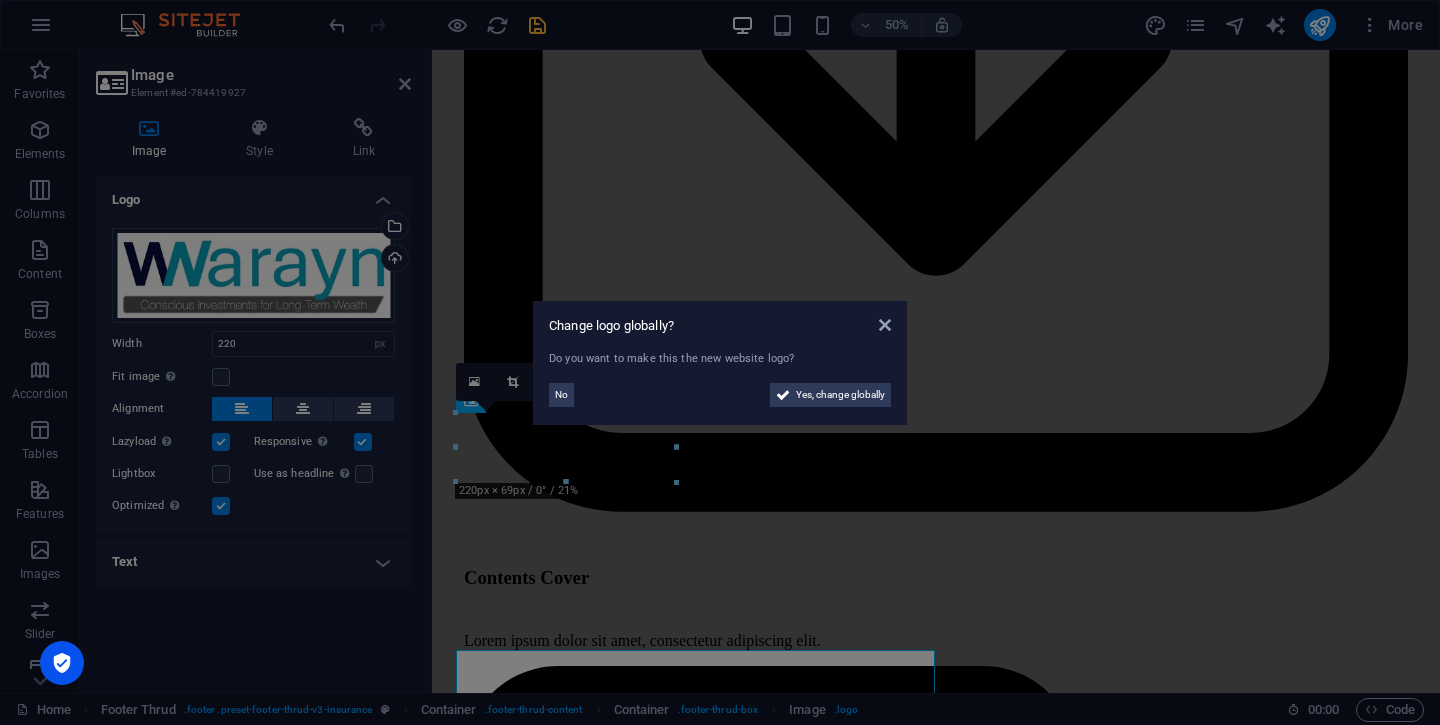 scroll, scrollTop: 6860, scrollLeft: 0, axis: vertical 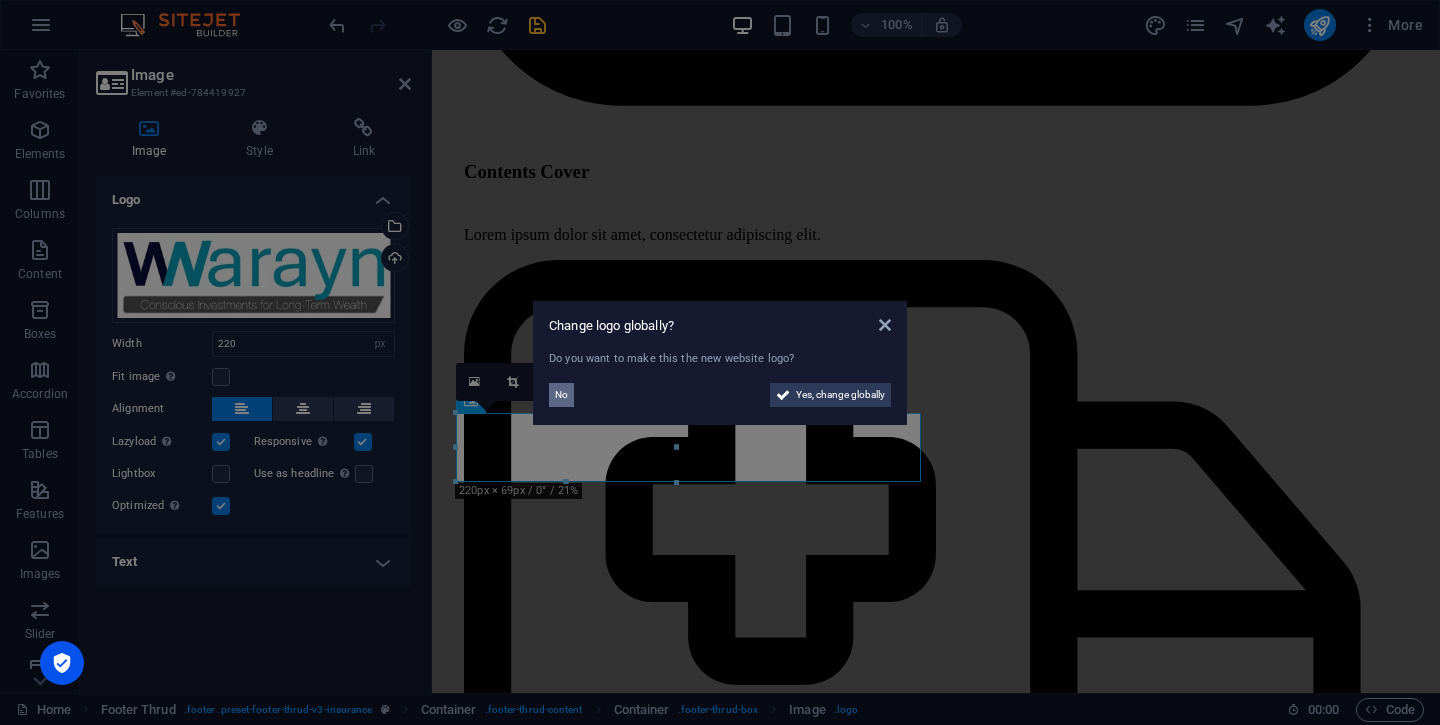 click on "No" at bounding box center [561, 395] 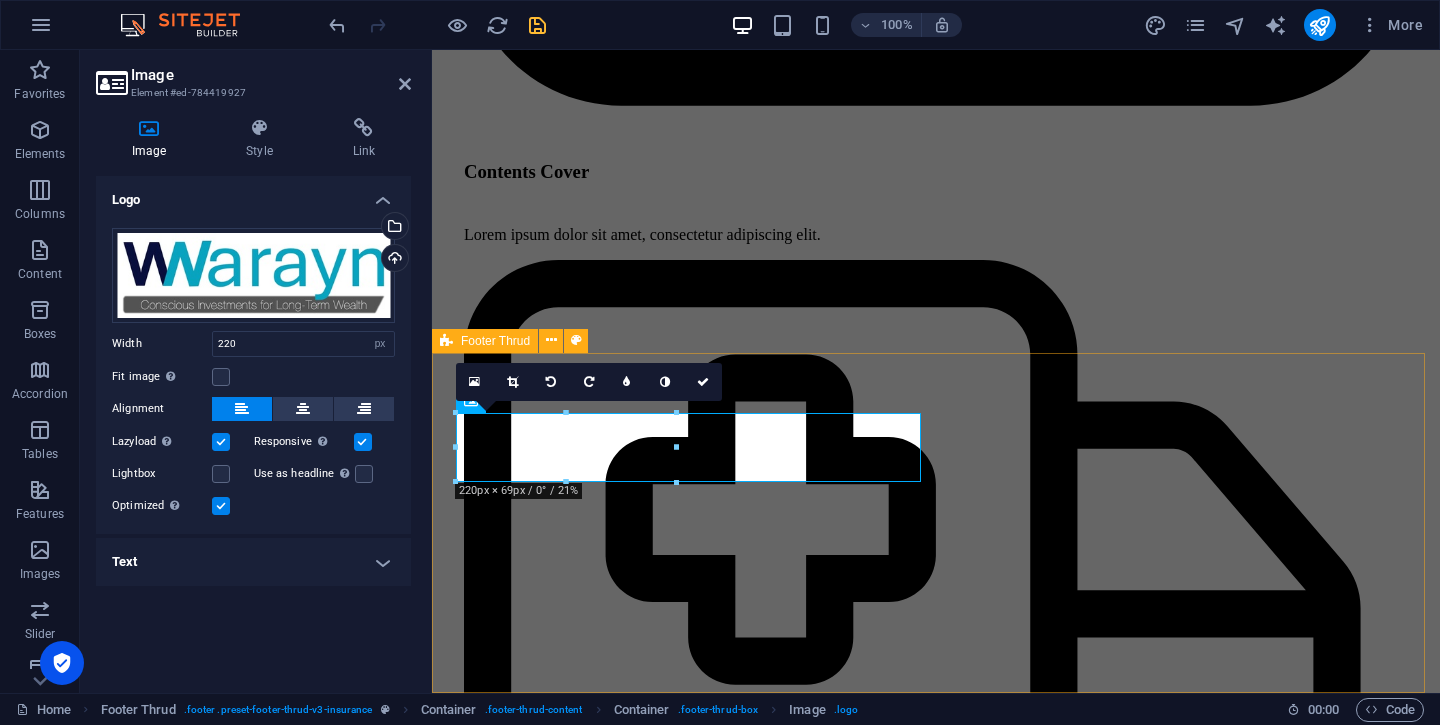 click on "Privacy Policy         Legal Notice ABOUT US SERVICES NEWS CONTACT PRIVACY POLICY LEGAL NOTICE
2023  [DOMAIN_NAME]  All rights reserved" at bounding box center [936, 10888] 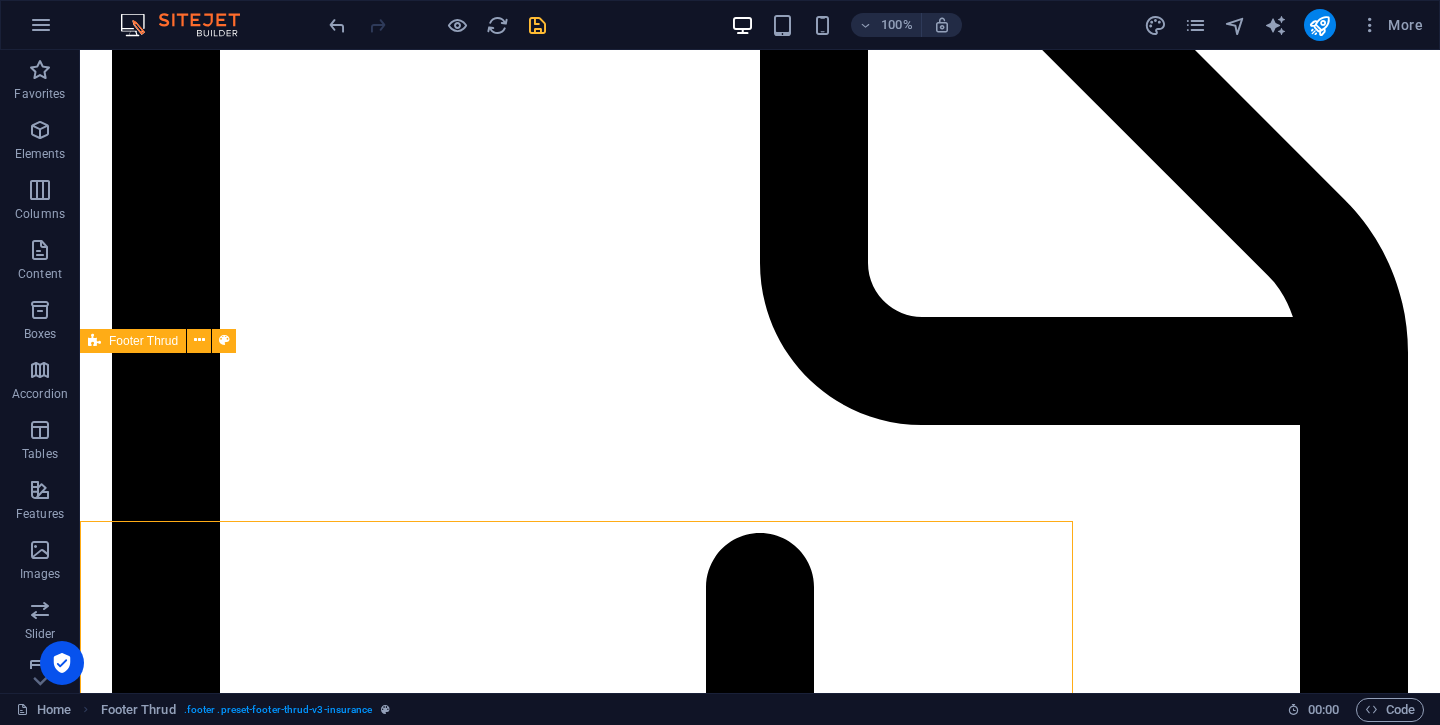 scroll, scrollTop: 6692, scrollLeft: 0, axis: vertical 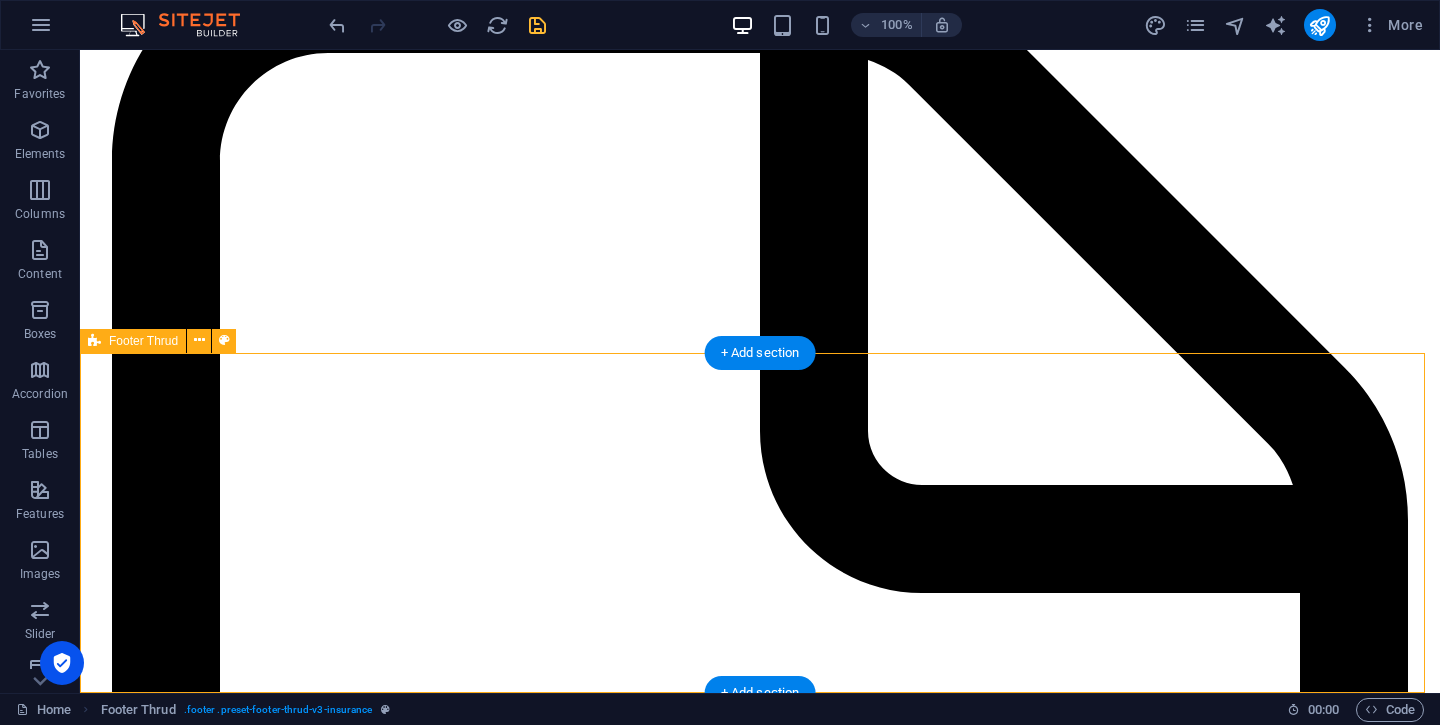 click on "Privacy Policy         Legal Notice ABOUT US SERVICES NEWS CONTACT PRIVACY POLICY LEGAL NOTICE
2023  [DOMAIN_NAME]  All rights reserved" at bounding box center [760, 13946] 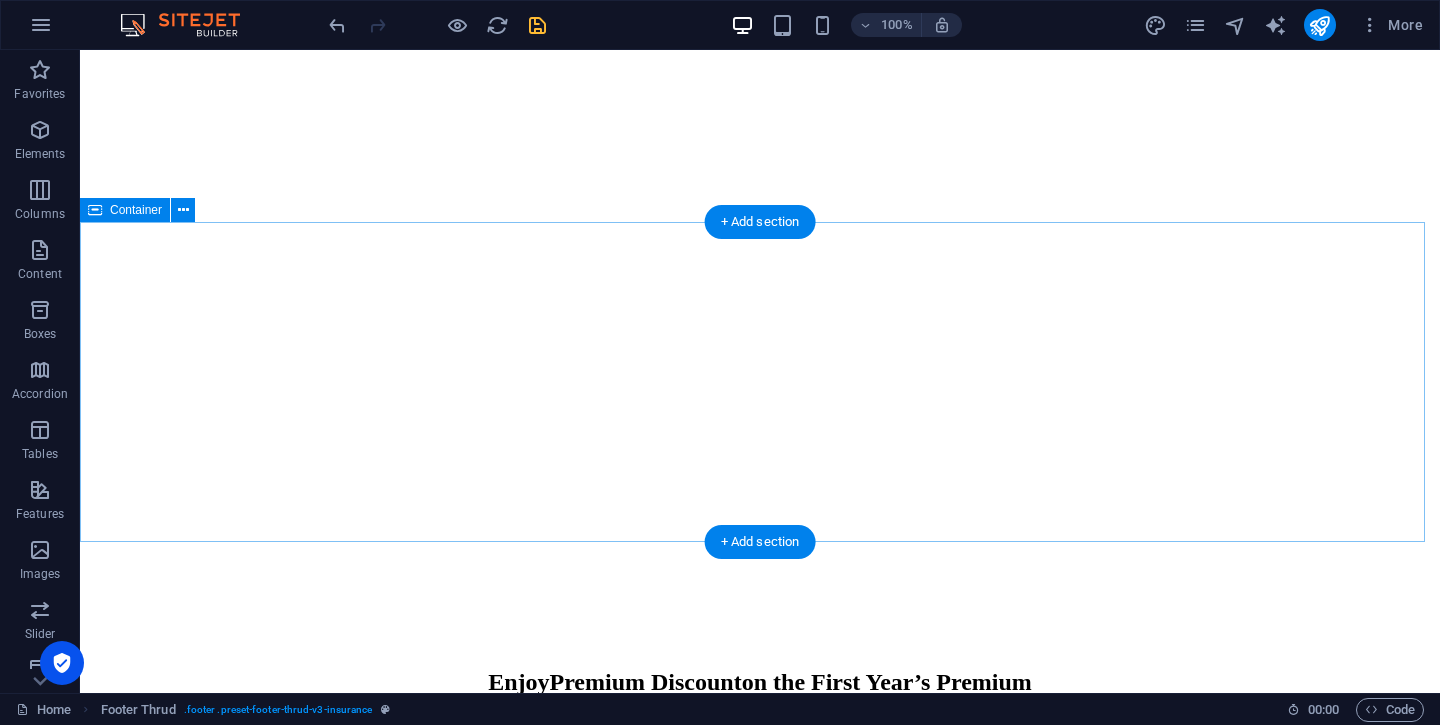 scroll, scrollTop: 1112, scrollLeft: 0, axis: vertical 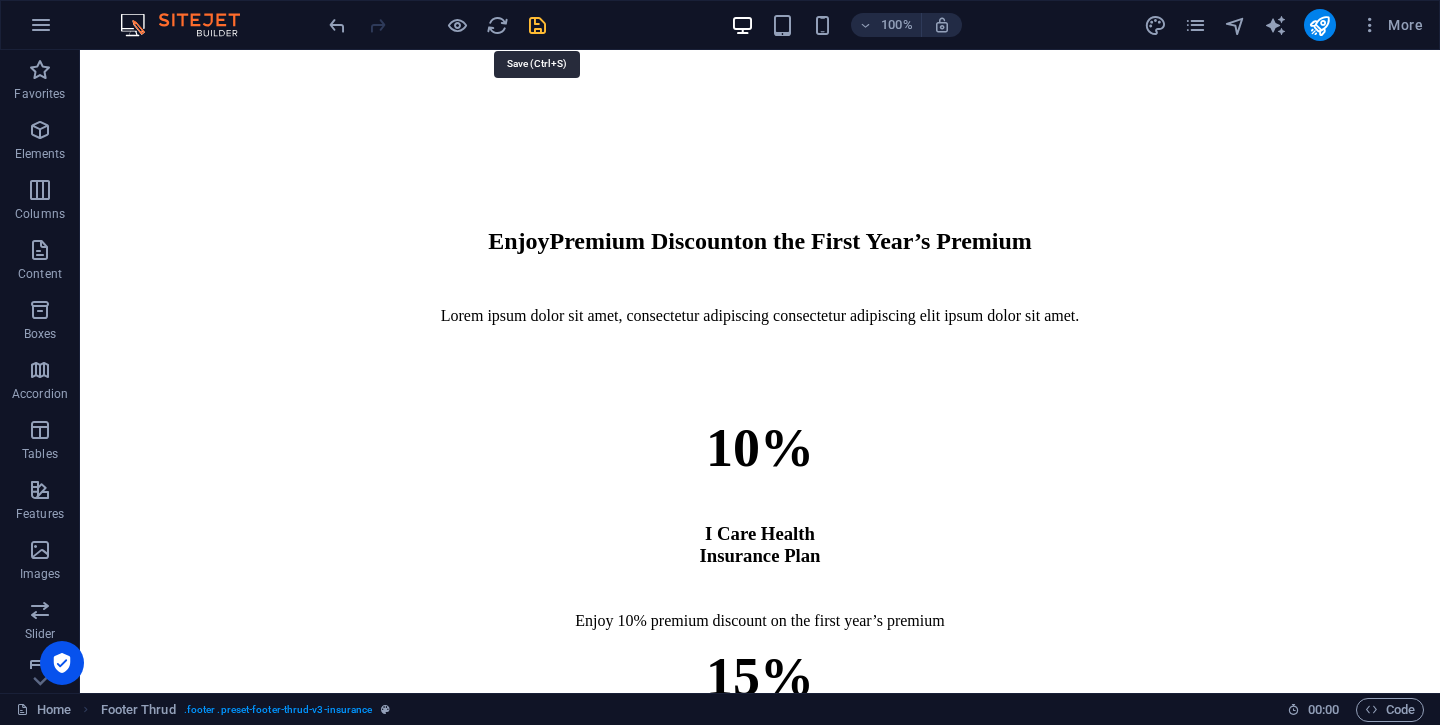 click at bounding box center [537, 25] 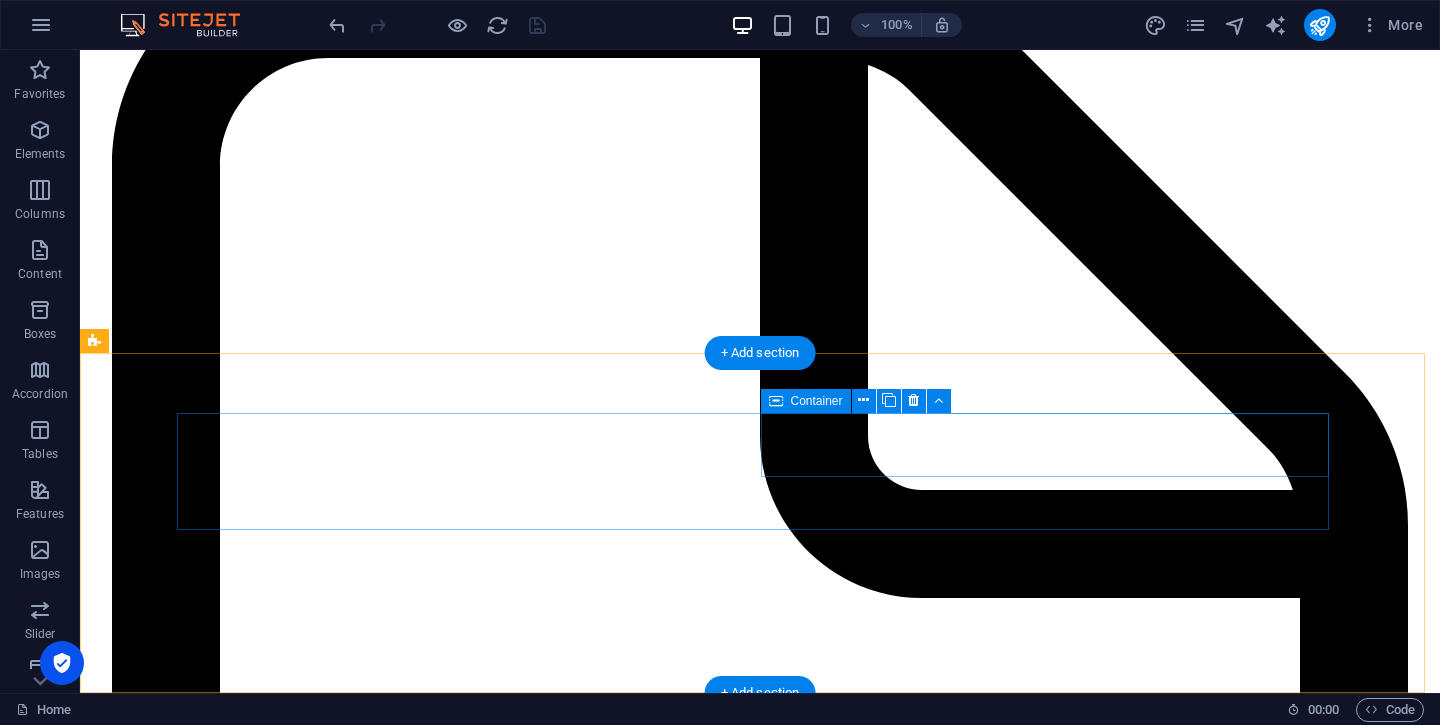 scroll, scrollTop: 6692, scrollLeft: 0, axis: vertical 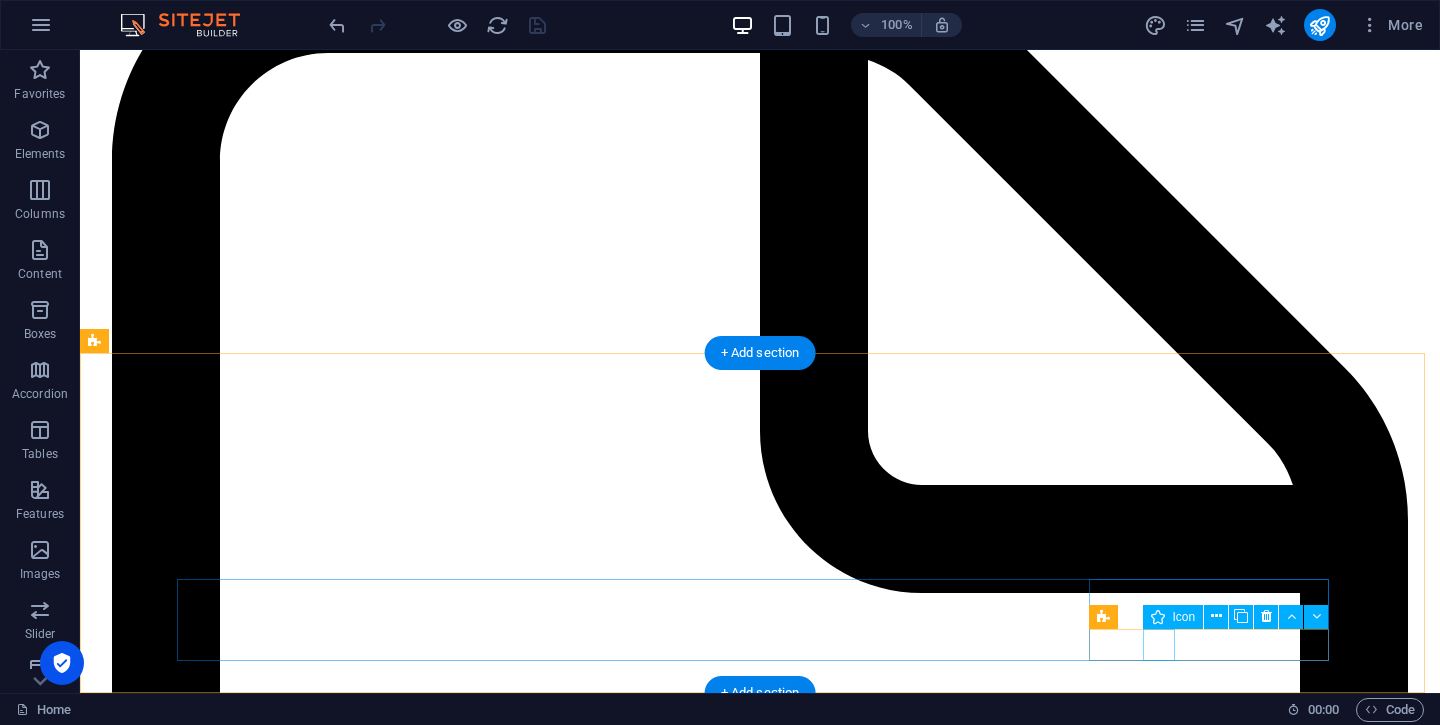 click at bounding box center (760, 12432) 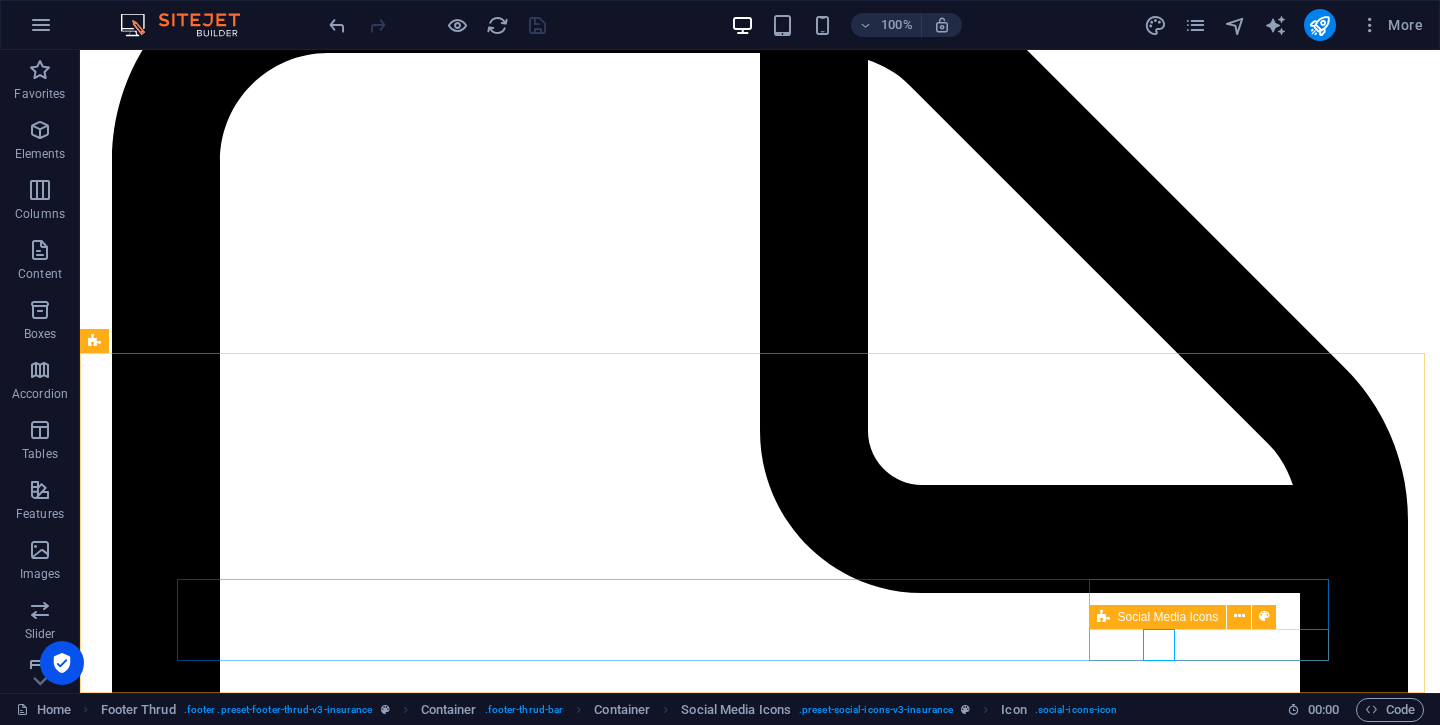 click on "Social Media Icons" at bounding box center (1168, 617) 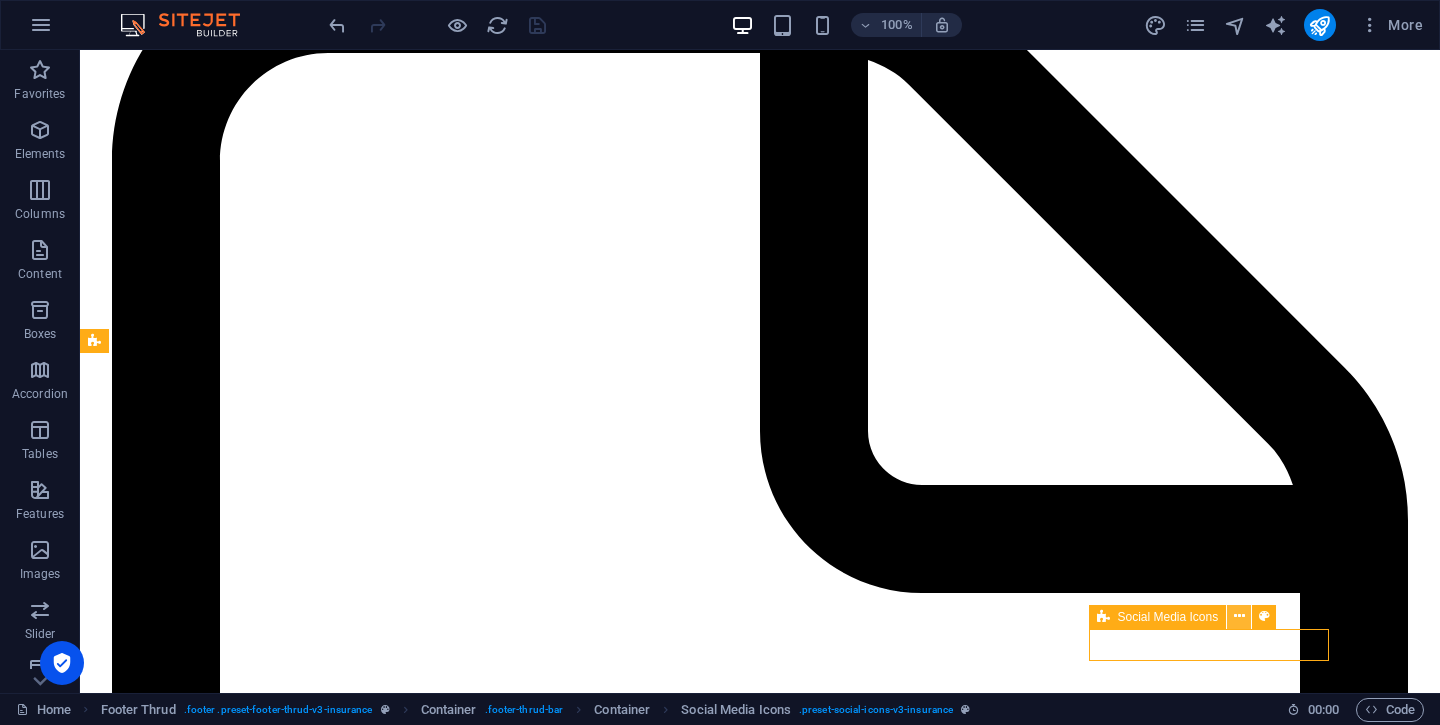 click at bounding box center [1239, 616] 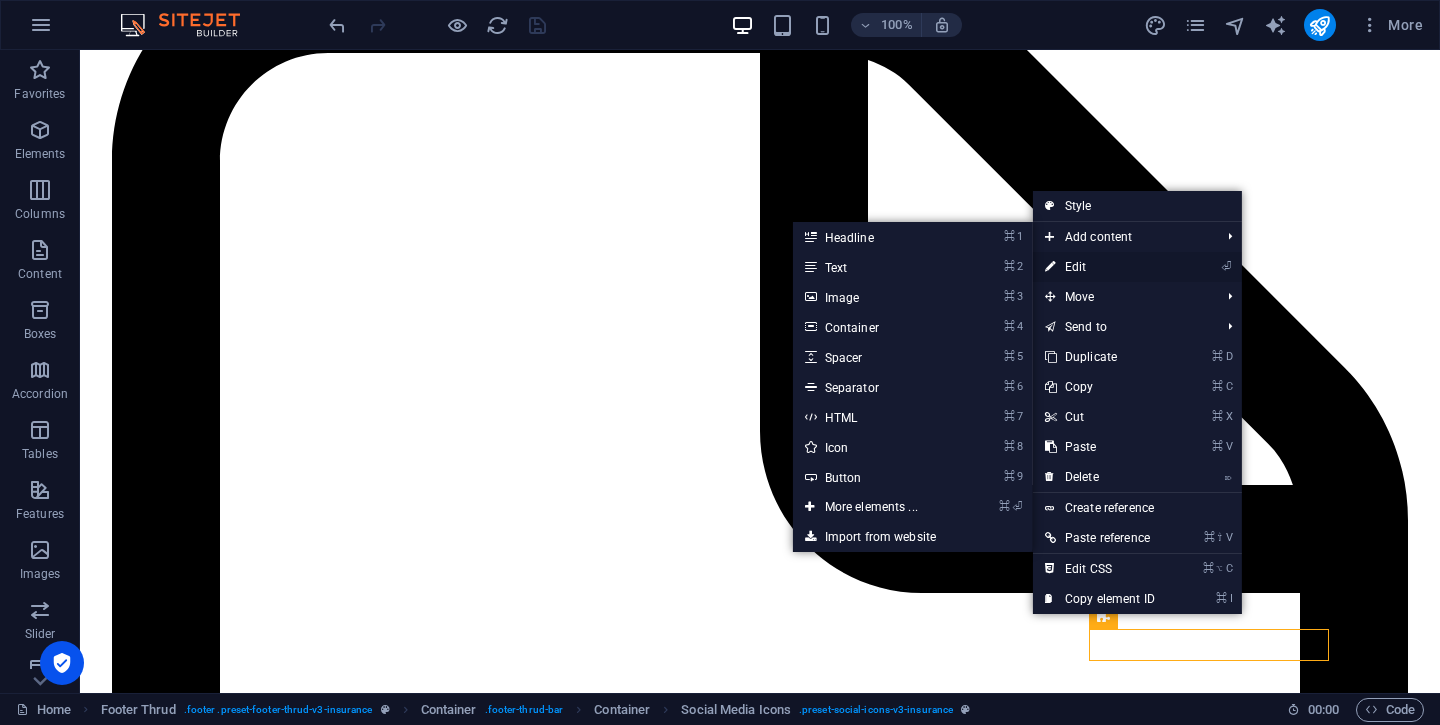 drag, startPoint x: 1136, startPoint y: 265, endPoint x: 41, endPoint y: 240, distance: 1095.2854 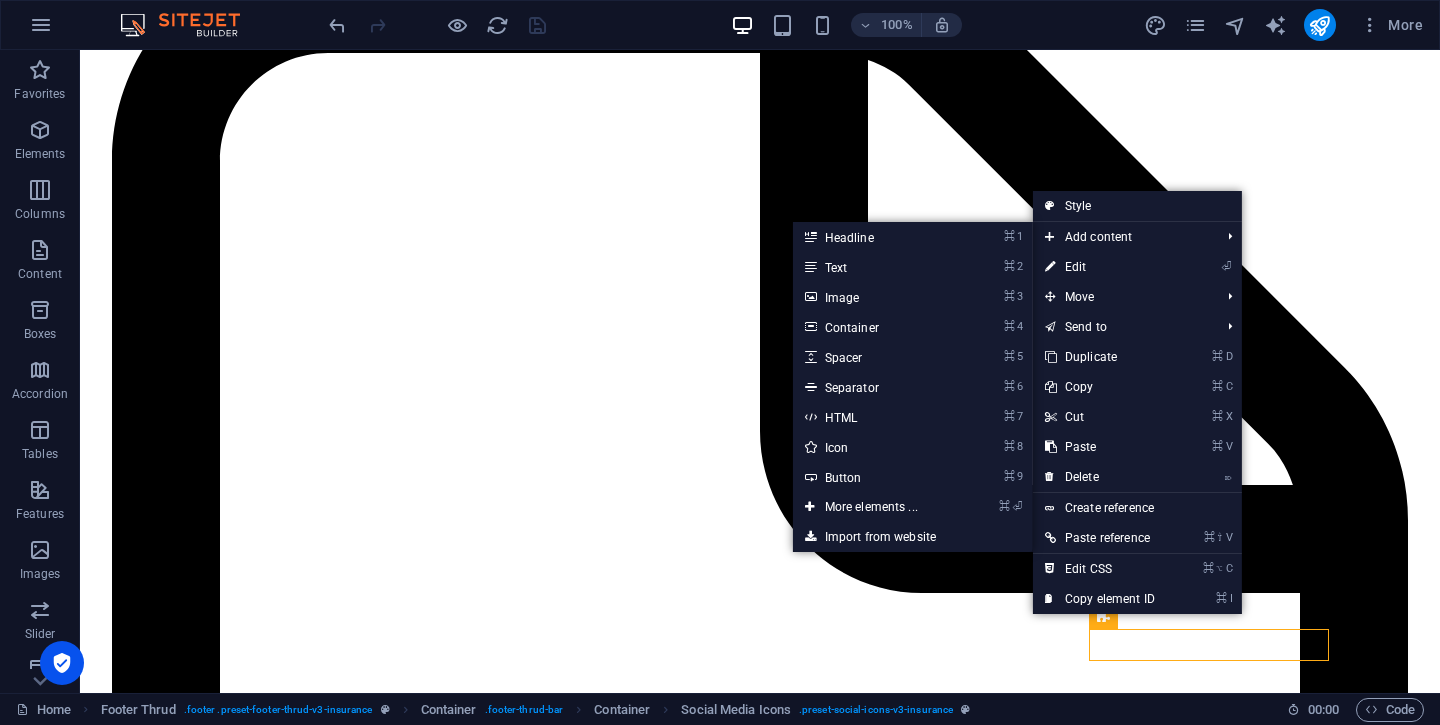 scroll, scrollTop: 6860, scrollLeft: 0, axis: vertical 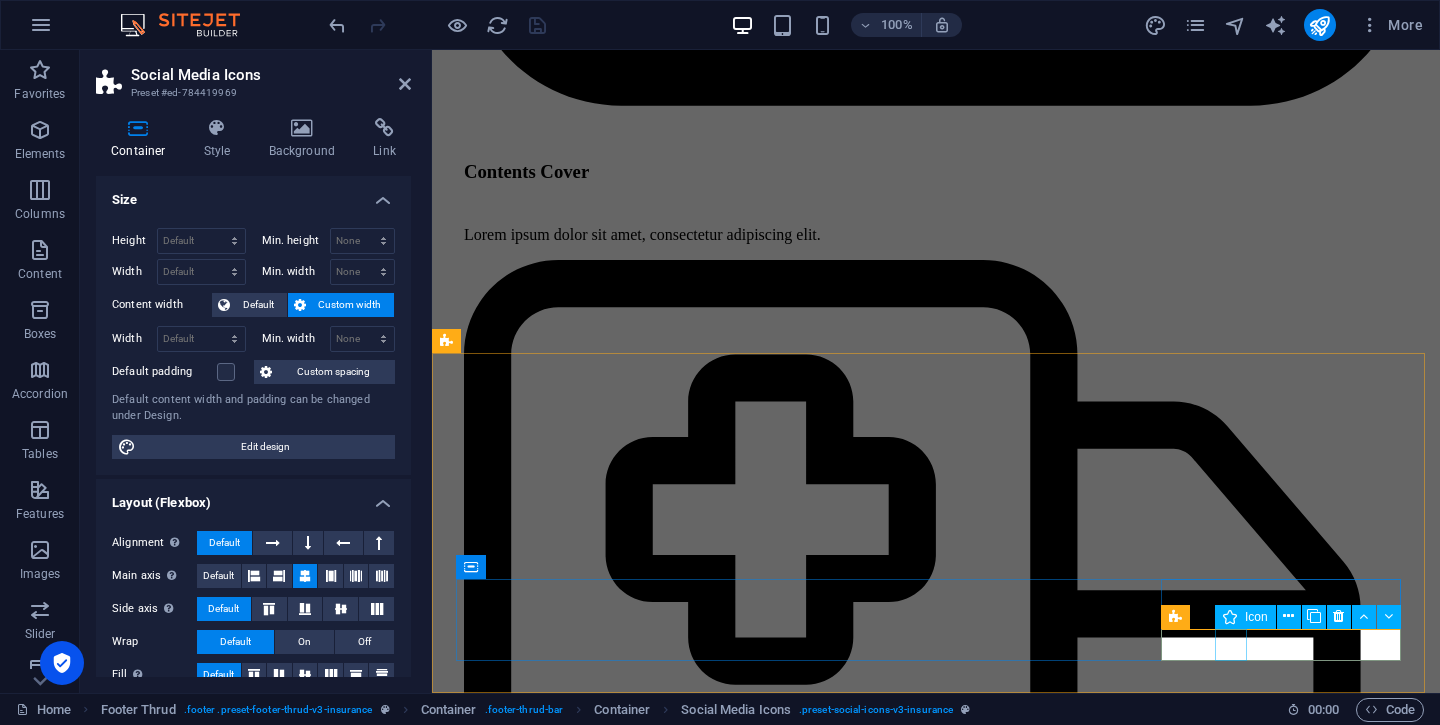 click at bounding box center [936, 9855] 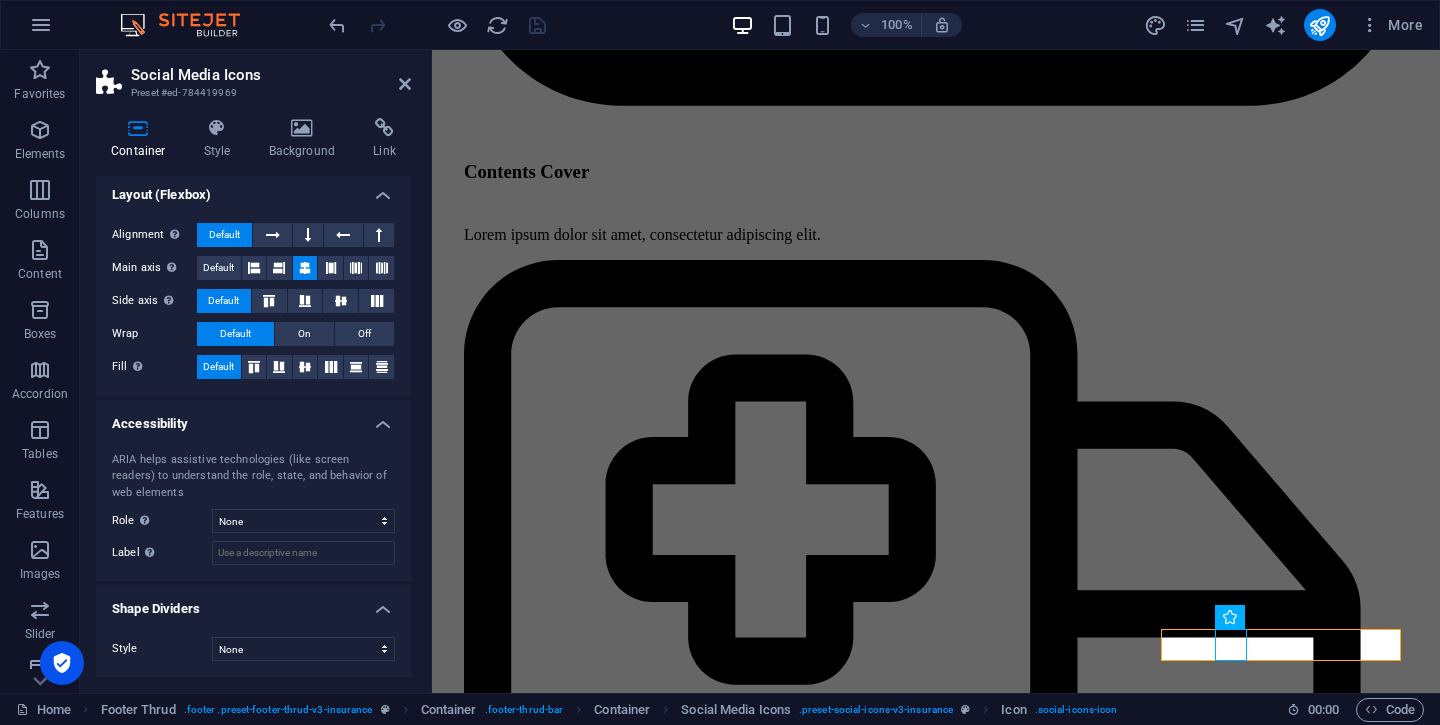 scroll, scrollTop: 0, scrollLeft: 0, axis: both 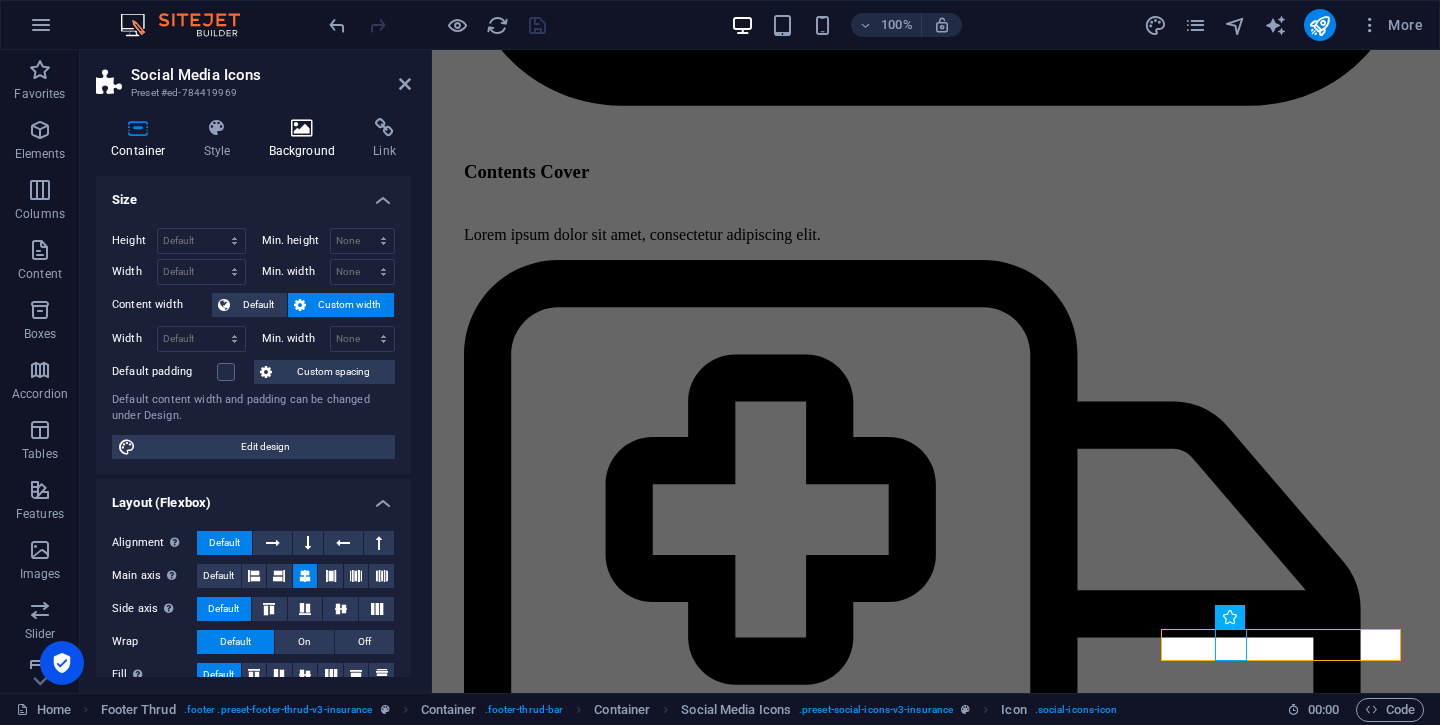click at bounding box center [302, 128] 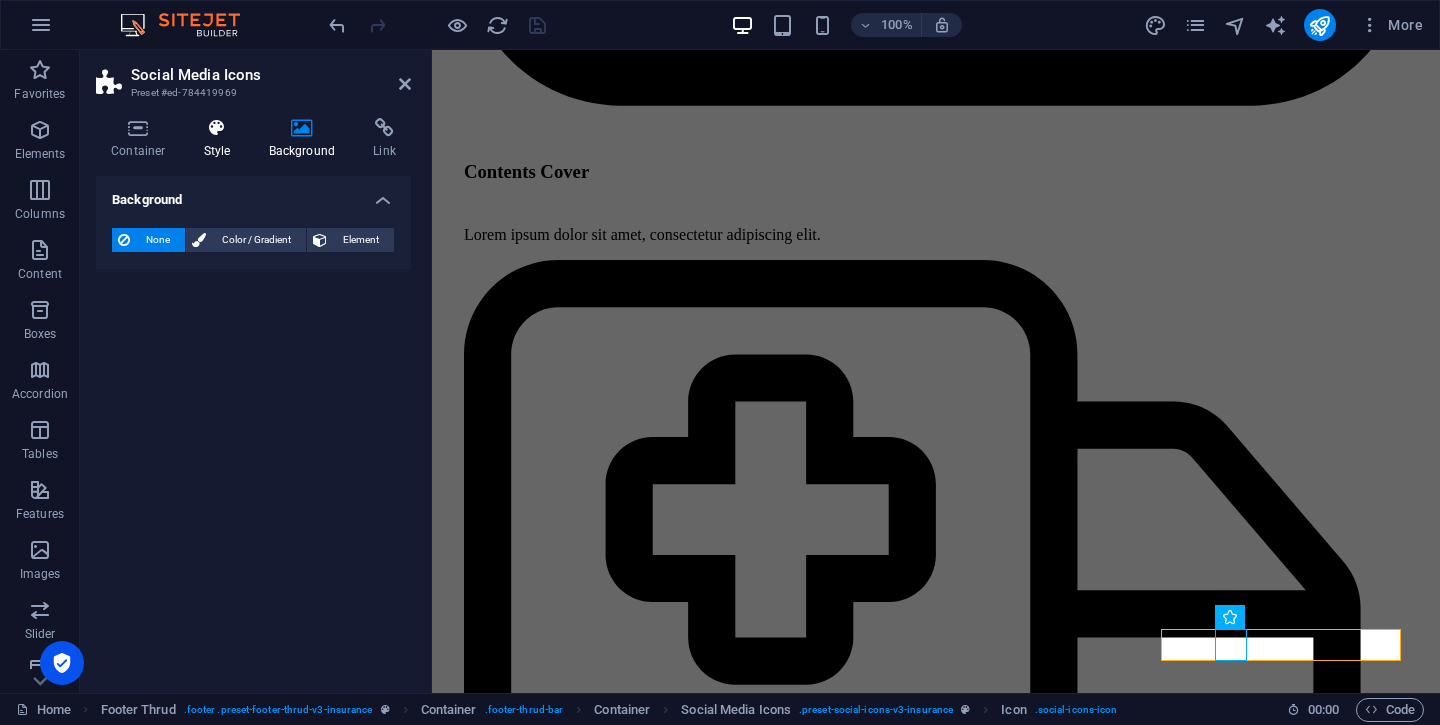 click at bounding box center [217, 128] 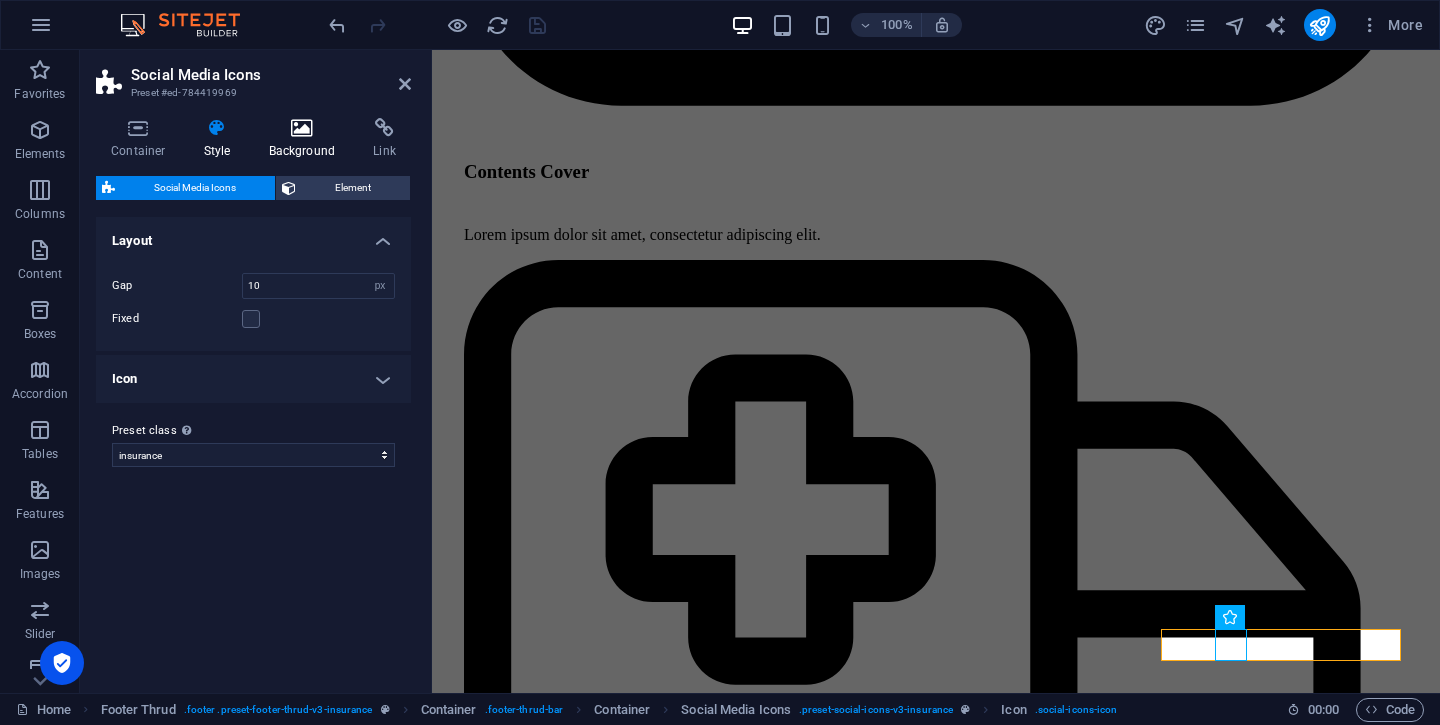 click at bounding box center [302, 128] 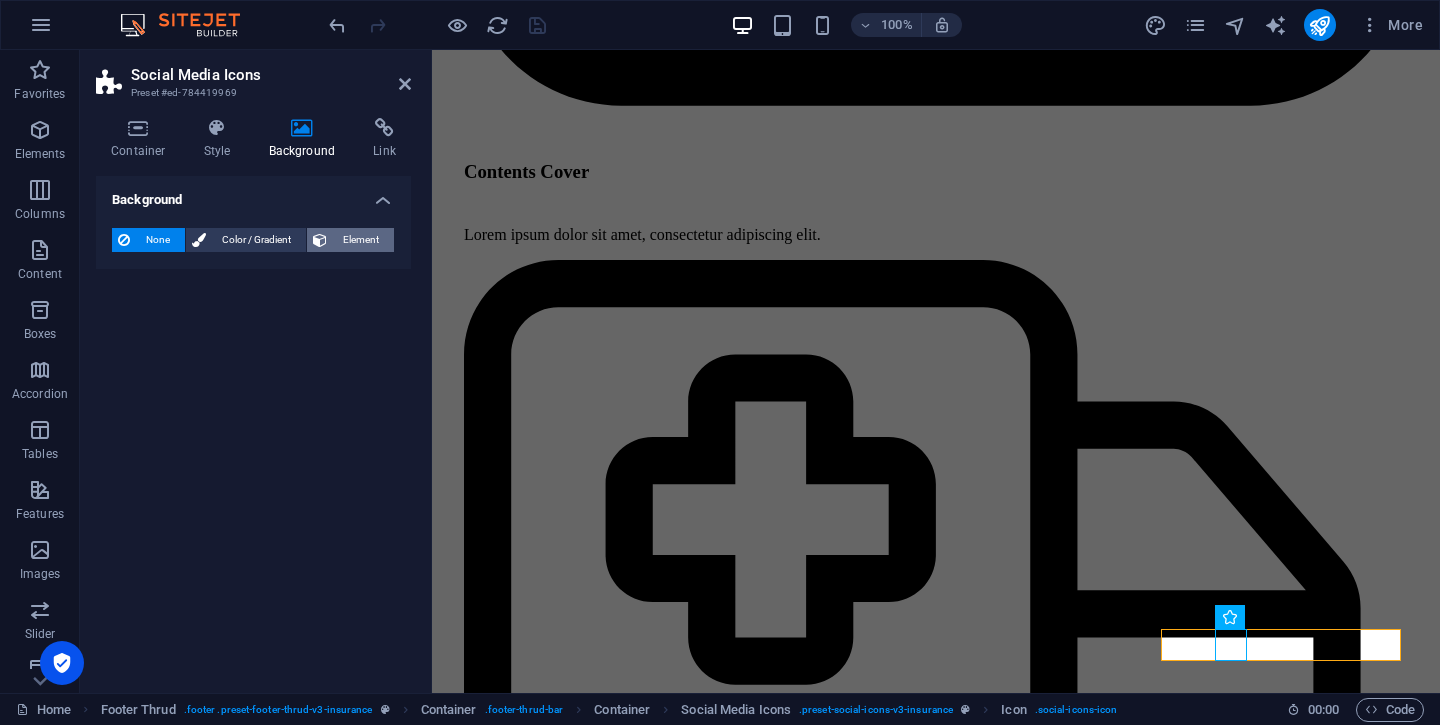 click at bounding box center [320, 240] 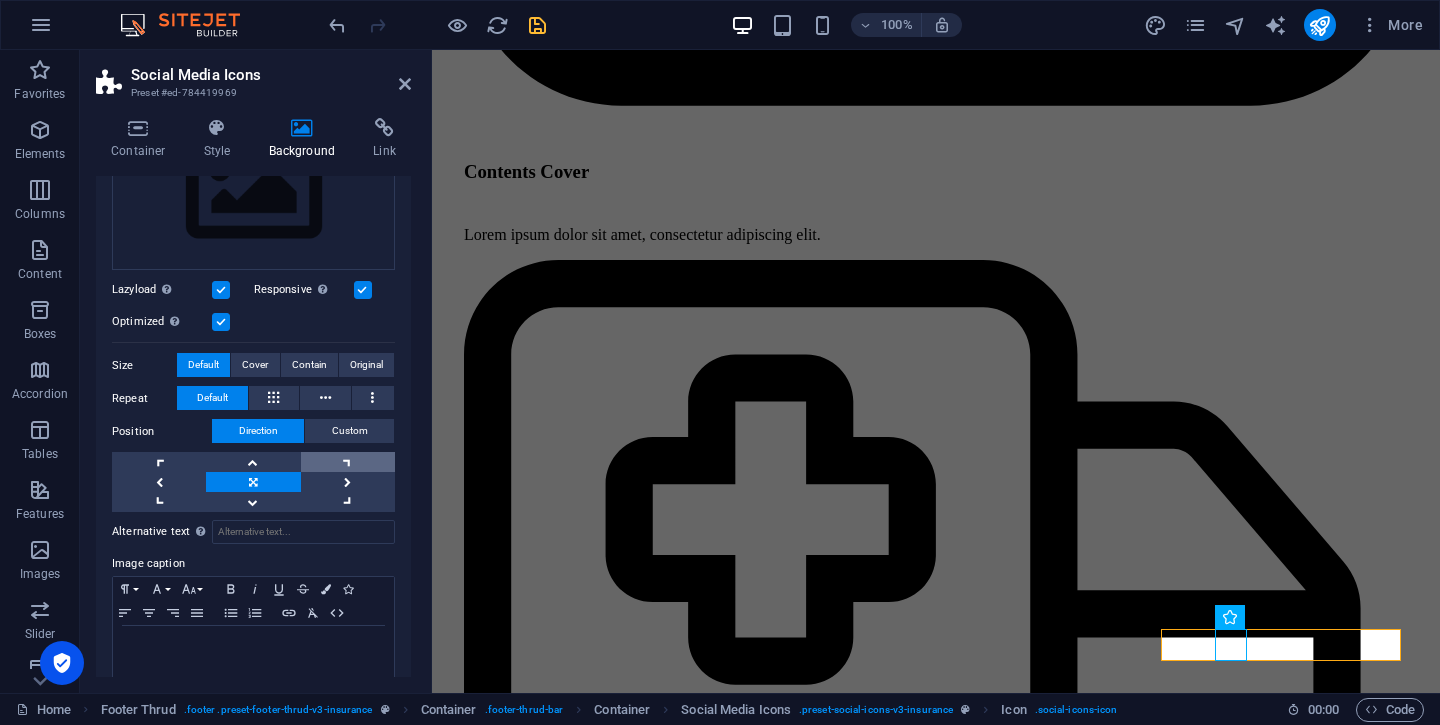 scroll, scrollTop: 271, scrollLeft: 0, axis: vertical 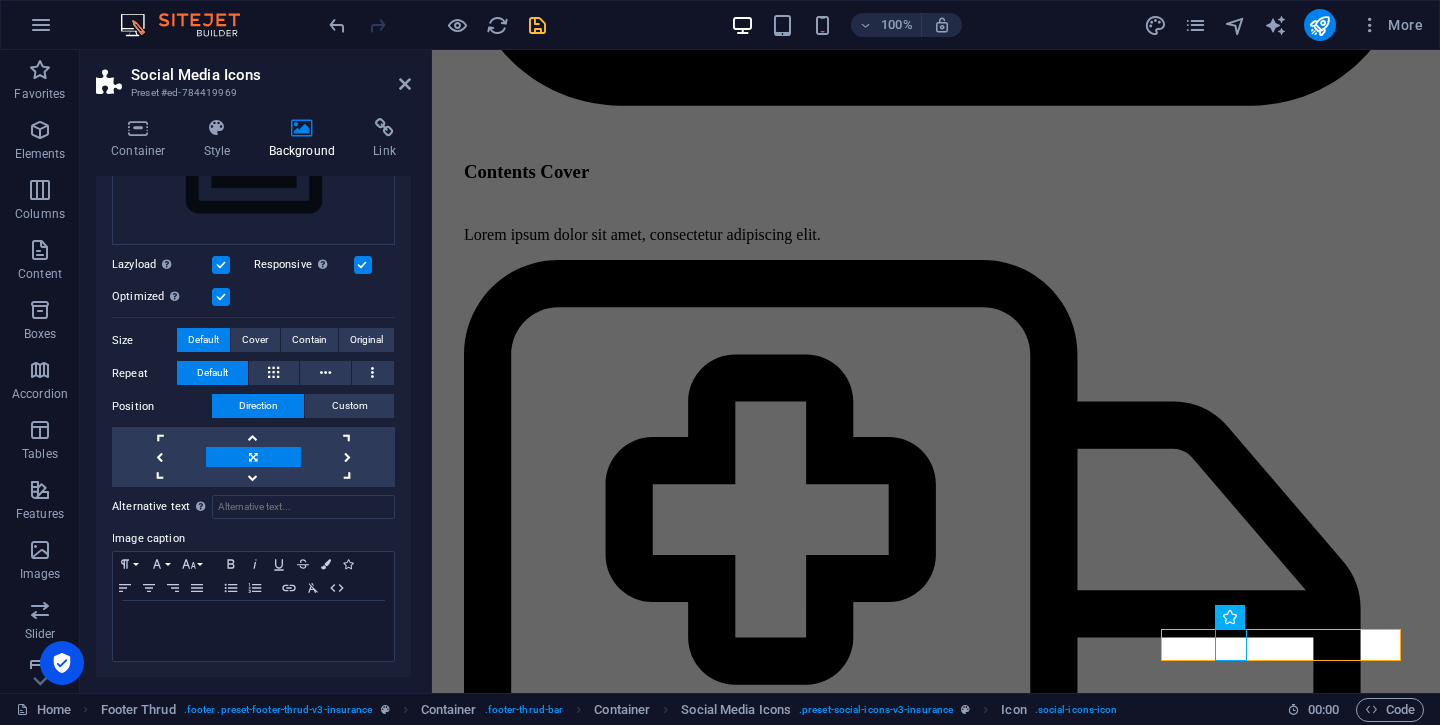 click at bounding box center (405, 84) 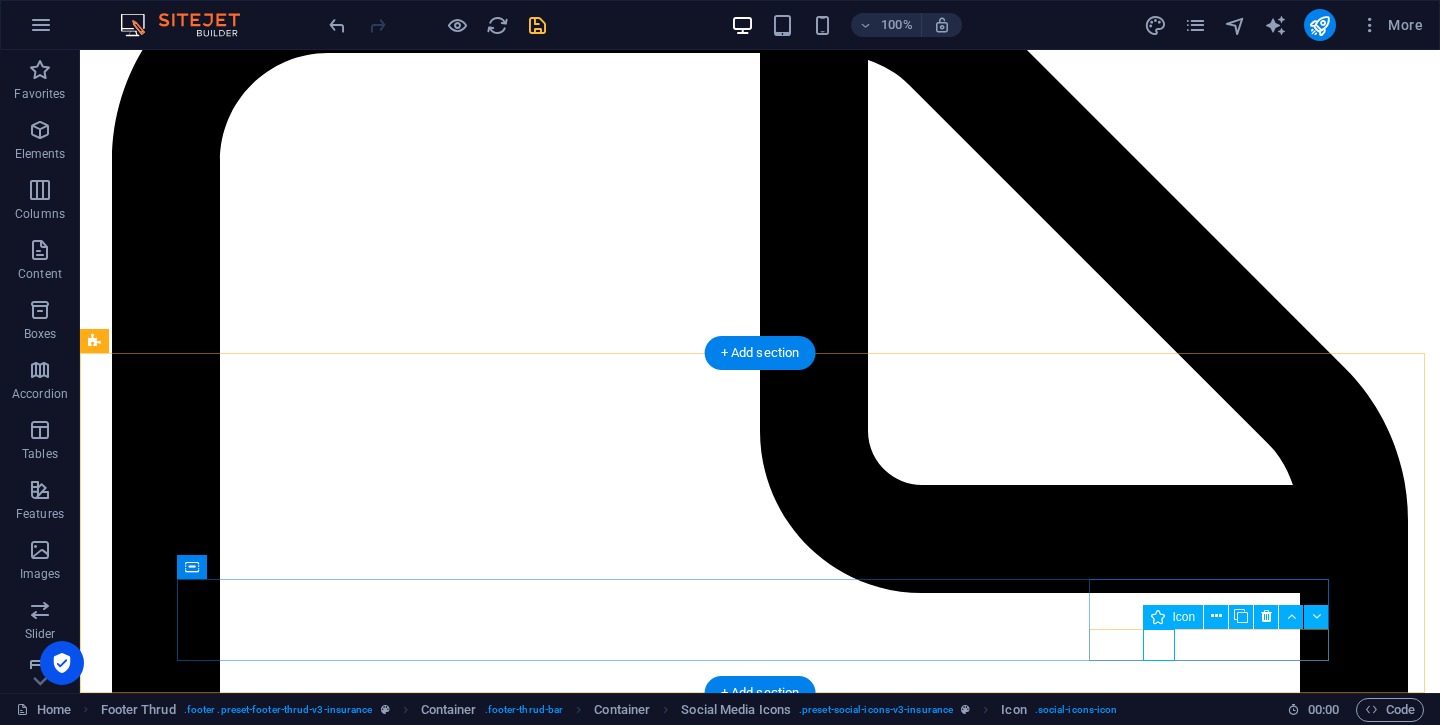 click at bounding box center [760, 12464] 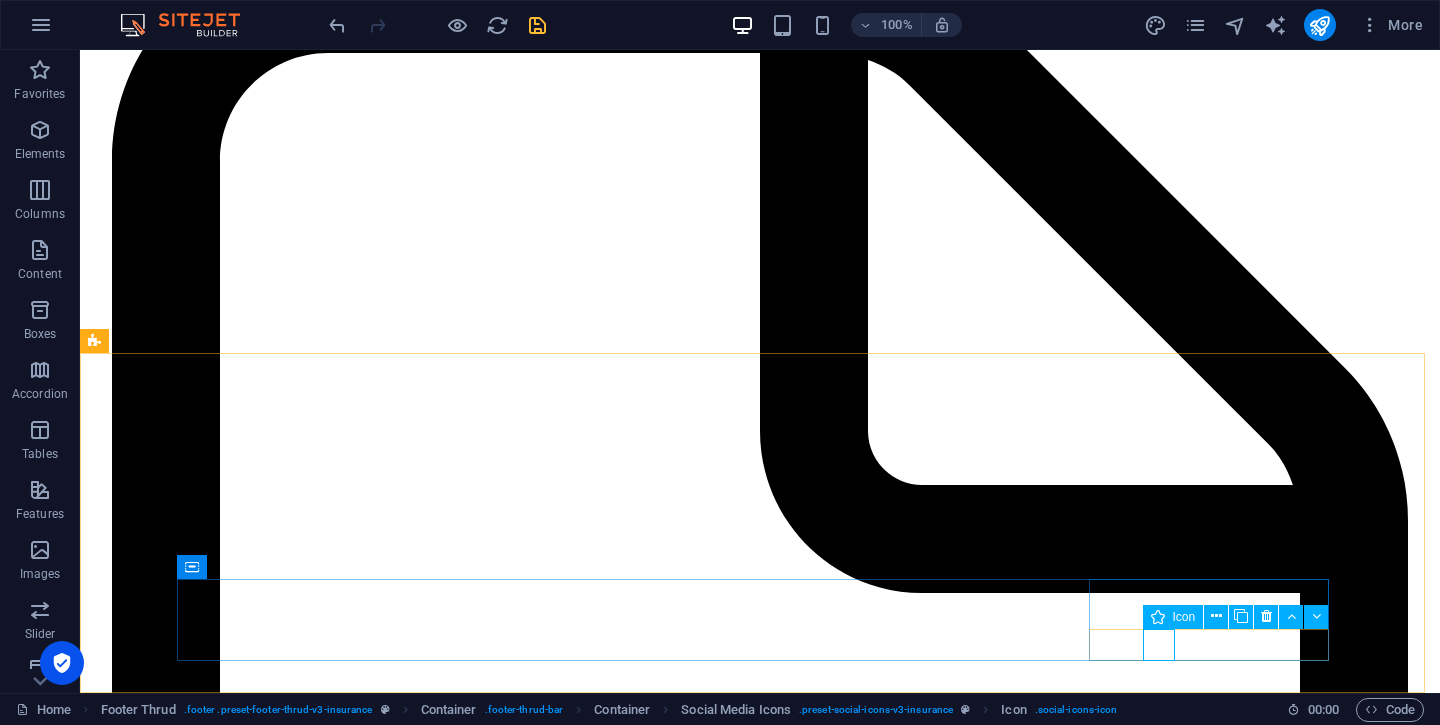 click on "Icon" at bounding box center (1173, 617) 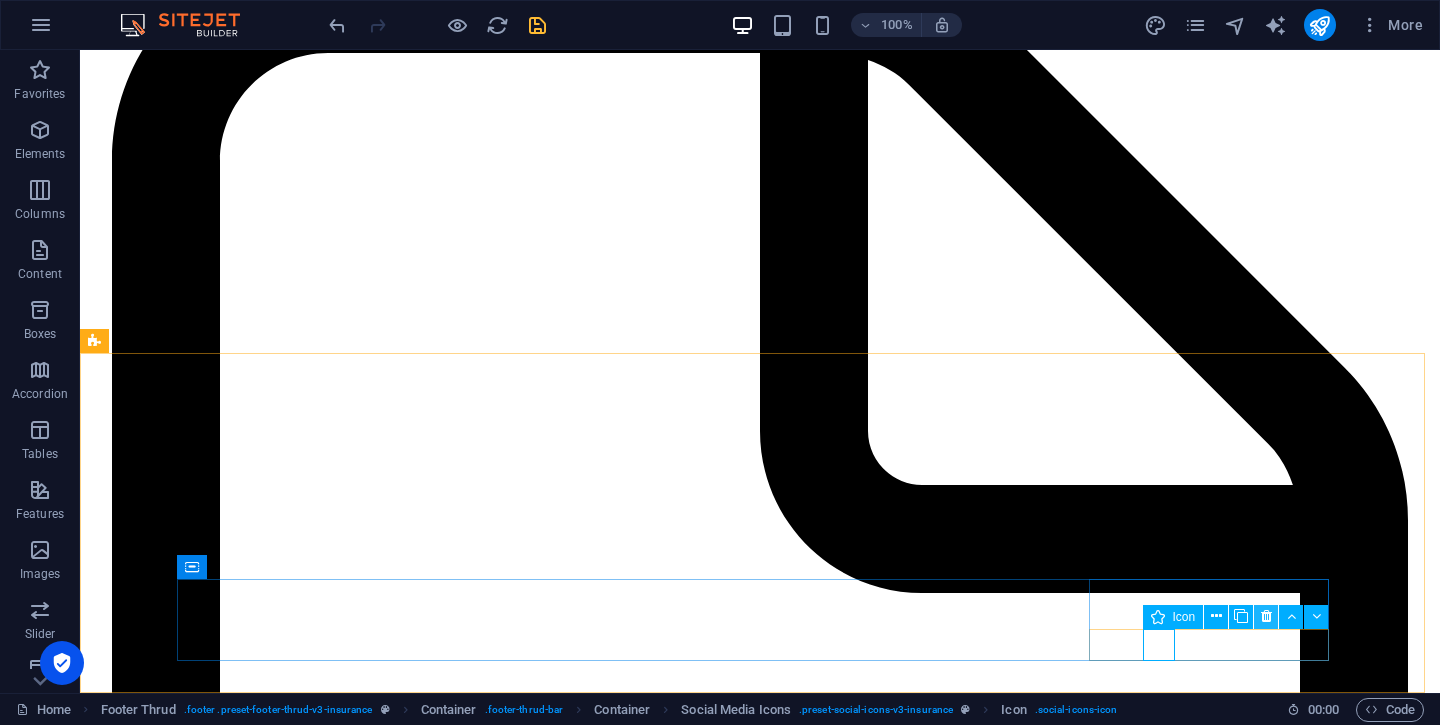click at bounding box center (1266, 616) 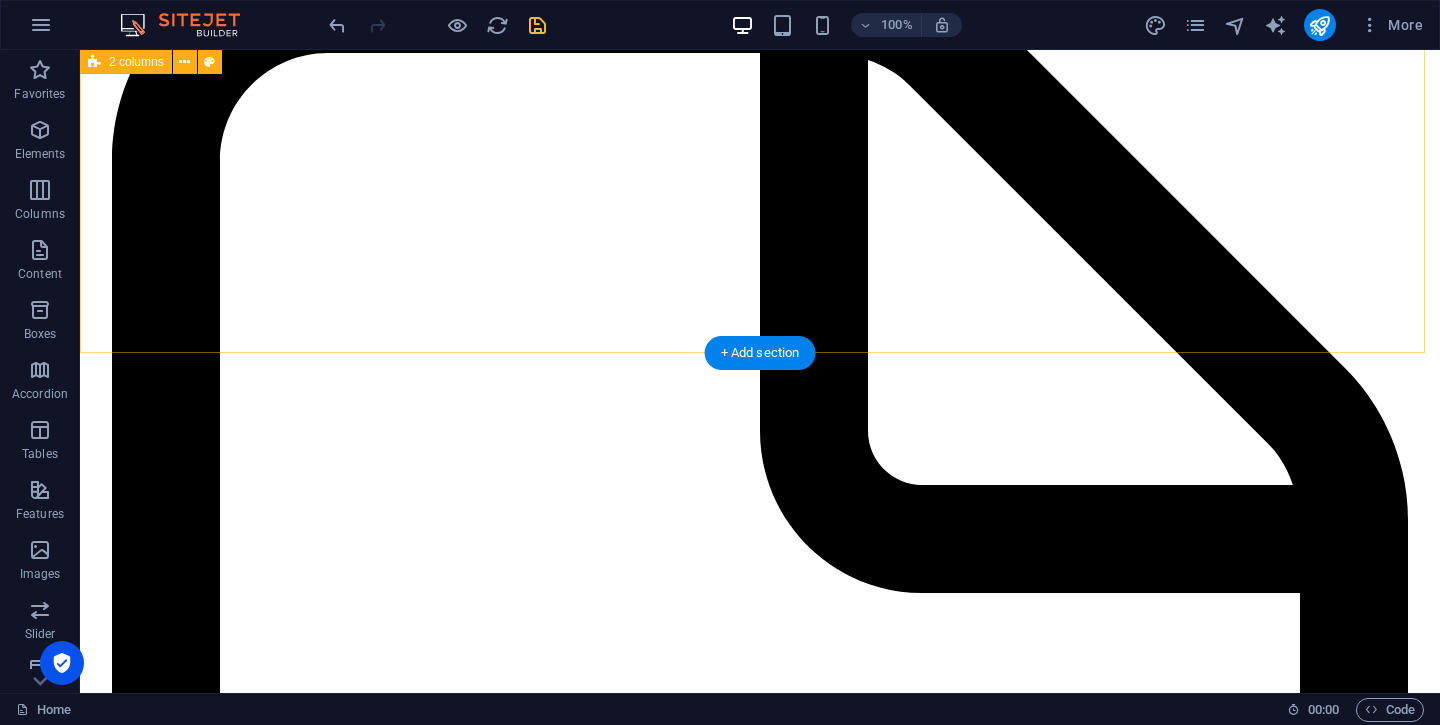 click on "Book Your Consultation  [DATE] Lorem ipsum dolor sit amet, consectetur adipiscing elit. Etiam eu turpis etmolestie, dictum est a, [PERSON_NAME]. Sed dignissim, metus nec fringilla accumsan. Lorem ipsum dolor sit amet, consectetur adipiscing elit. Etiam eu turpis etmolestie, dictum est a, [PERSON_NAME]. Sed dignissim, metus nec fringilla accumsan. talk to an expert" at bounding box center [760, 9285] 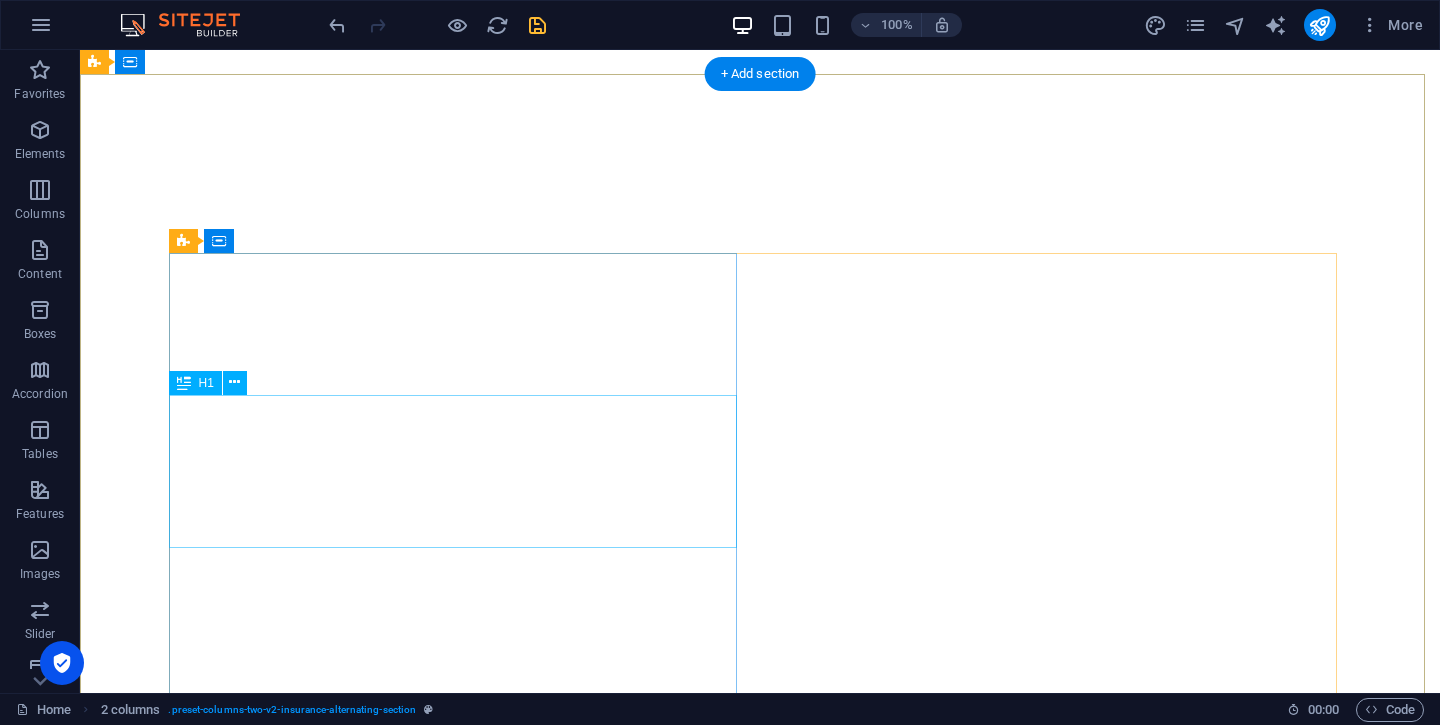scroll, scrollTop: 0, scrollLeft: 0, axis: both 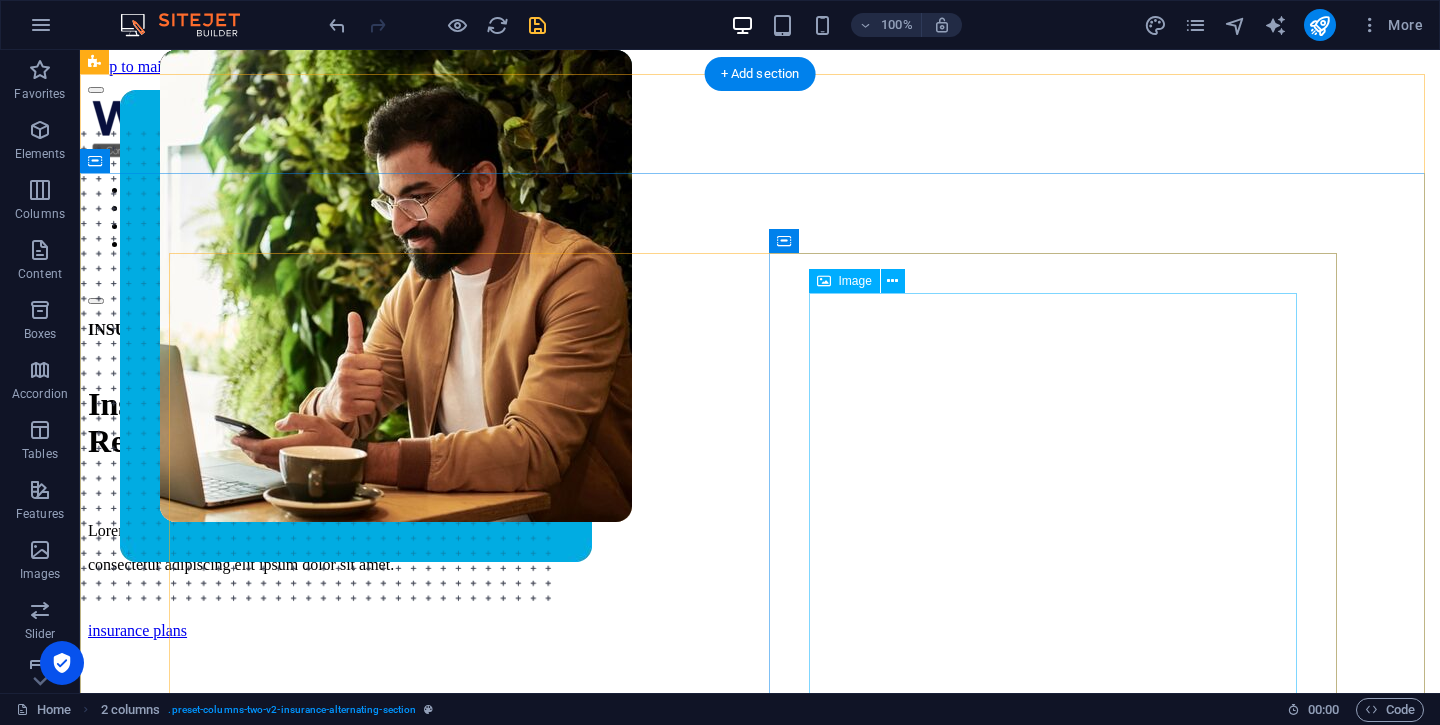 click at bounding box center [760, 371] 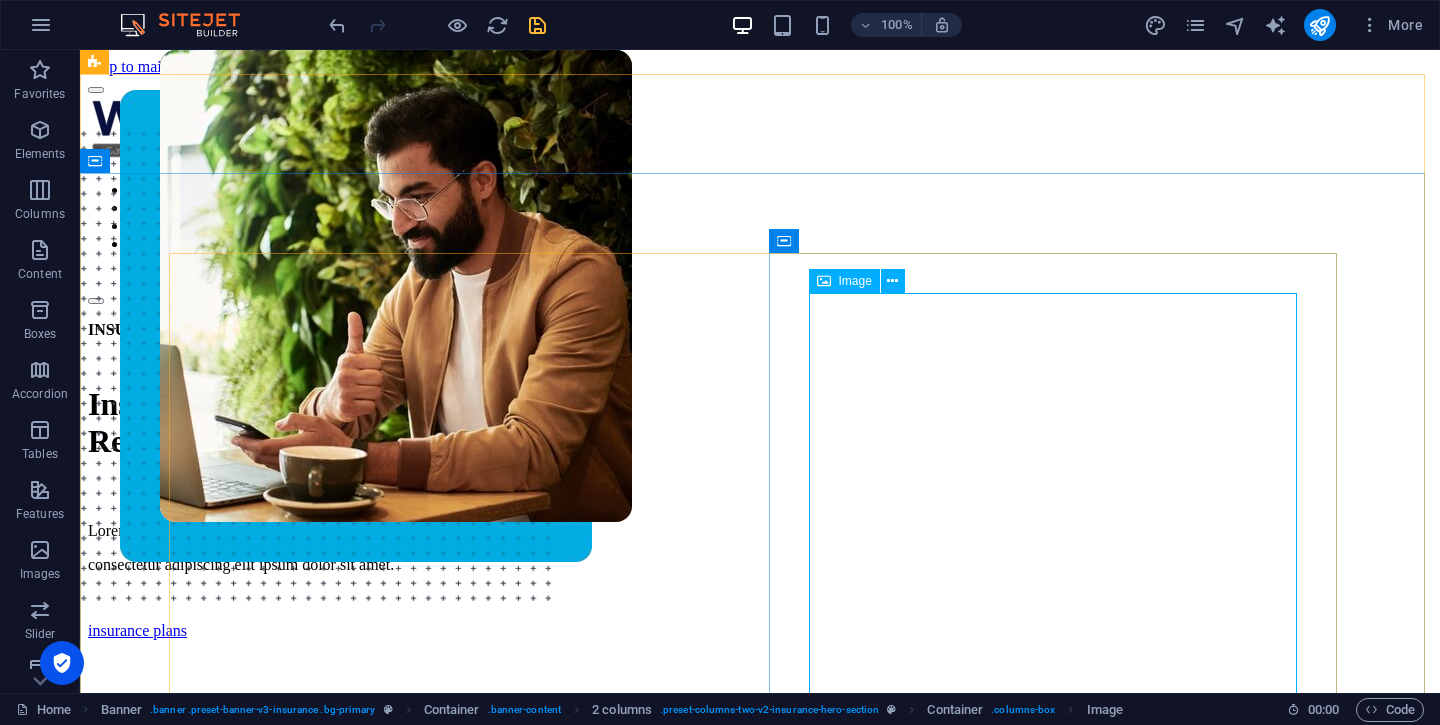 click on "Image" at bounding box center [844, 281] 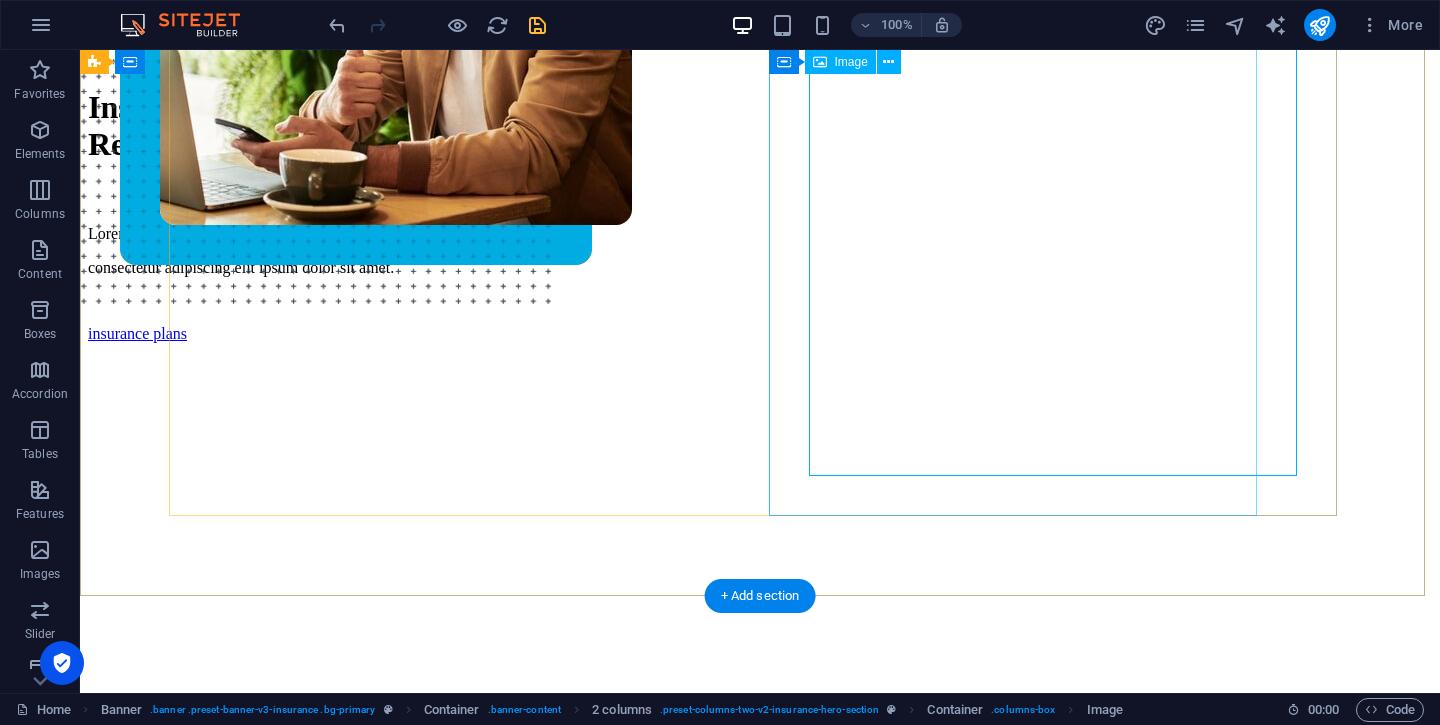 scroll, scrollTop: 0, scrollLeft: 0, axis: both 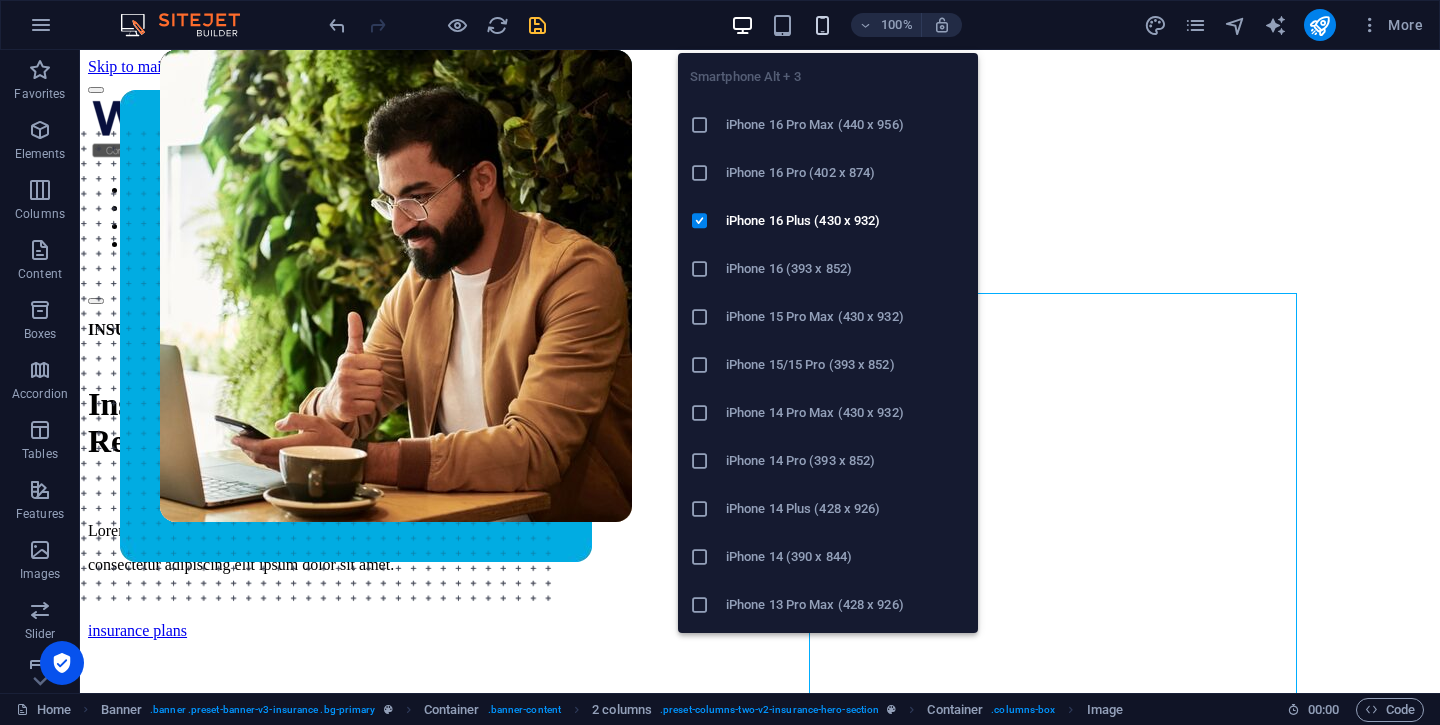 click at bounding box center [822, 25] 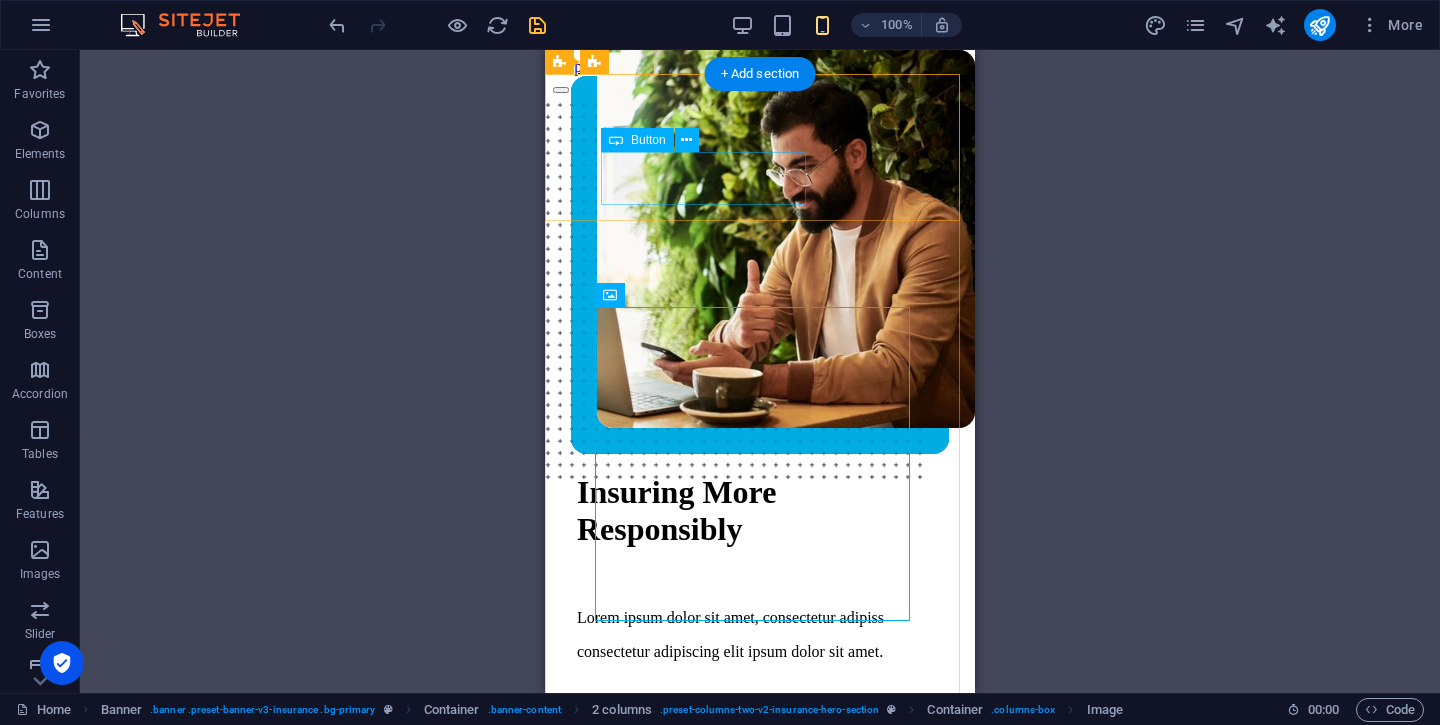click on "BOOK A CALL" at bounding box center [776, 289] 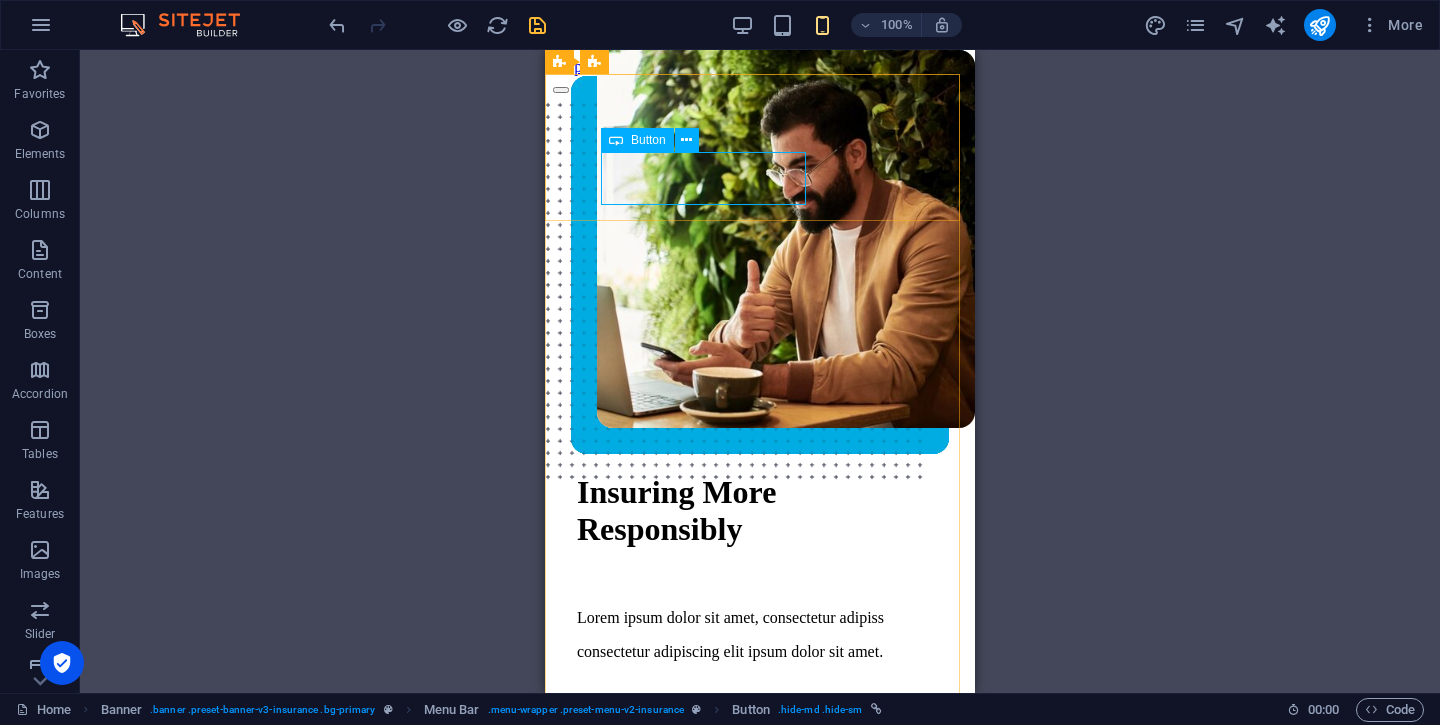 click on "Button" at bounding box center (648, 140) 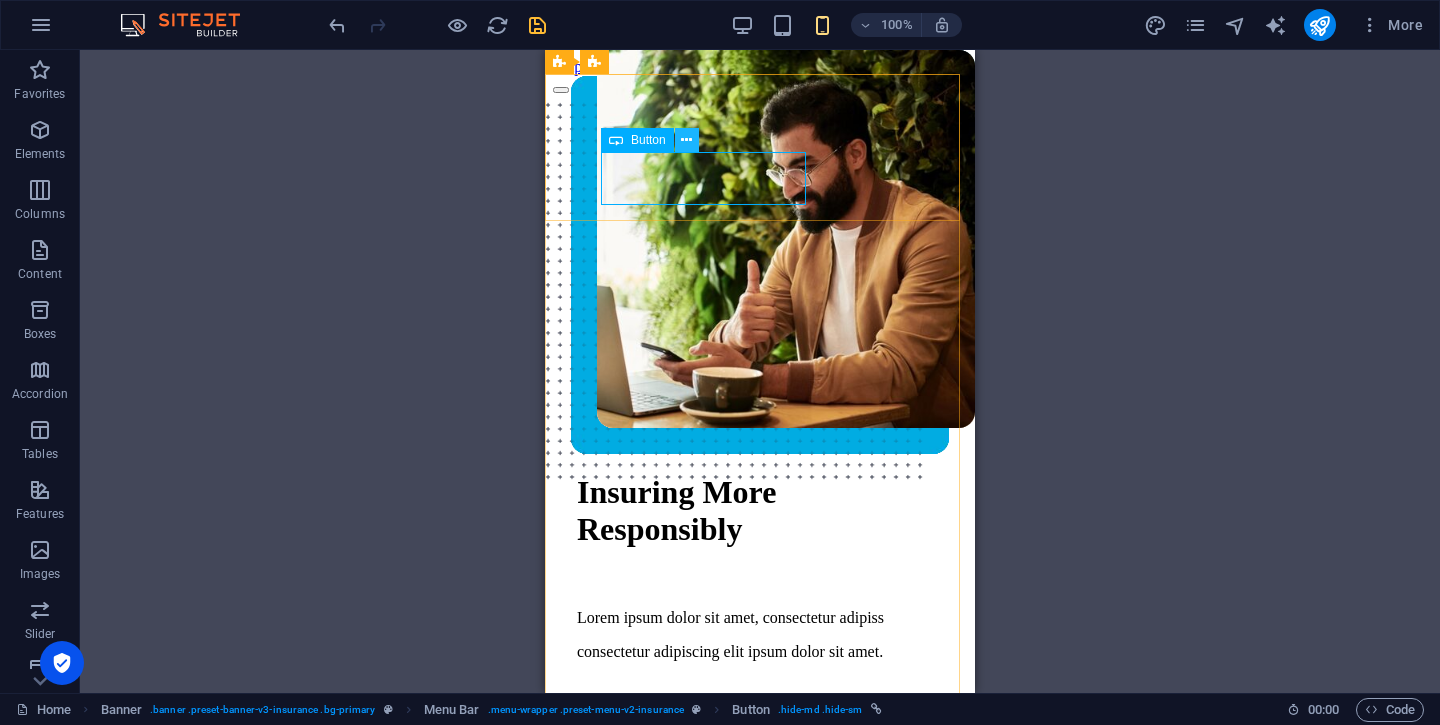 click at bounding box center [687, 140] 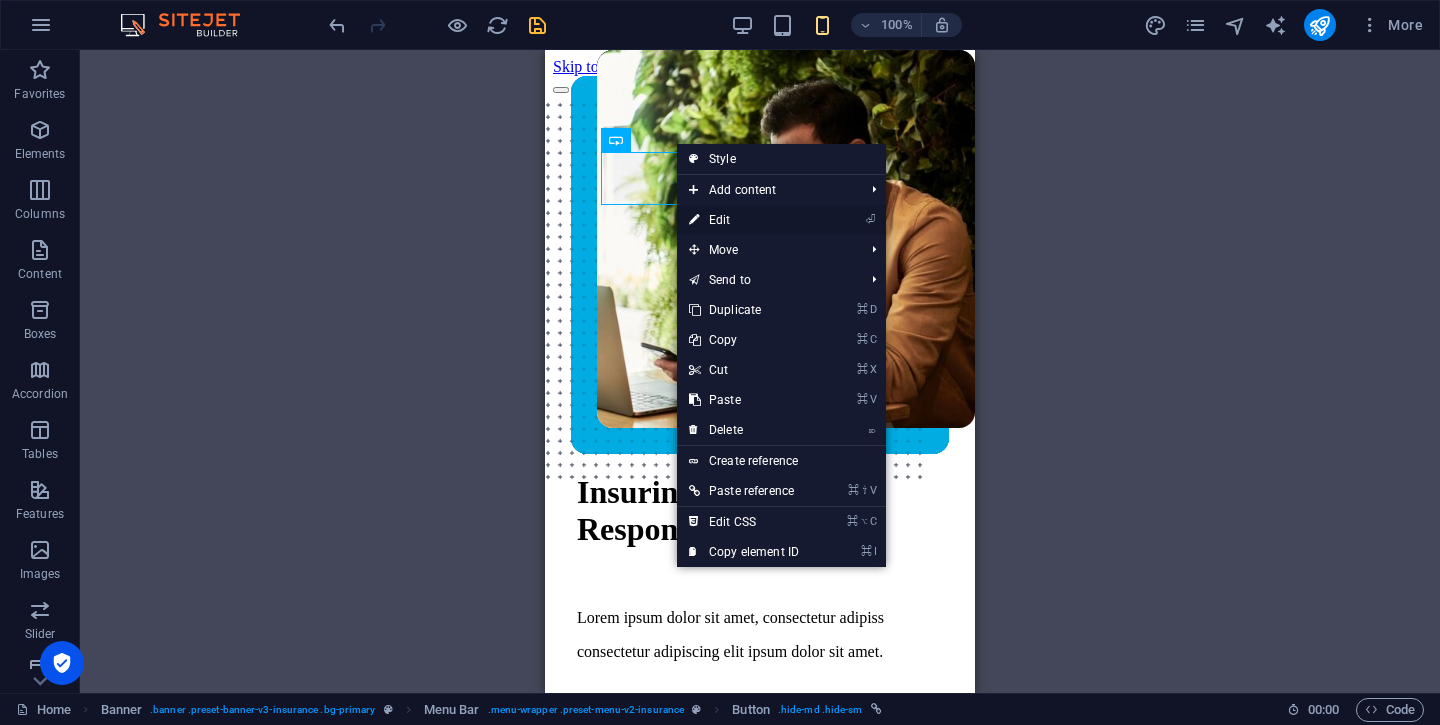 click on "⏎  Edit" at bounding box center [744, 220] 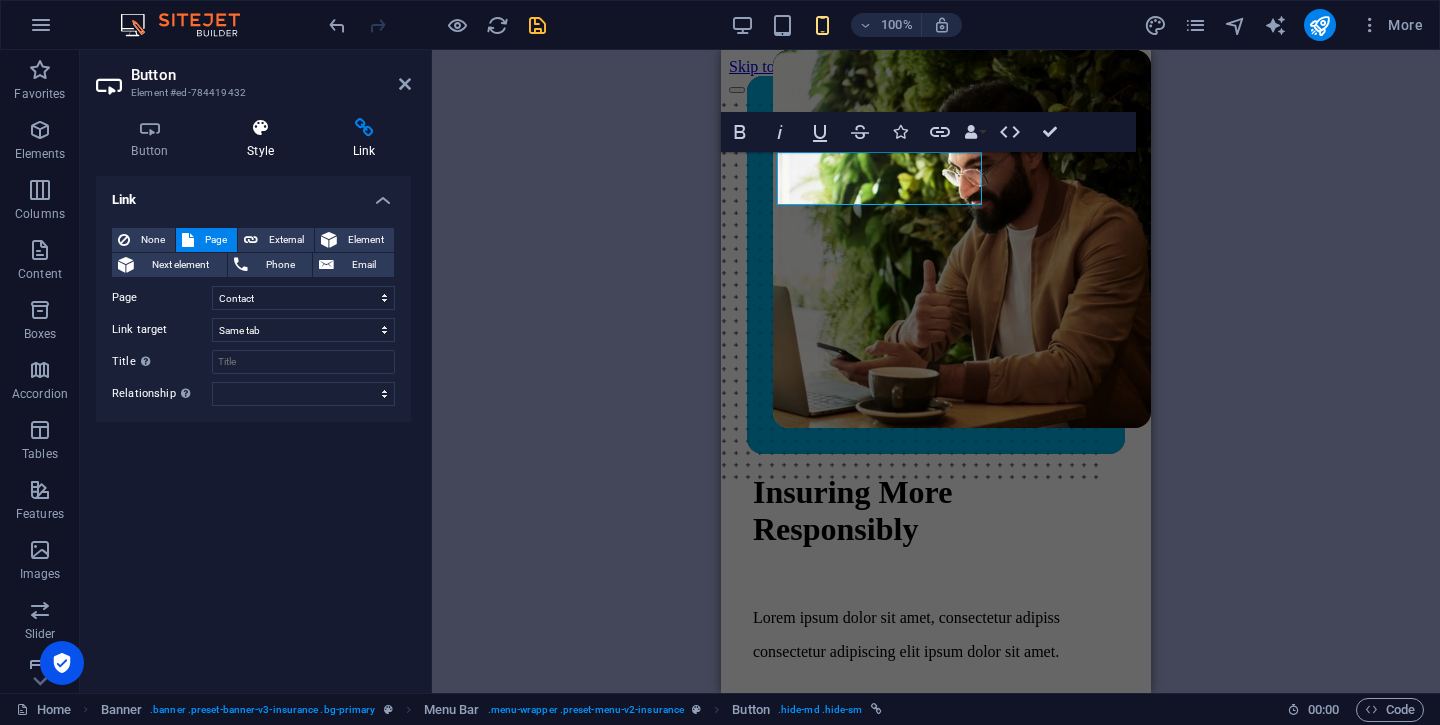 click at bounding box center (261, 128) 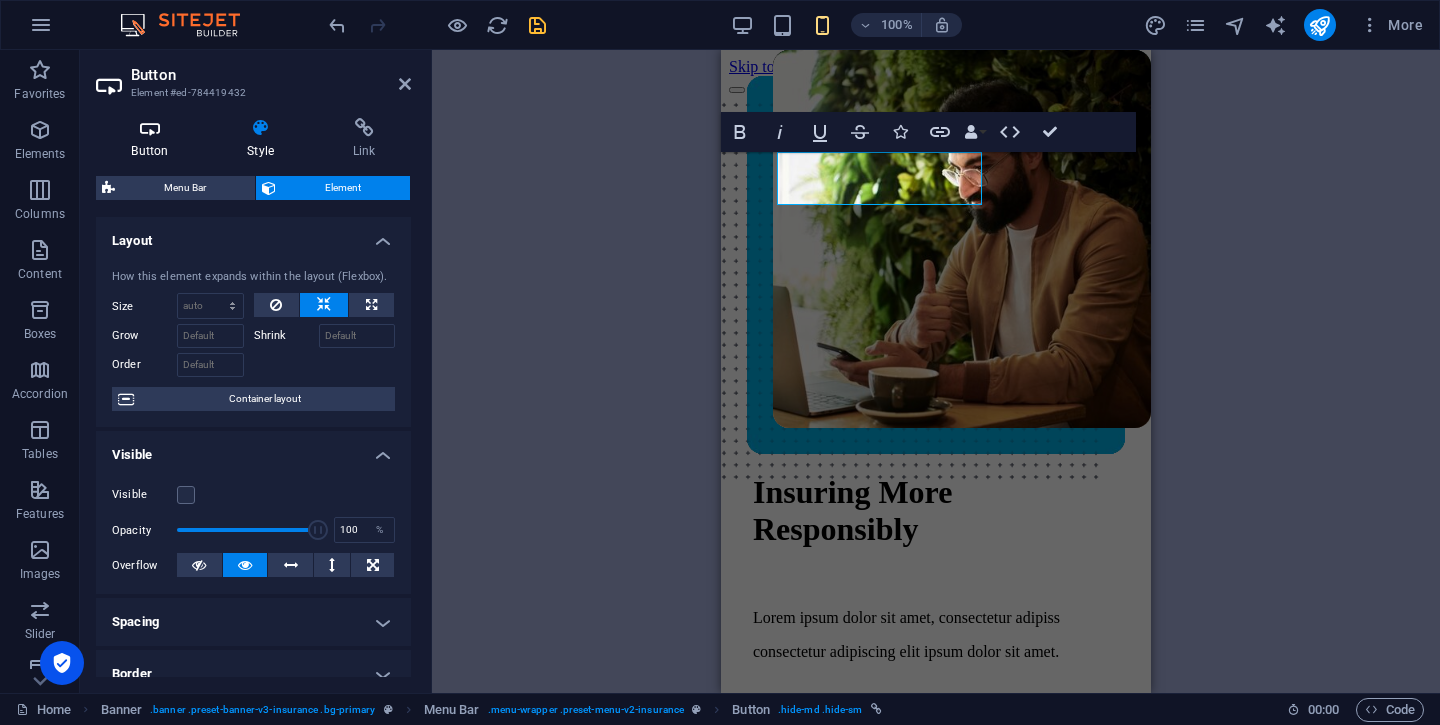 click at bounding box center [150, 128] 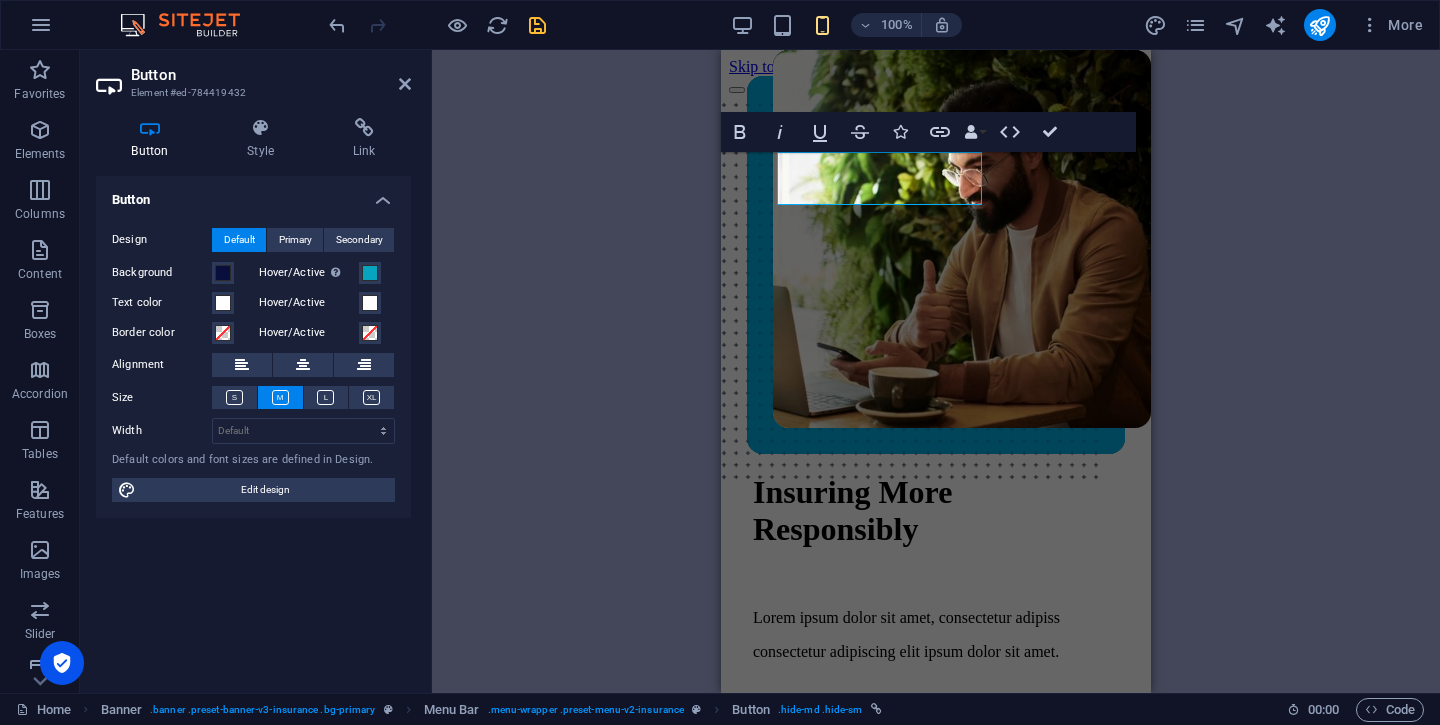 click on "Image   Banner   Container   2 columns   Container   Image   Container   Image
Container   Banner   Menu Bar   Menu   HTML   Button   Text   Spacer   H1   H2   Text   3 columns   Container   Spacer   Boxes   Container   Container   2 columns   Container   Text   Container   2 columns   Image   Image   Container   Image   Container   Image   H2   Container   Text   Container   Text   Spacer   Spacer   Container   Spacer   Text   H2   Text   Spacer   Button   Container   Image   Container   Container   H3   Container   H3   Container   Text   Container   H3   Container   H2   Container   Logo   Spacer   Image   Image   Text   2 columns   Image   Container   Container   H2   Spacer   Text   Container   2 columns   Image   Text   Container   Image   Image   H2   Container   Spacer   Slider   Slider   Slider   Text   Container   Container   Text   2 columns   Footer Thrud   Container   Separator   Container   Container   Image   Container   Container   Spacer   Container   Spacer   Text" at bounding box center [936, 371] 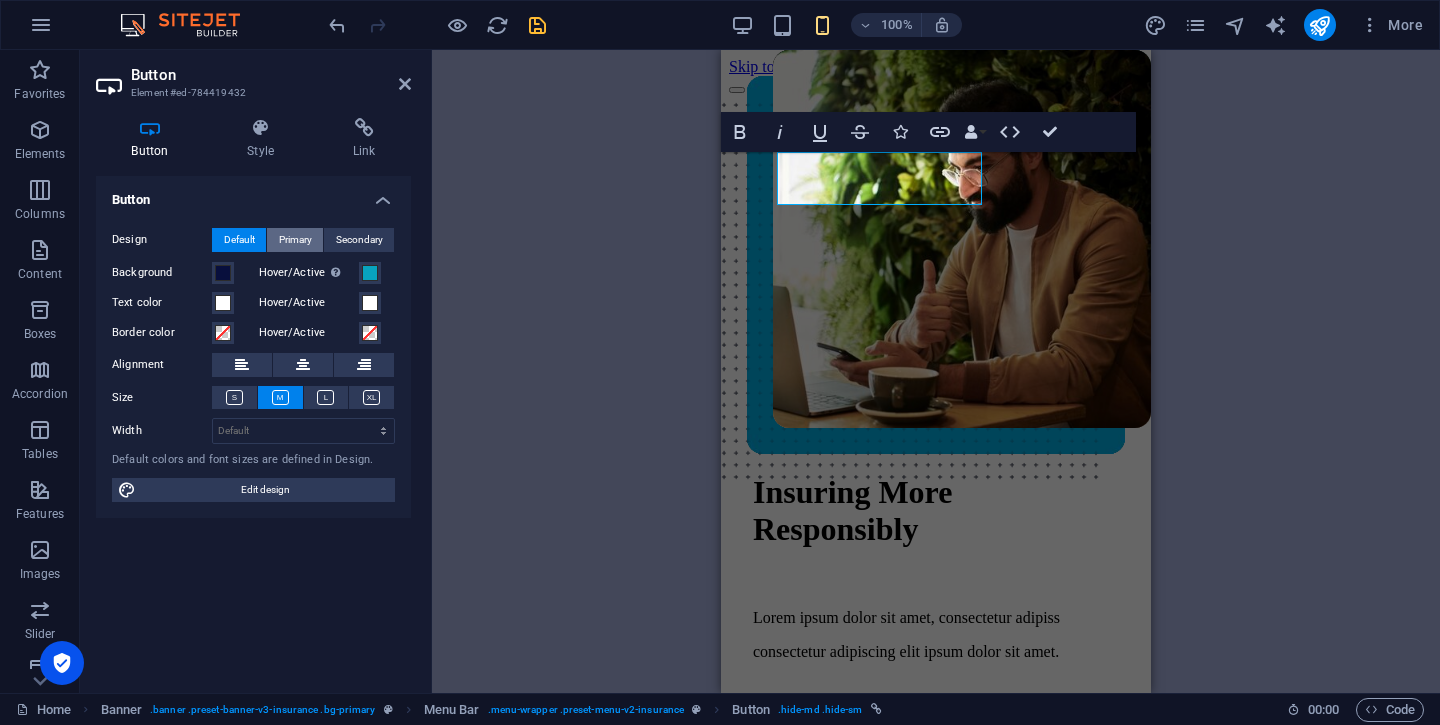 click on "Primary" at bounding box center (295, 240) 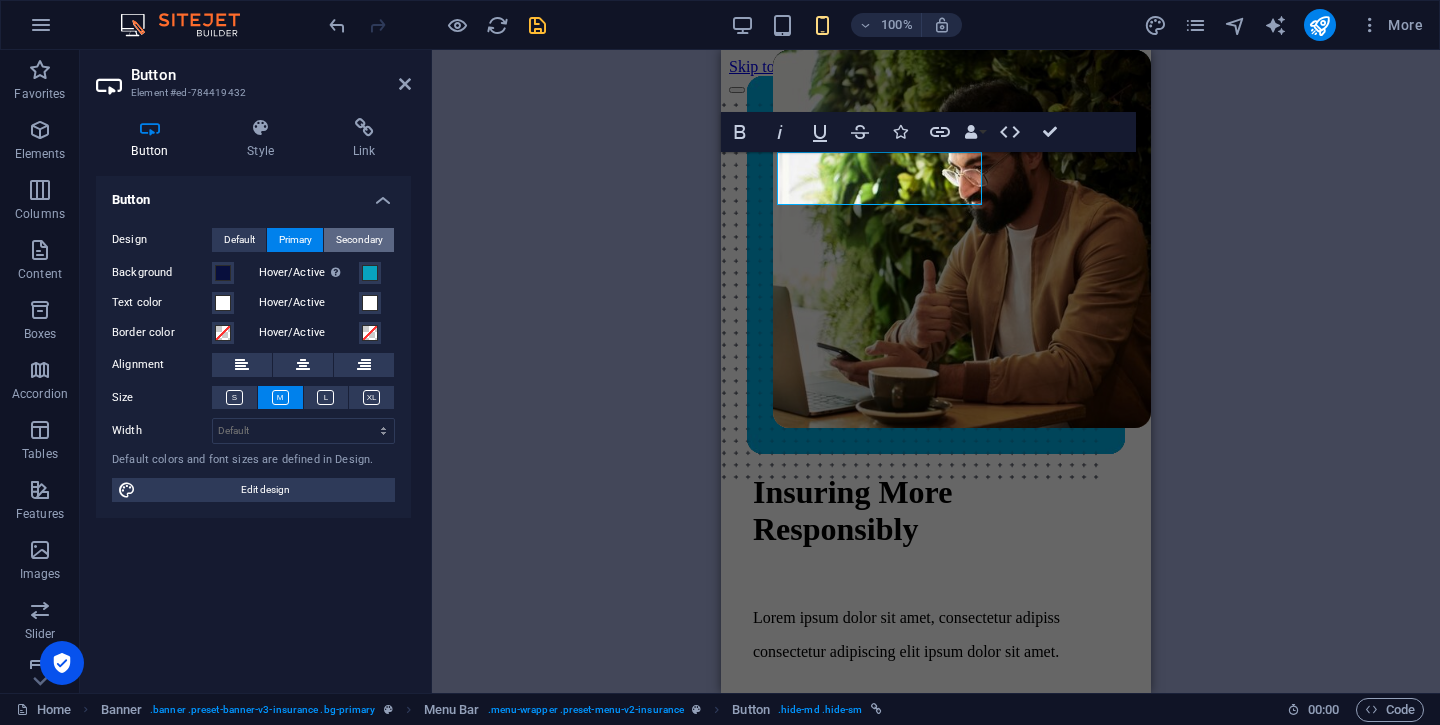 click on "Secondary" at bounding box center [359, 240] 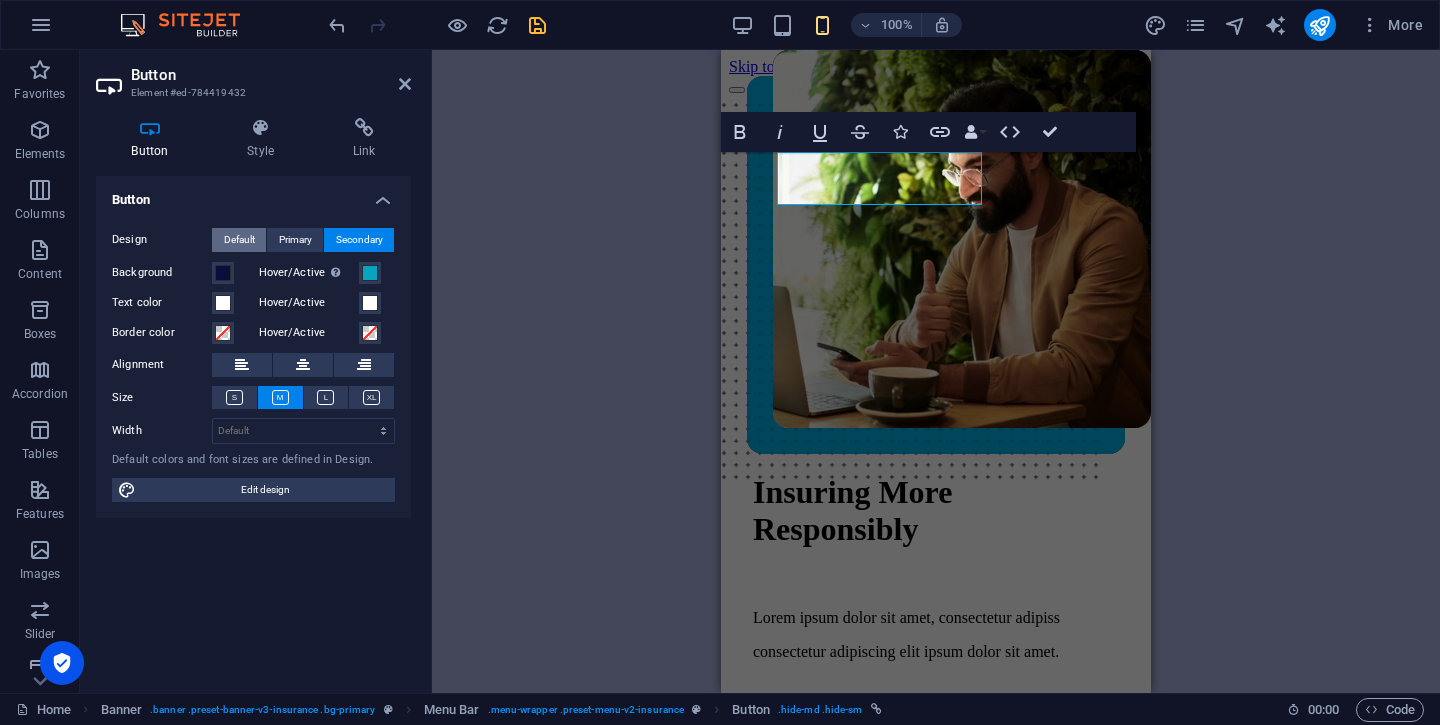 click on "Default" at bounding box center (239, 240) 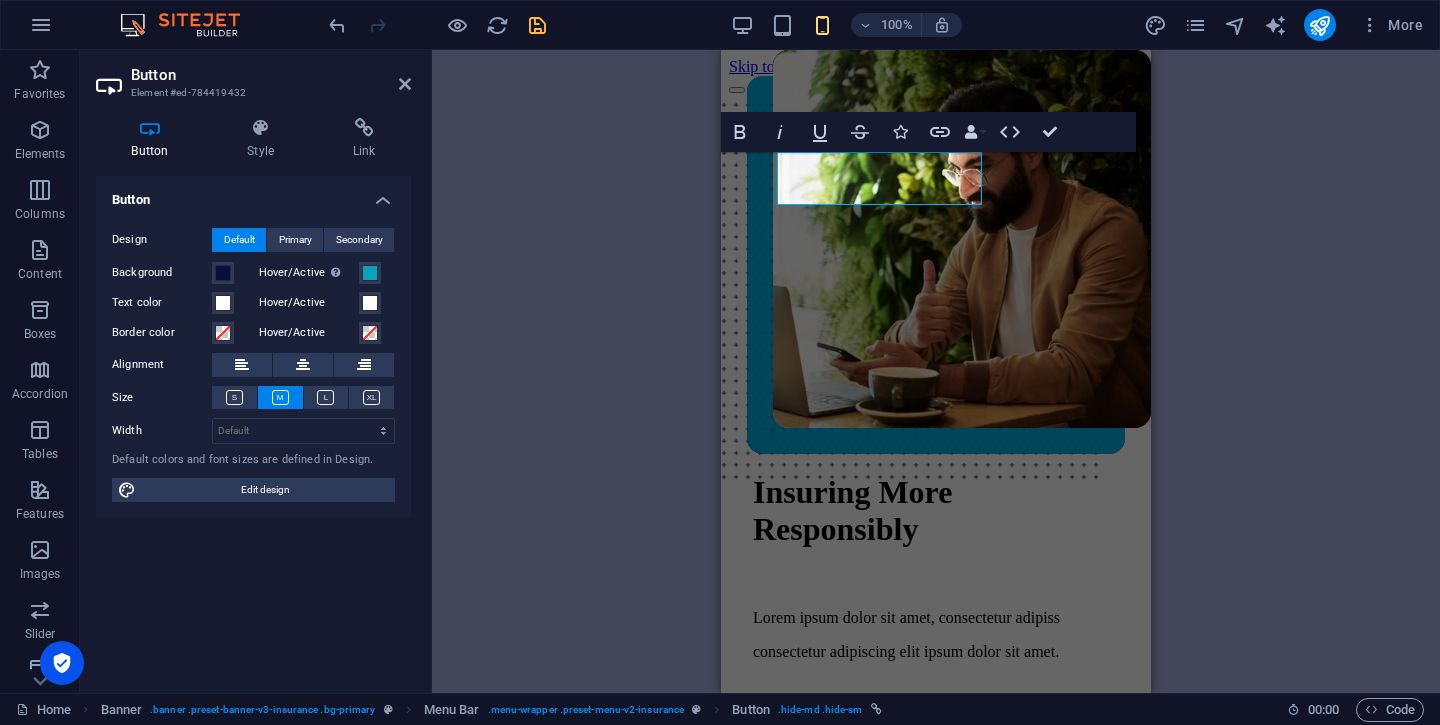 click on "Image   Banner   Container   2 columns   Container   Image   Container   Image
Container   Banner   Menu Bar   Menu   HTML   Button   Text   Spacer   H1   H2   Text   3 columns   Container   Spacer   Boxes   Container   Container   2 columns   Container   Text   Container   2 columns   Image   Image   Container   Image   Container   Image   H2   Container   Text   Container   Text   Spacer   Spacer   Container   Spacer   Text   H2   Text   Spacer   Button   Container   Image   Container   Container   H3   Container   H3   Container   Text   Container   H3   Container   H2   Container   Logo   Spacer   Image   Image   Text   2 columns   Image   Container   Container   H2   Spacer   Text   Container   2 columns   Image   Text   Container   Image   Image   H2   Container   Spacer   Slider   Slider   Slider   Text   Container   Container   Text   2 columns   Footer Thrud   Container   Separator   Container   Container   Image   Container   Container   Spacer   Container   Spacer   Text" at bounding box center (936, 371) 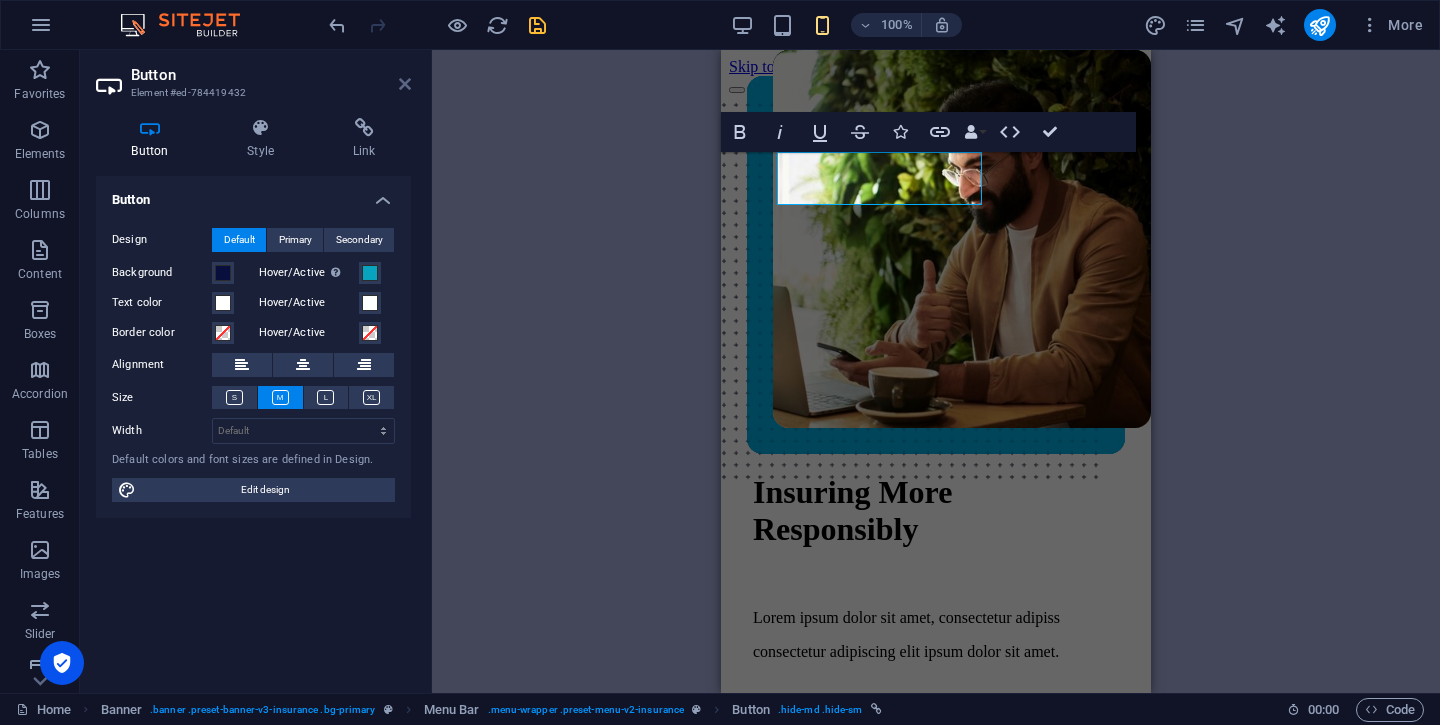 click at bounding box center [405, 84] 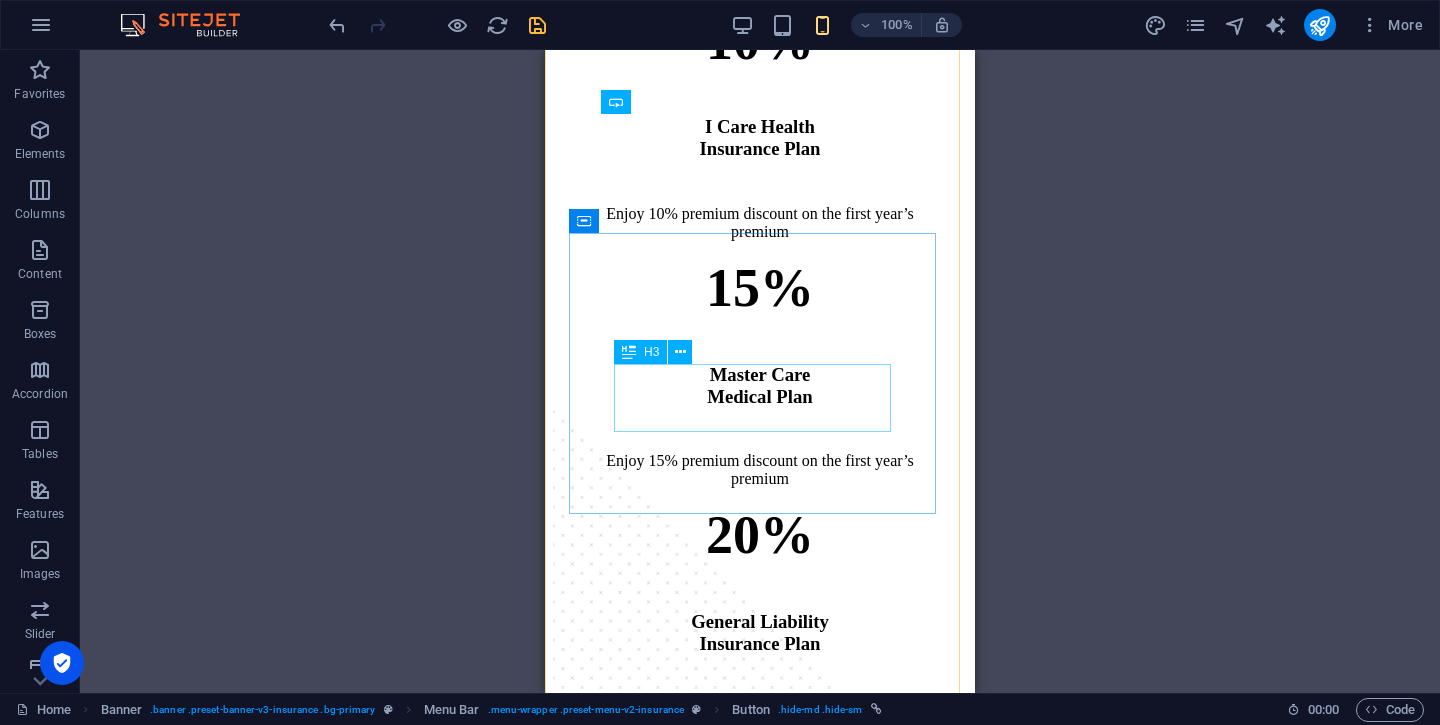 scroll, scrollTop: 1677, scrollLeft: 0, axis: vertical 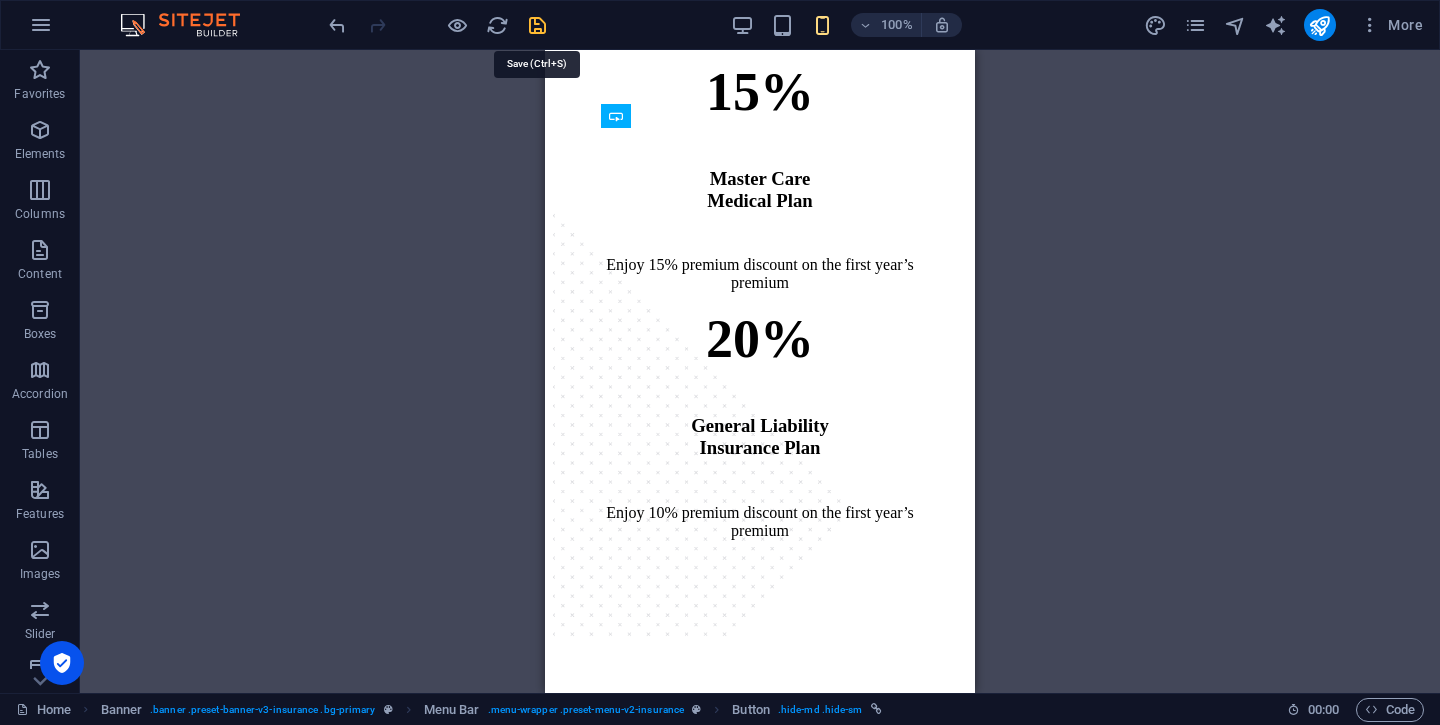 click at bounding box center (537, 25) 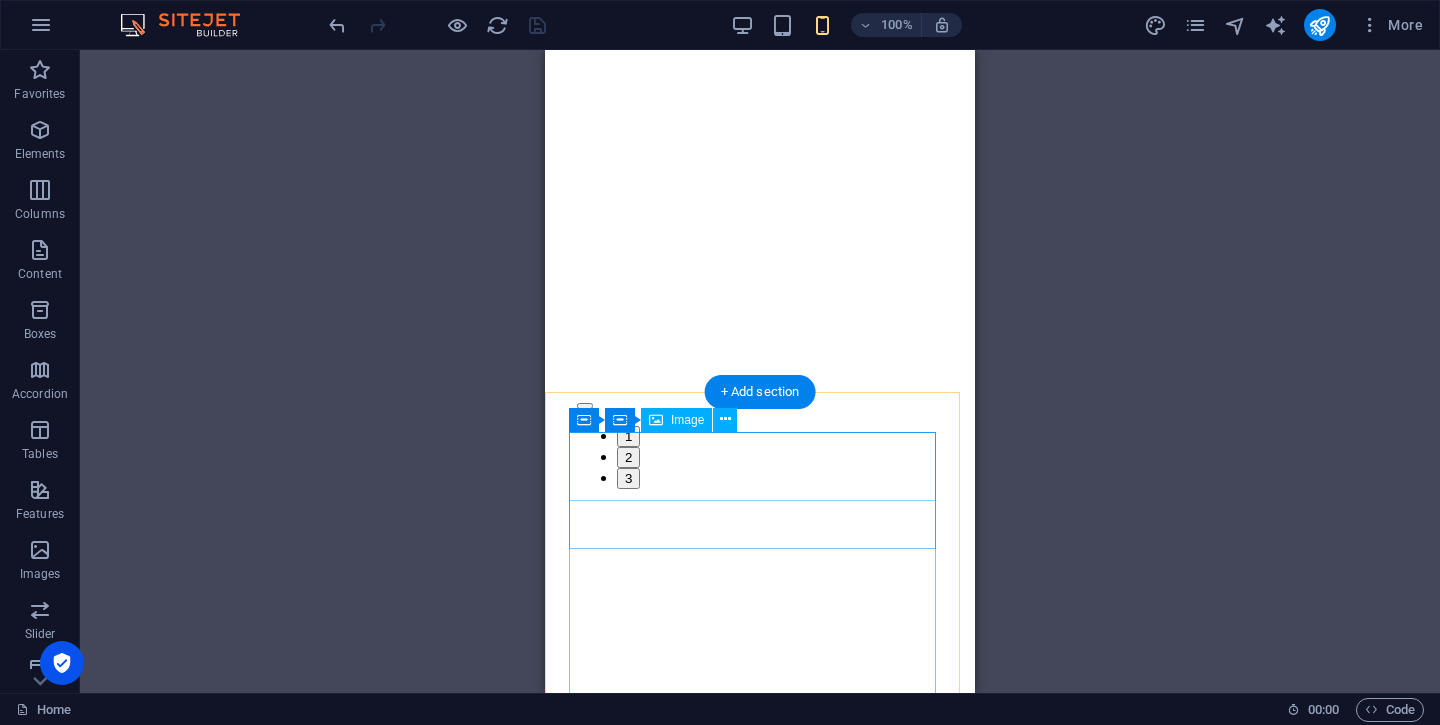 scroll, scrollTop: 9138, scrollLeft: 0, axis: vertical 